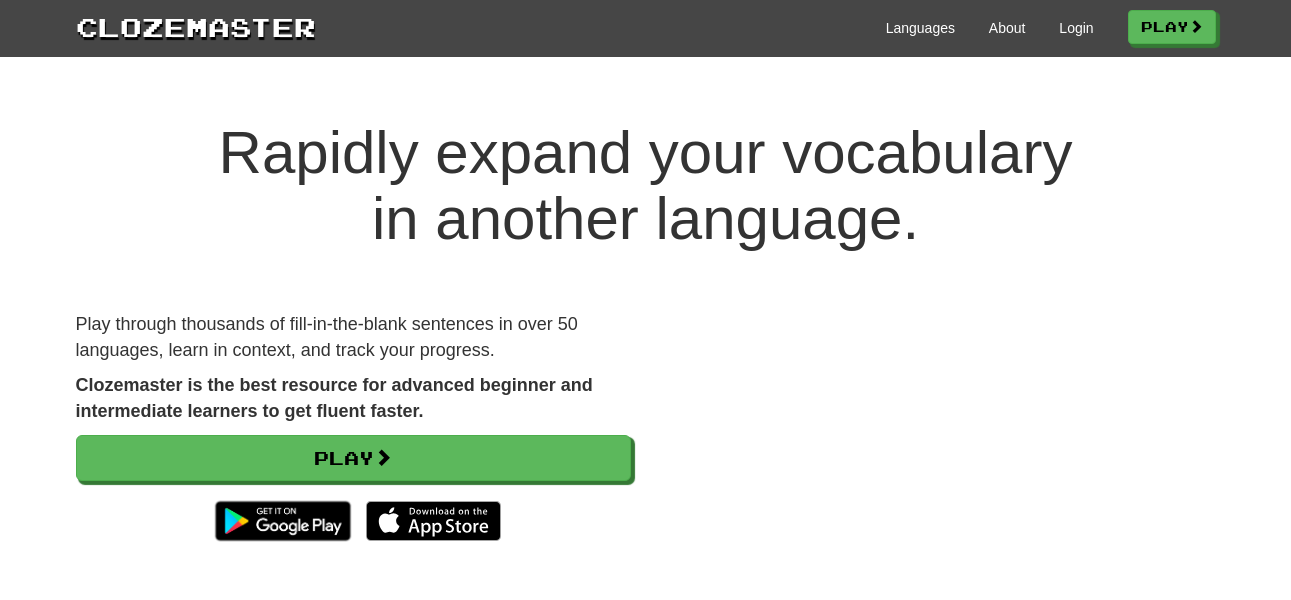 scroll, scrollTop: 0, scrollLeft: 0, axis: both 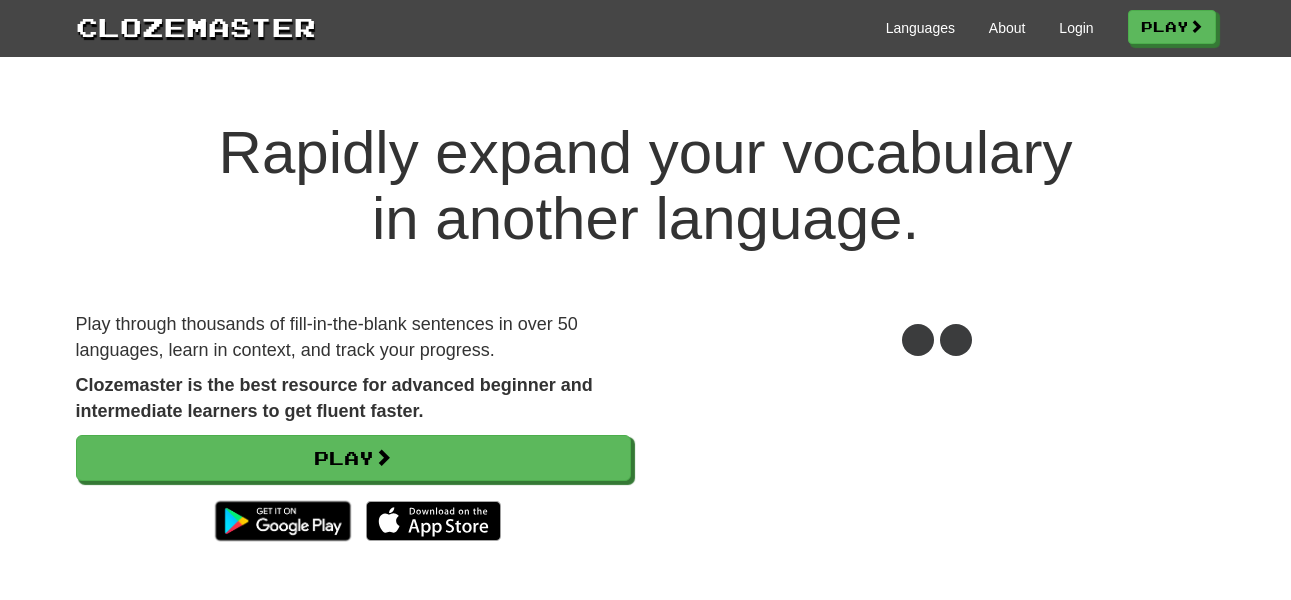 click on "Languages
About
Login
Play" at bounding box center (766, 26) 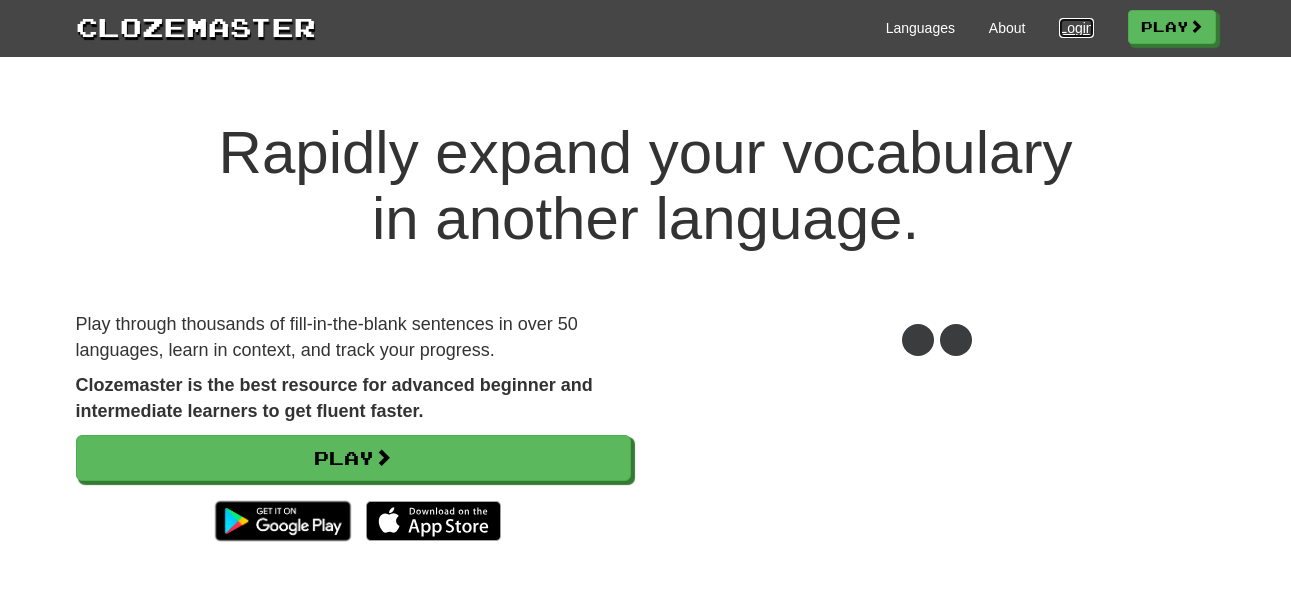click on "Login" at bounding box center (1076, 28) 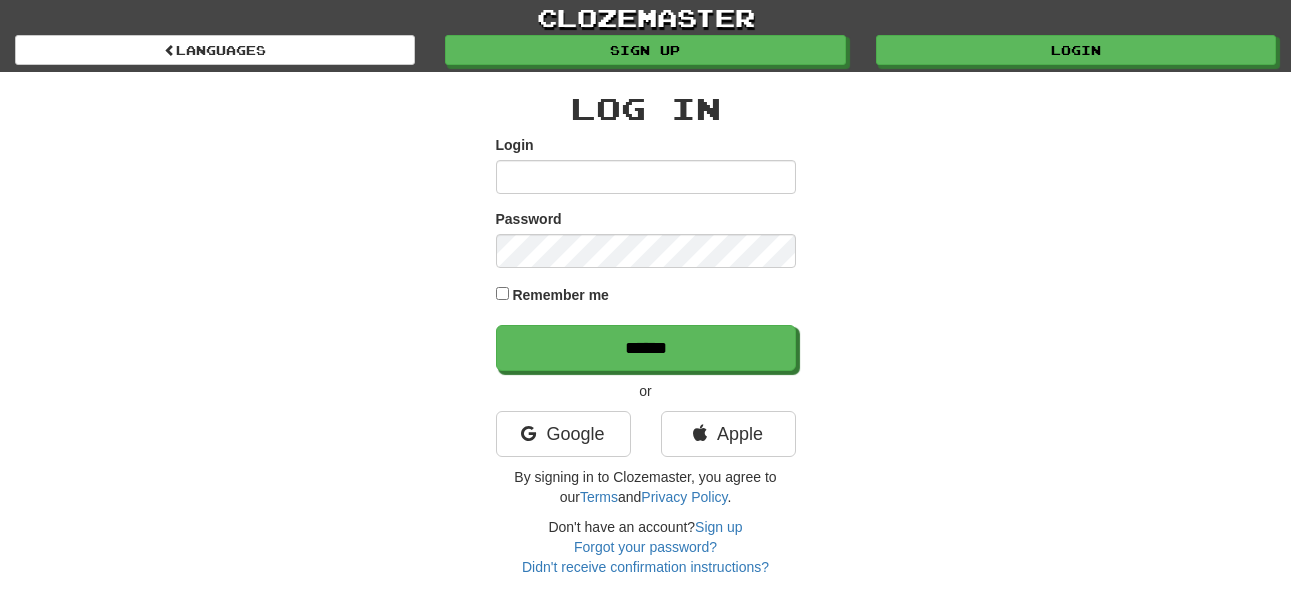 scroll, scrollTop: 0, scrollLeft: 0, axis: both 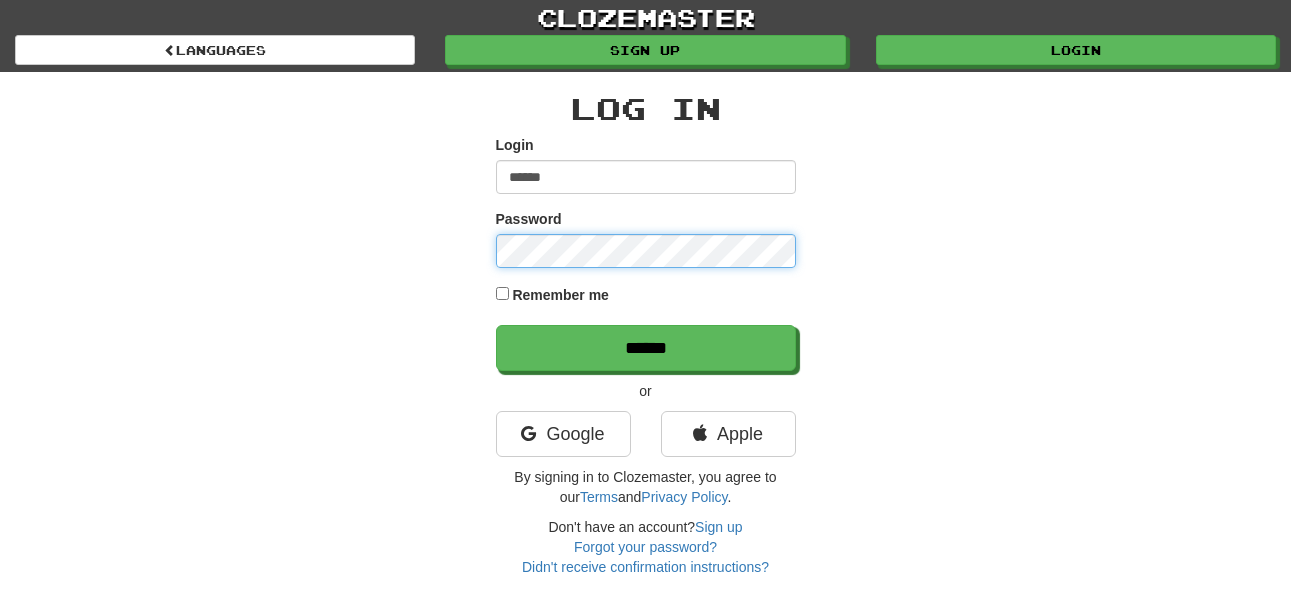 click on "******" at bounding box center (646, 348) 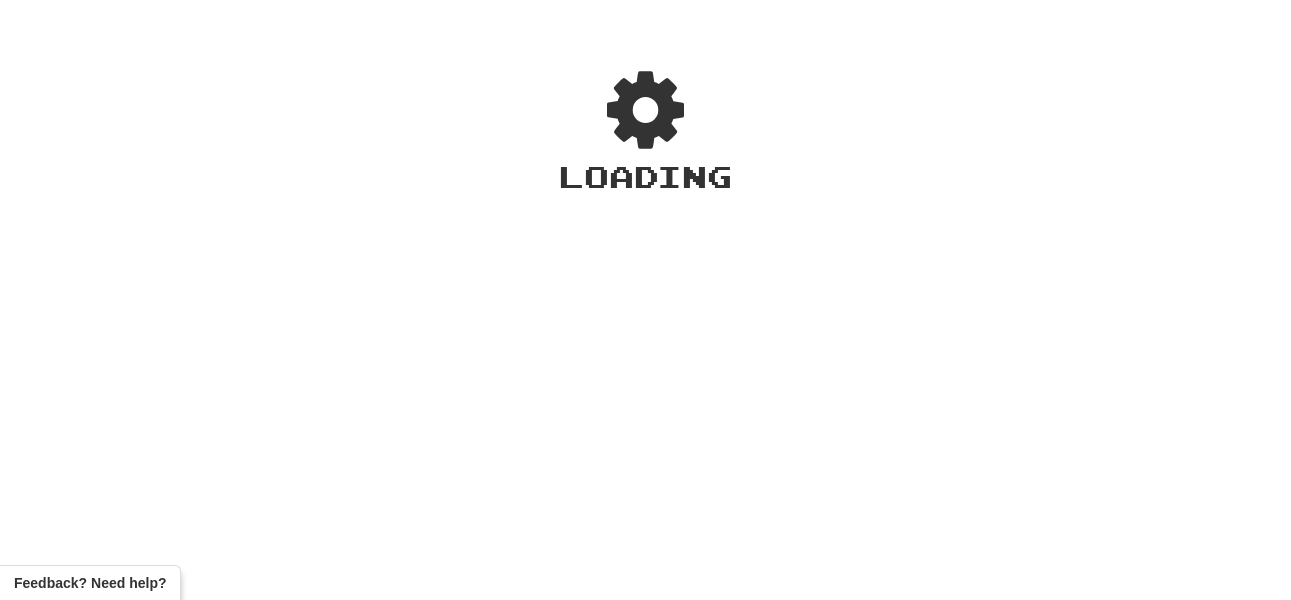 scroll, scrollTop: 0, scrollLeft: 0, axis: both 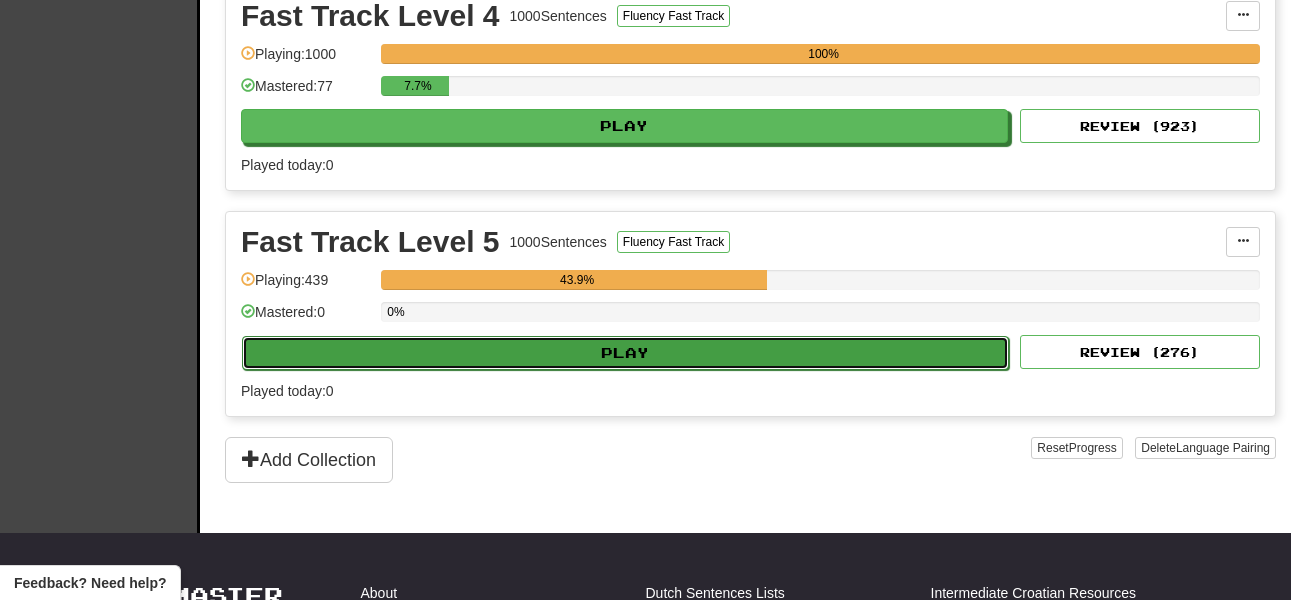 click on "Play" at bounding box center (625, 353) 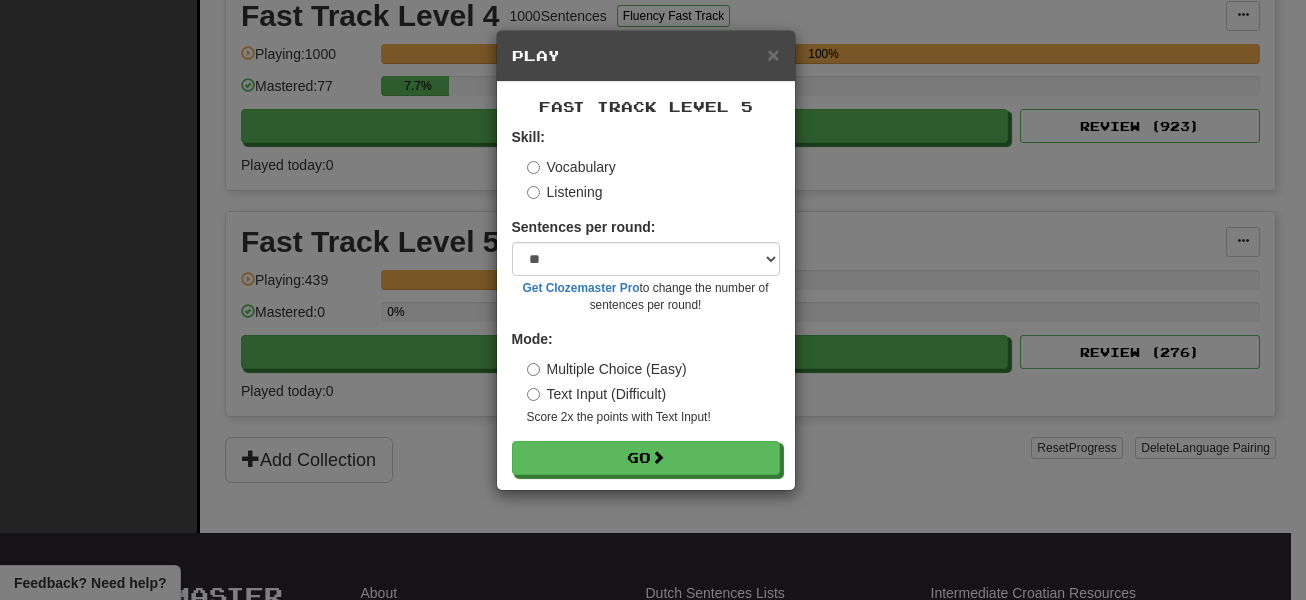 click on "Fast Track Level 5 Skill: Vocabulary Listening Sentences per round: * ** ** ** ** ** *** ******** Get Clozemaster Pro  to change the number of sentences per round! Mode: Multiple Choice (Easy) Text Input (Difficult) Score 2x the points with Text Input ! Go" at bounding box center (646, 286) 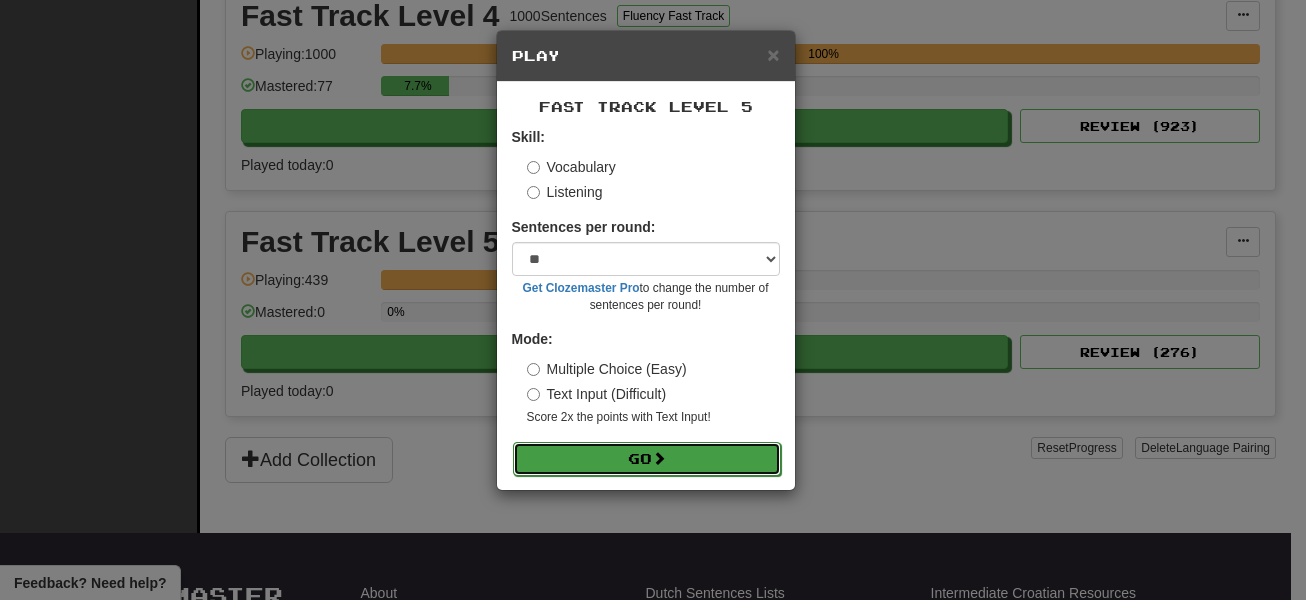 click on "Go" at bounding box center (647, 459) 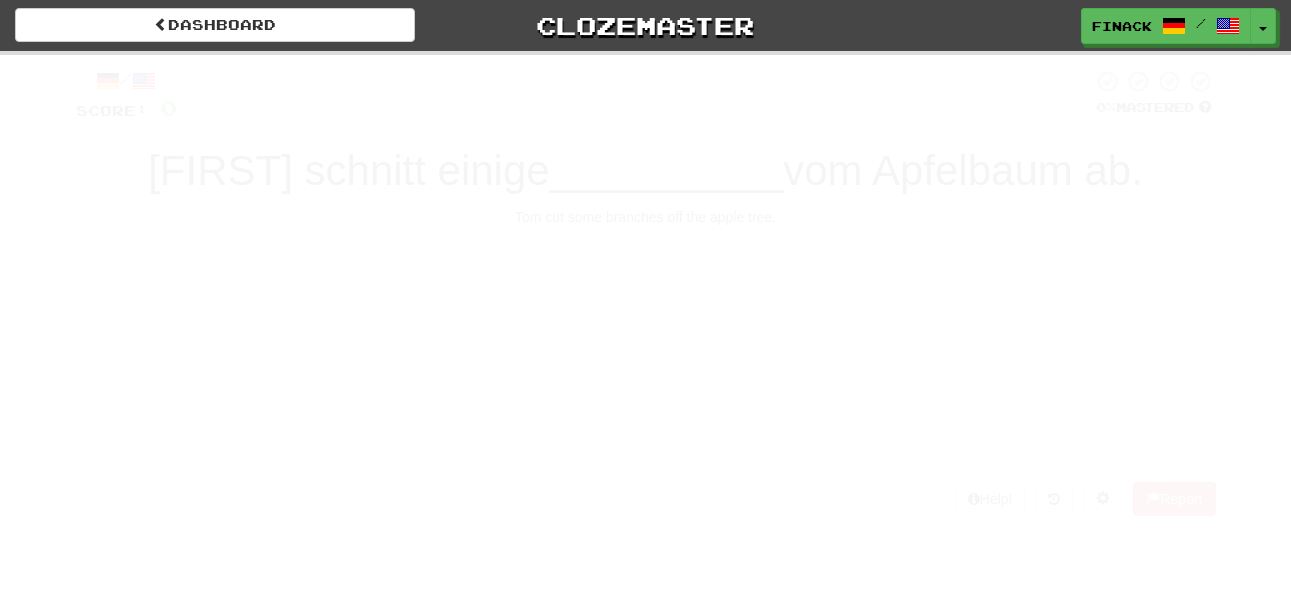 scroll, scrollTop: 0, scrollLeft: 0, axis: both 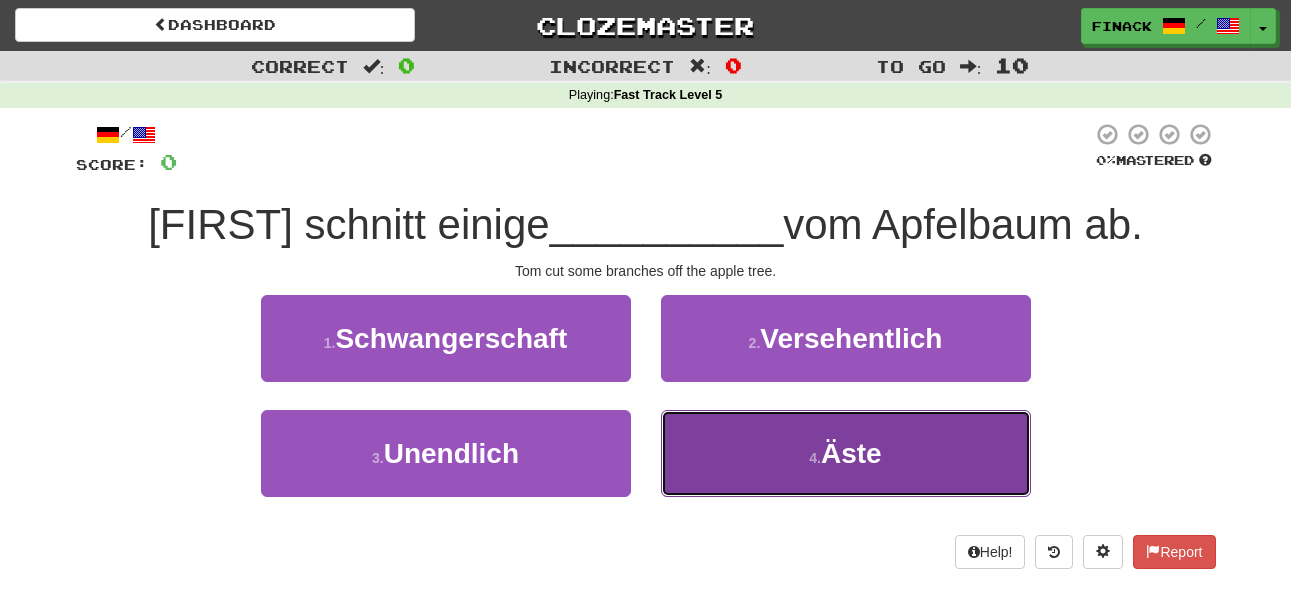click on "4 .  Äste" at bounding box center (846, 453) 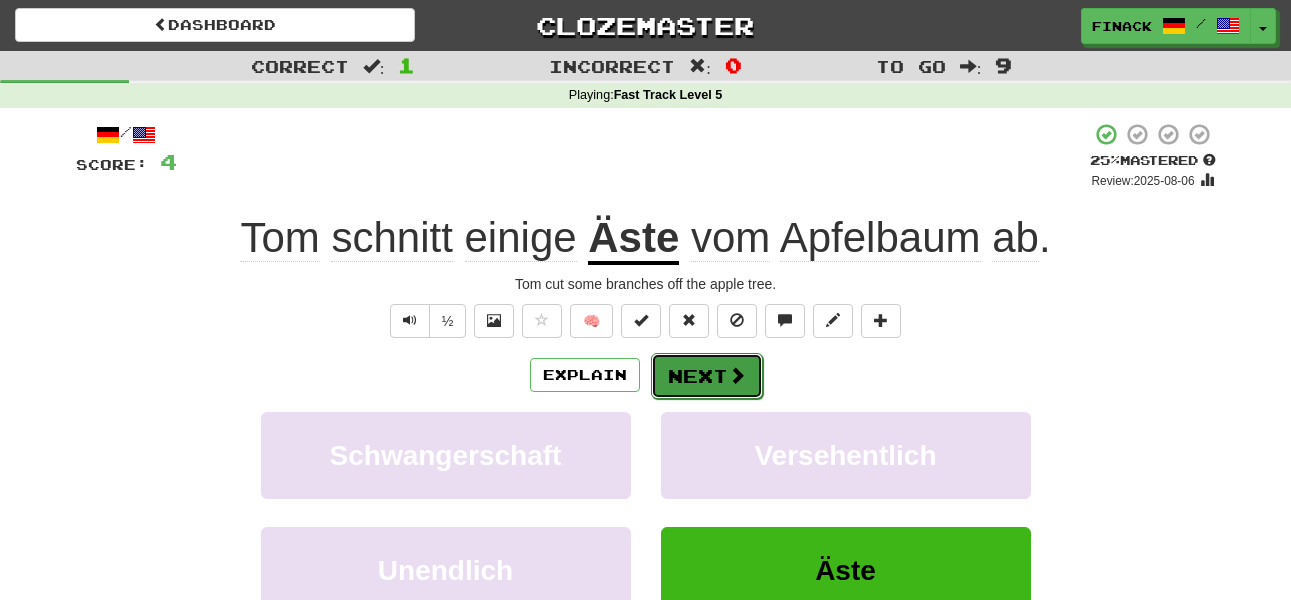 click on "Next" at bounding box center [707, 376] 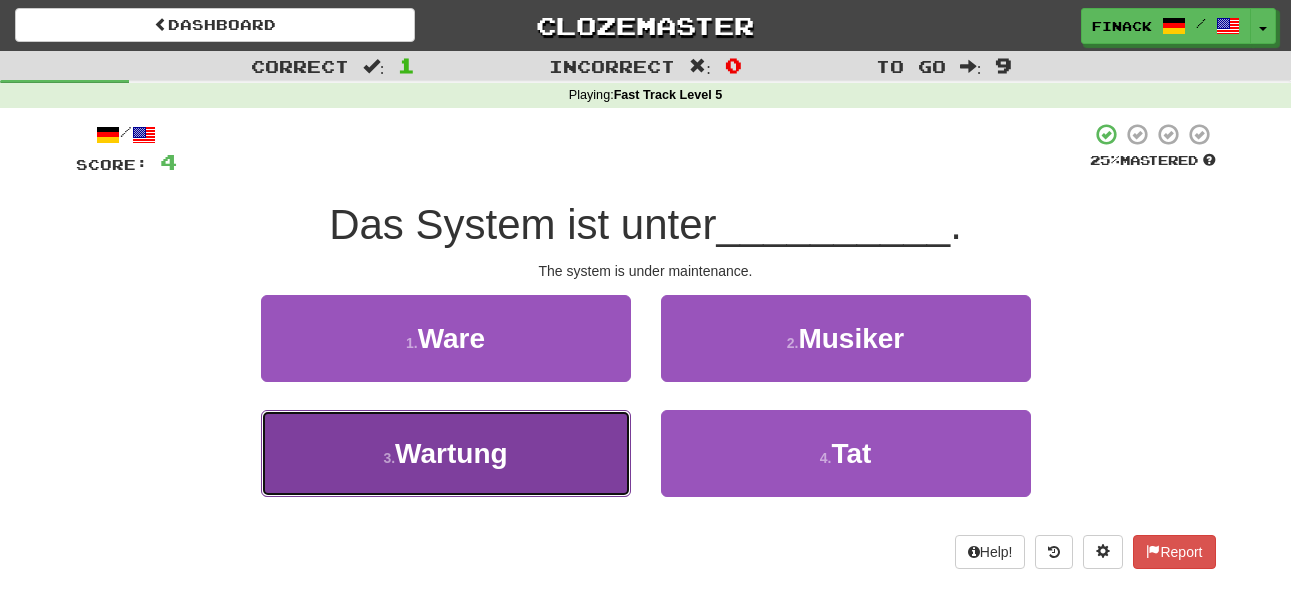 click on "3 .  Wartung" at bounding box center (446, 453) 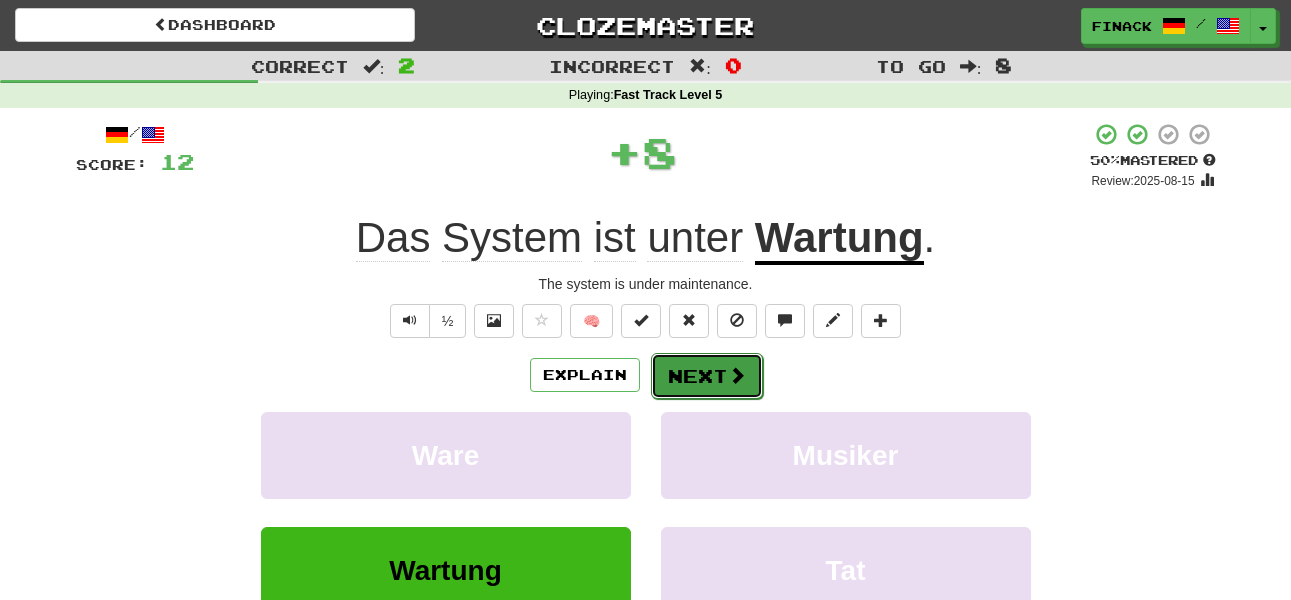 click on "Next" at bounding box center (707, 376) 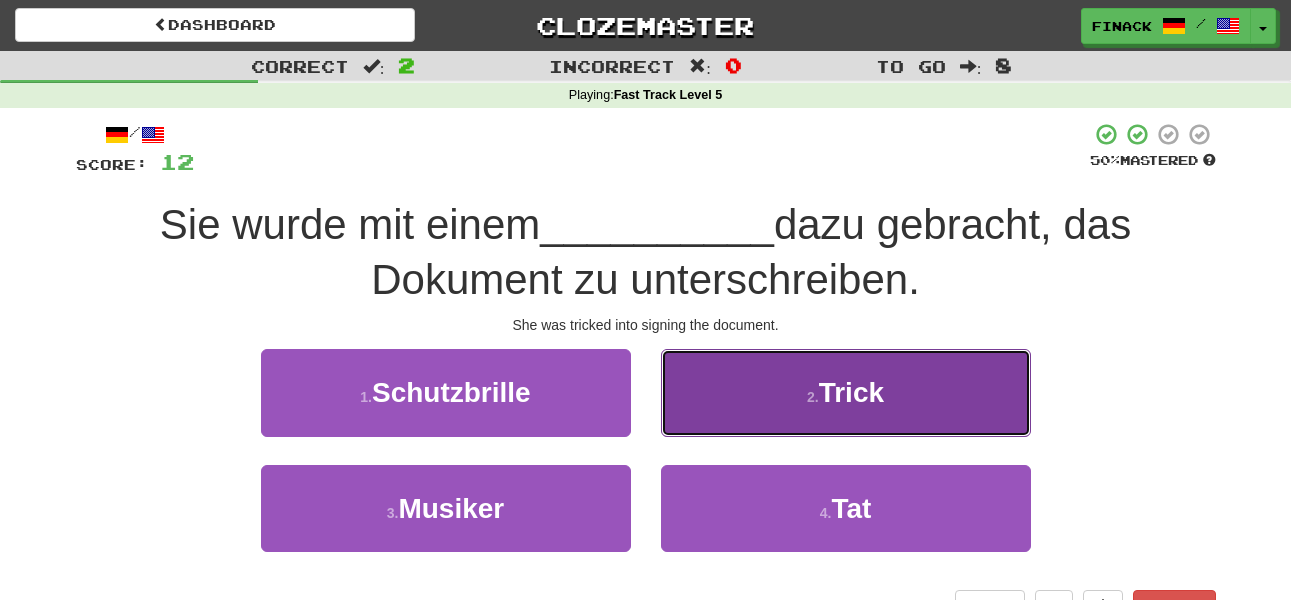 click on "2 .  Trick" at bounding box center [846, 392] 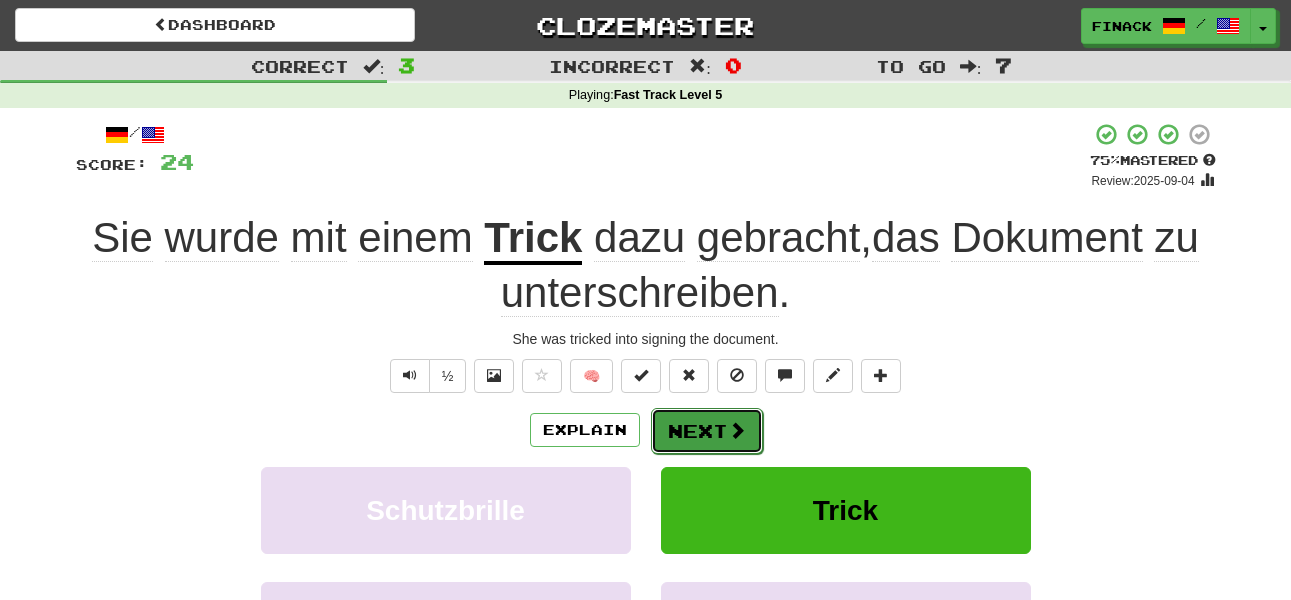 click on "Next" at bounding box center (707, 431) 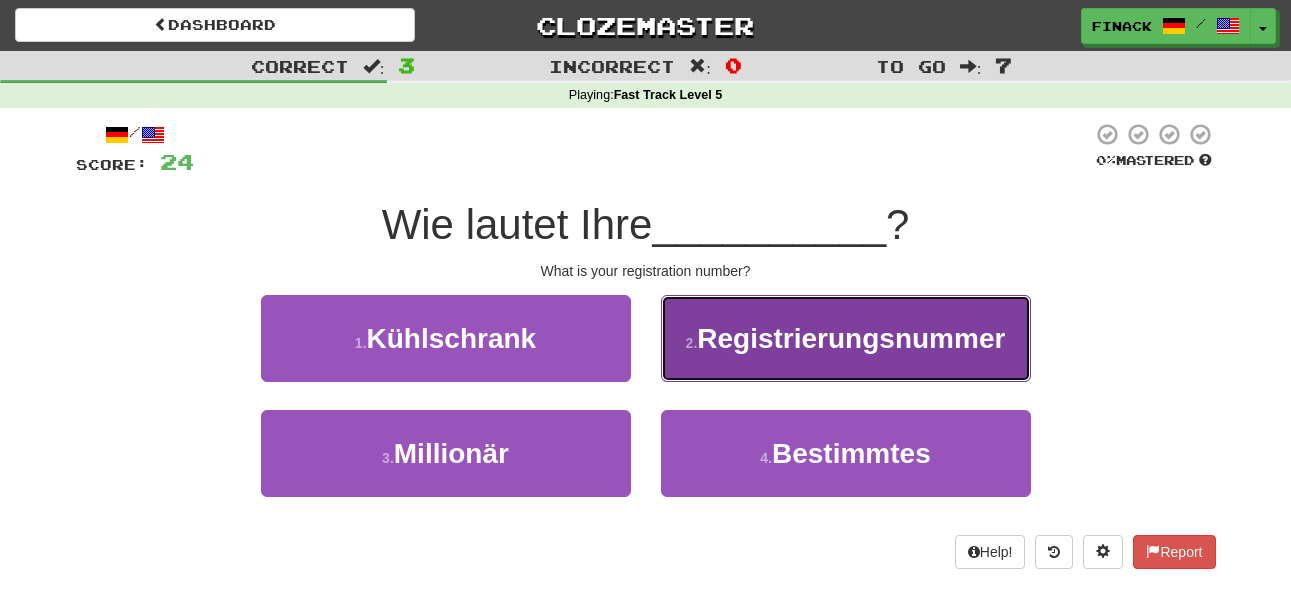 click on "Registrierungsnummer" at bounding box center [851, 338] 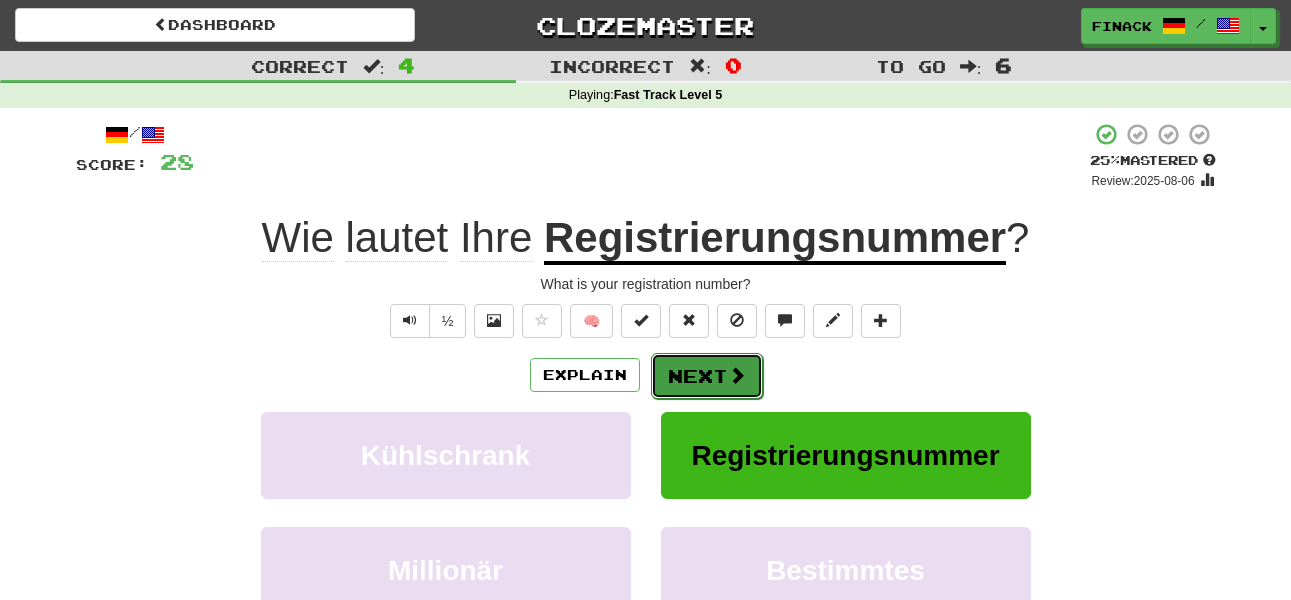 click on "Next" at bounding box center [707, 376] 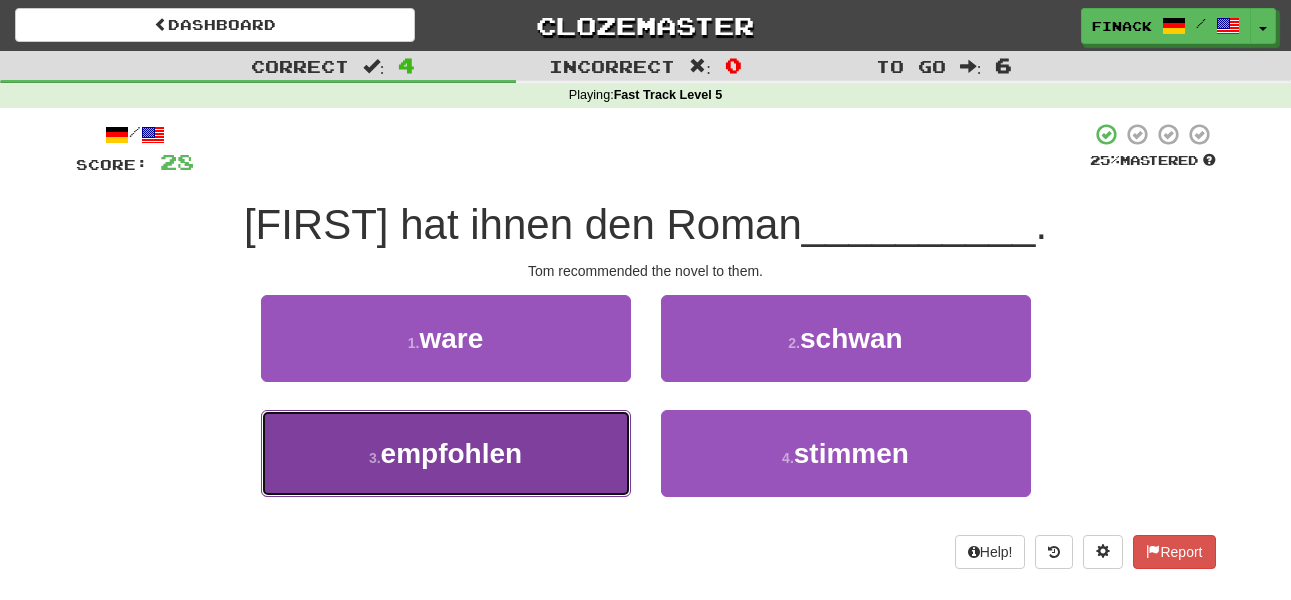 click on "3 .  empfohlen" at bounding box center [446, 453] 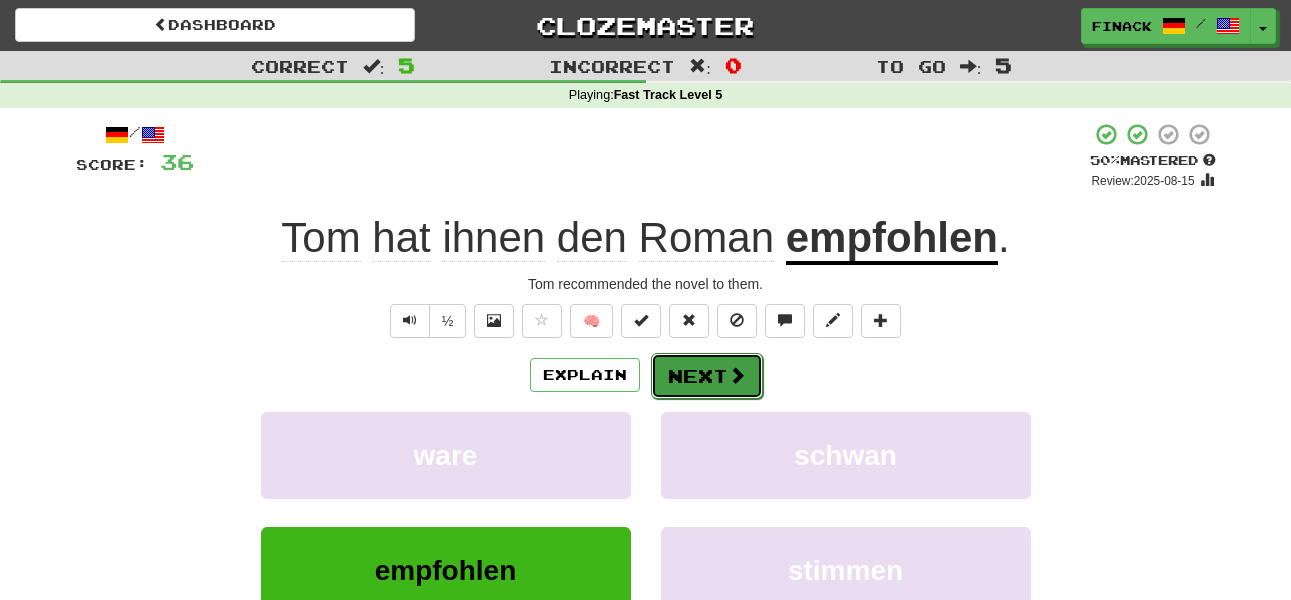 click on "Next" at bounding box center (707, 376) 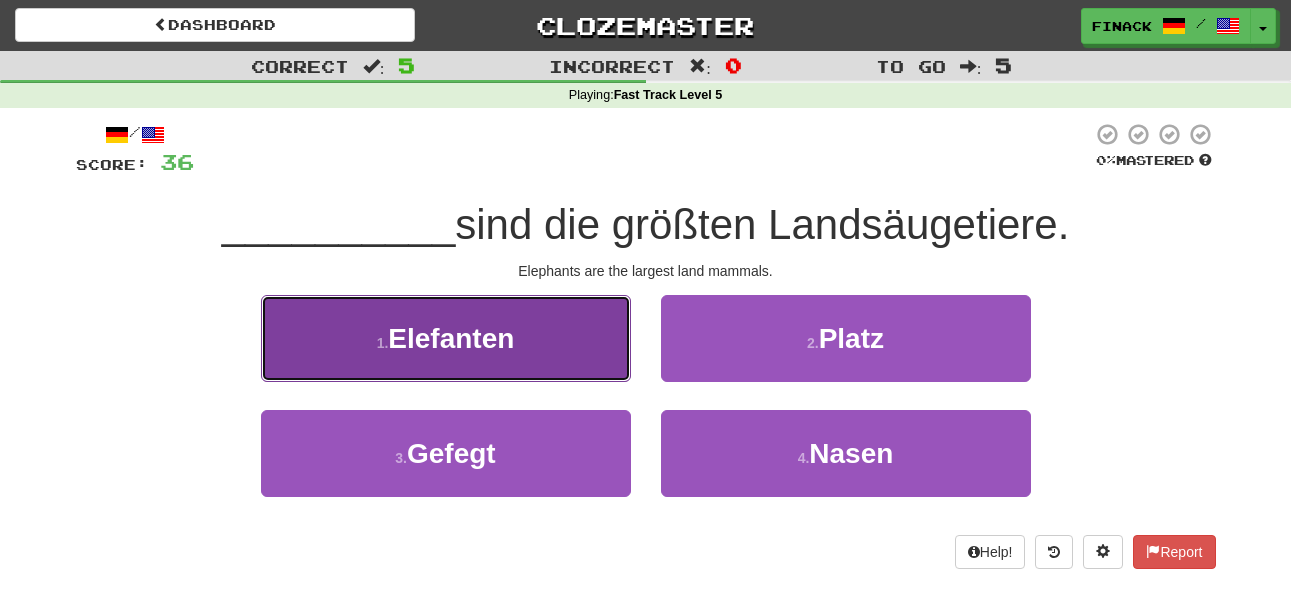 click on "1 .  Elefanten" at bounding box center [446, 338] 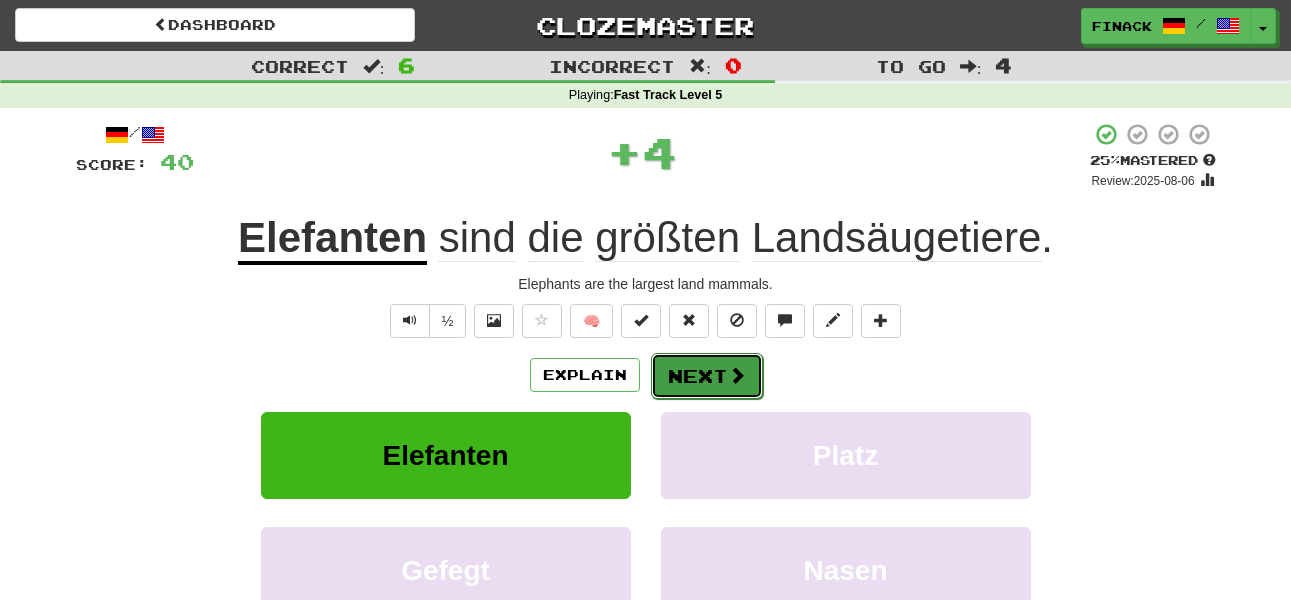 click on "Next" at bounding box center [707, 376] 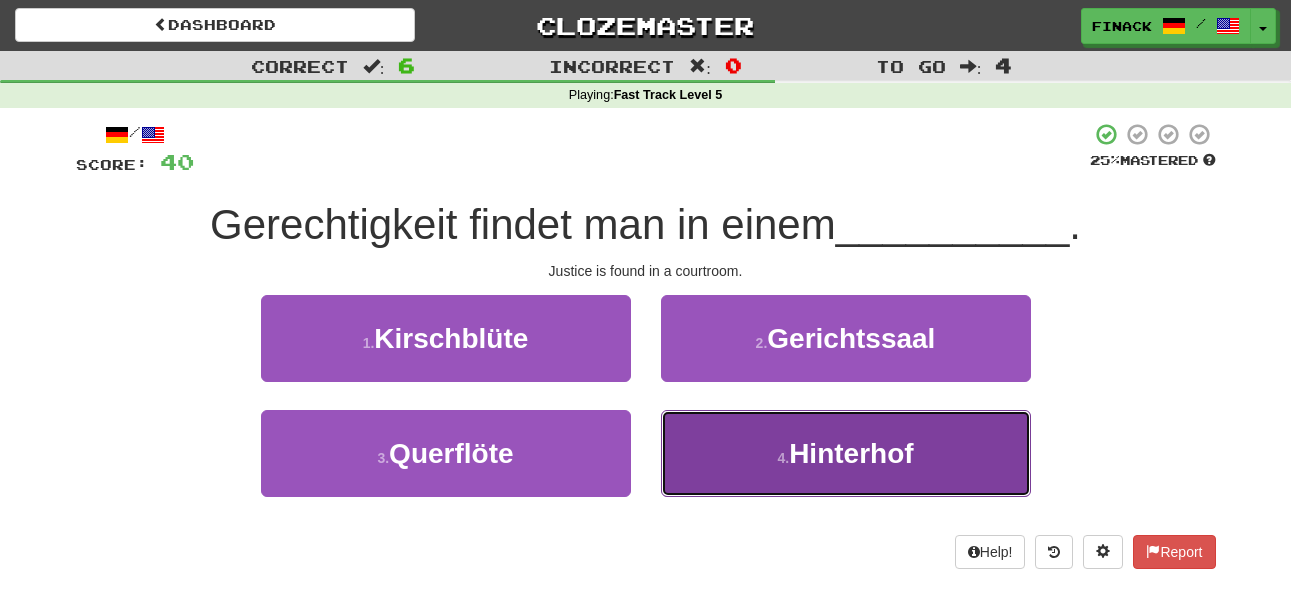 click on "4 .  Hinterhof" at bounding box center [846, 453] 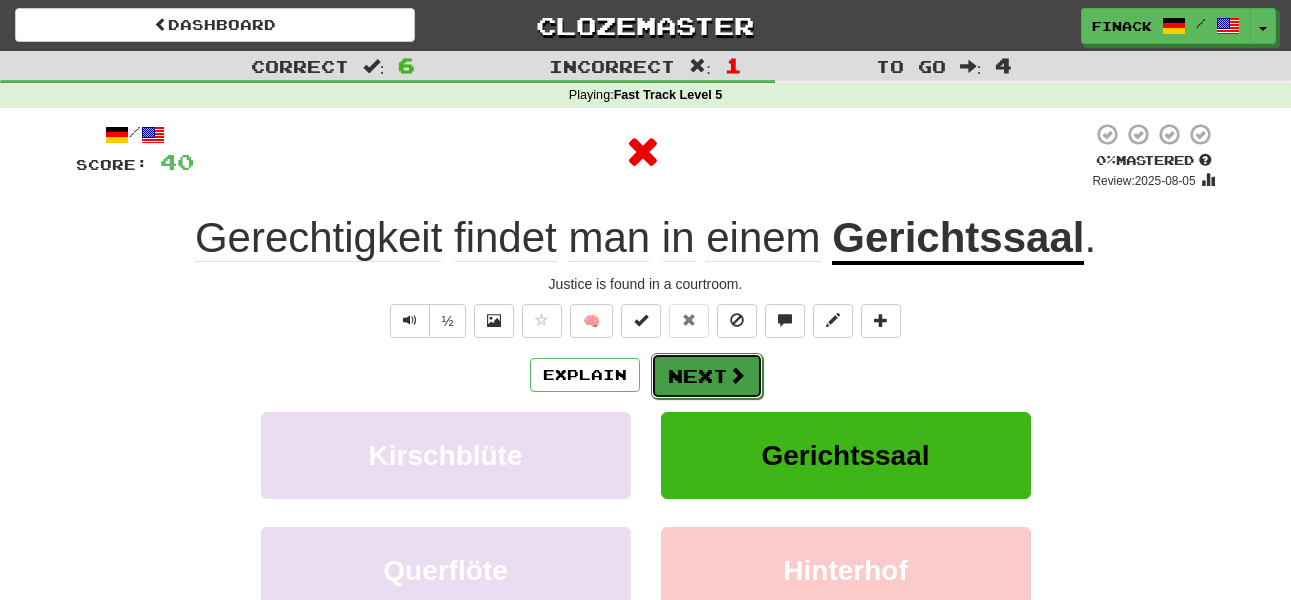 click on "Next" at bounding box center [707, 376] 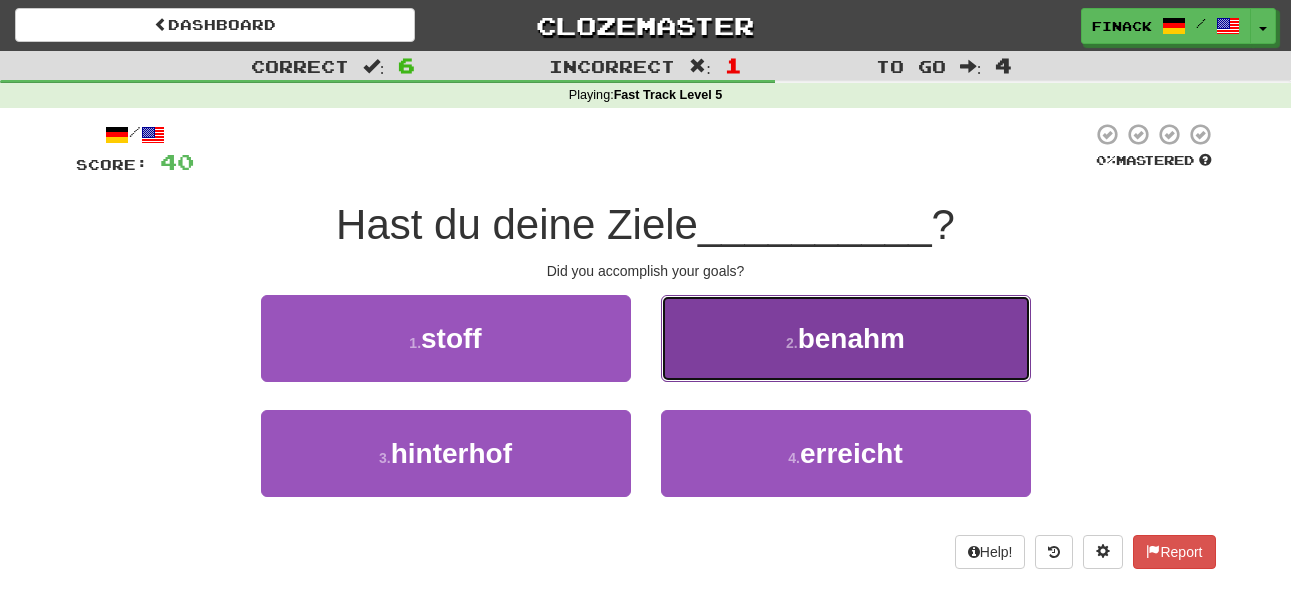 click on "2 .  benahm" at bounding box center (846, 338) 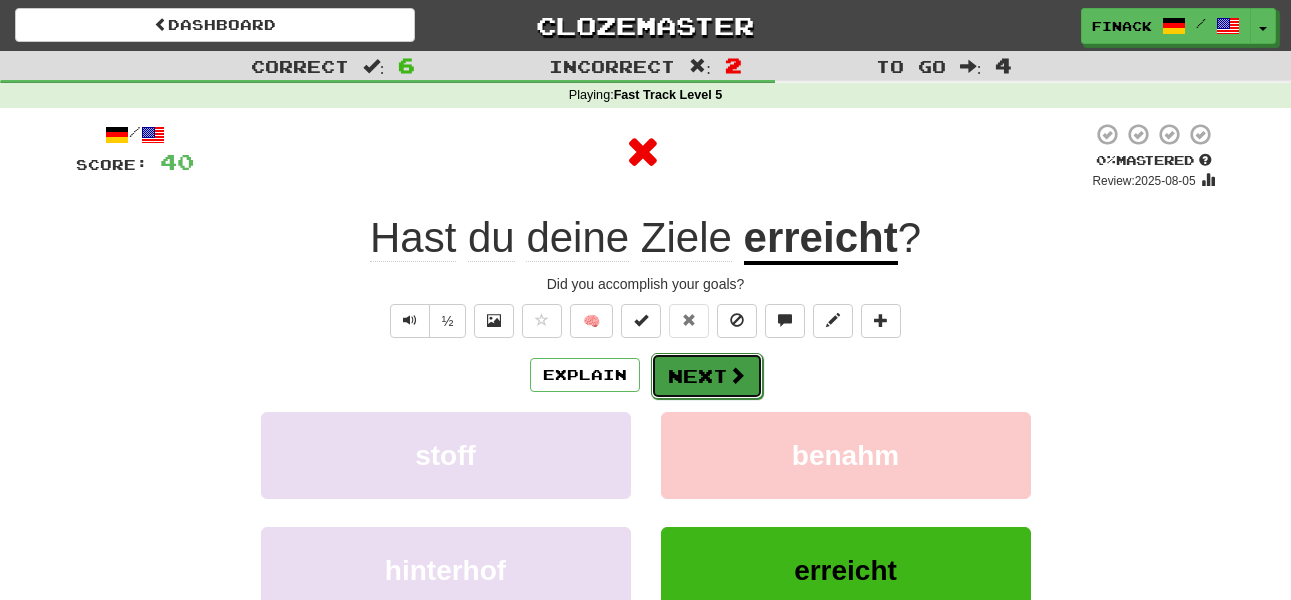 click on "Next" at bounding box center [707, 376] 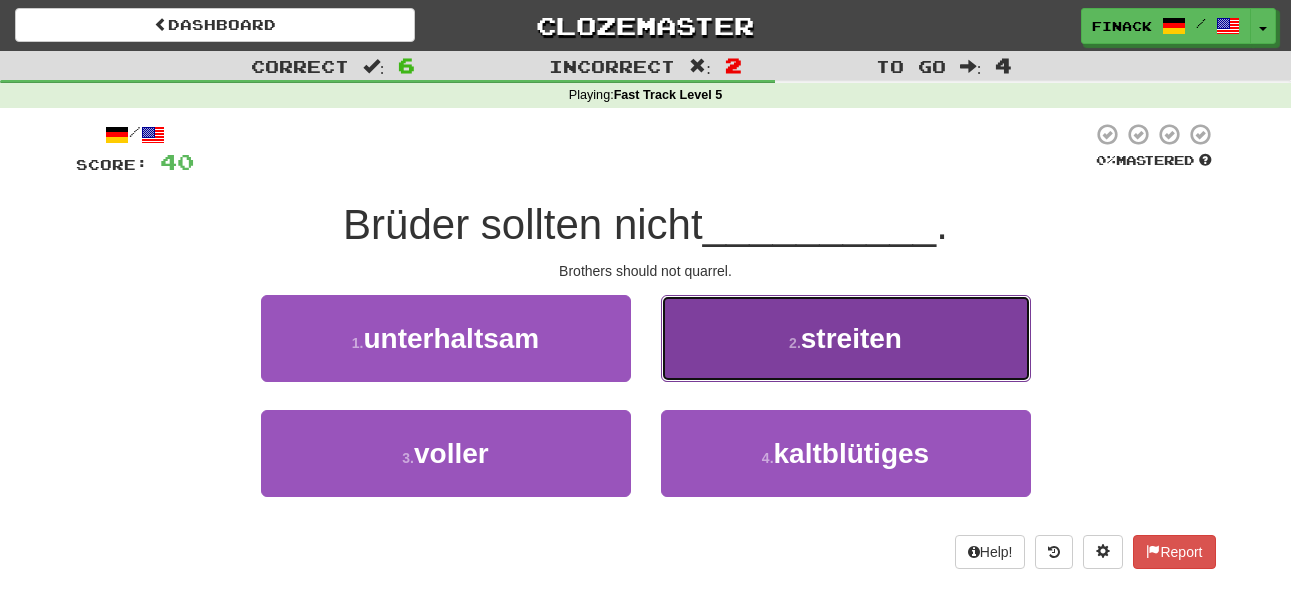 click on "2 .  streiten" at bounding box center (846, 338) 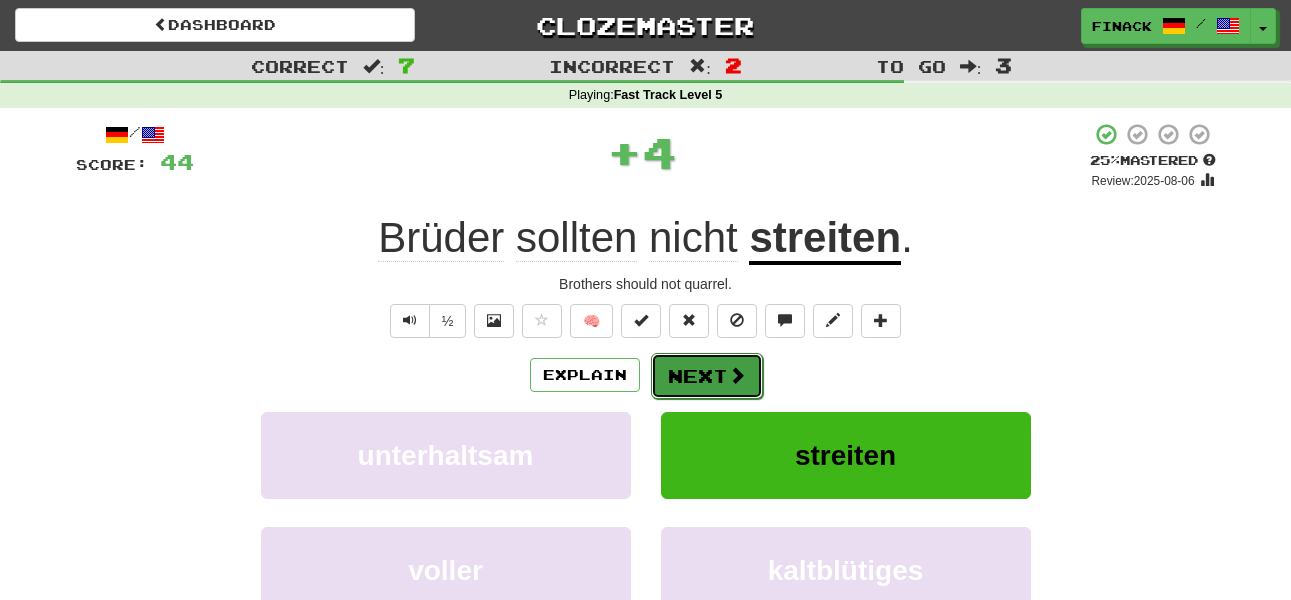 click at bounding box center [737, 375] 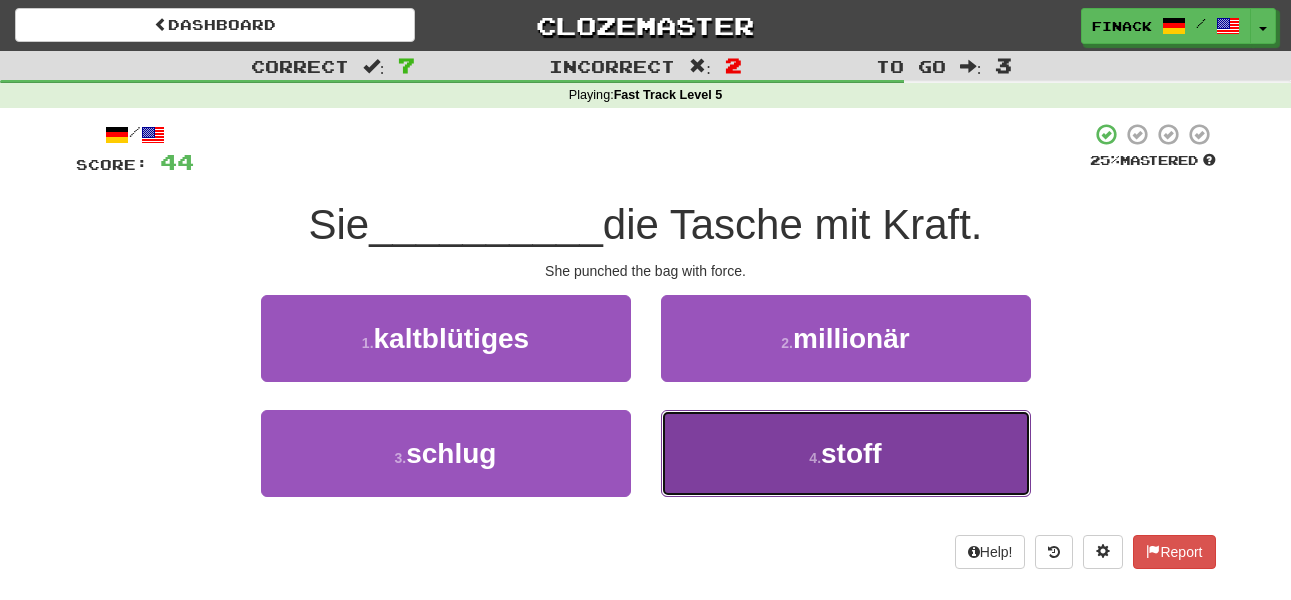 click on "4 .  stoff" at bounding box center [846, 453] 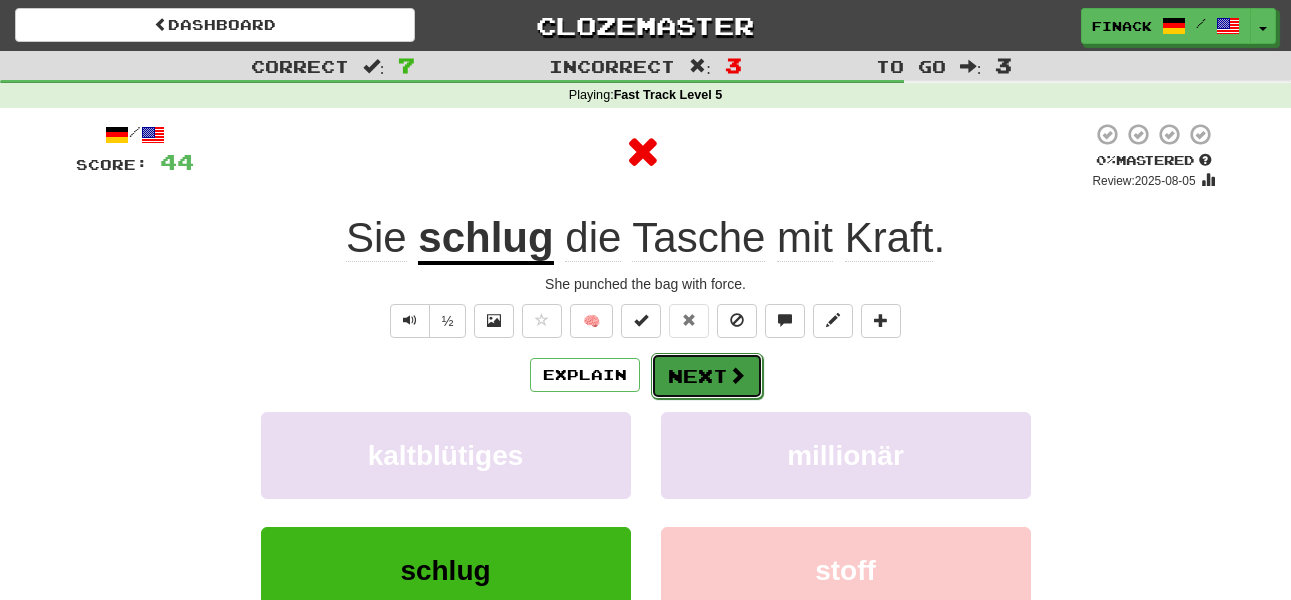 click on "Next" at bounding box center [707, 376] 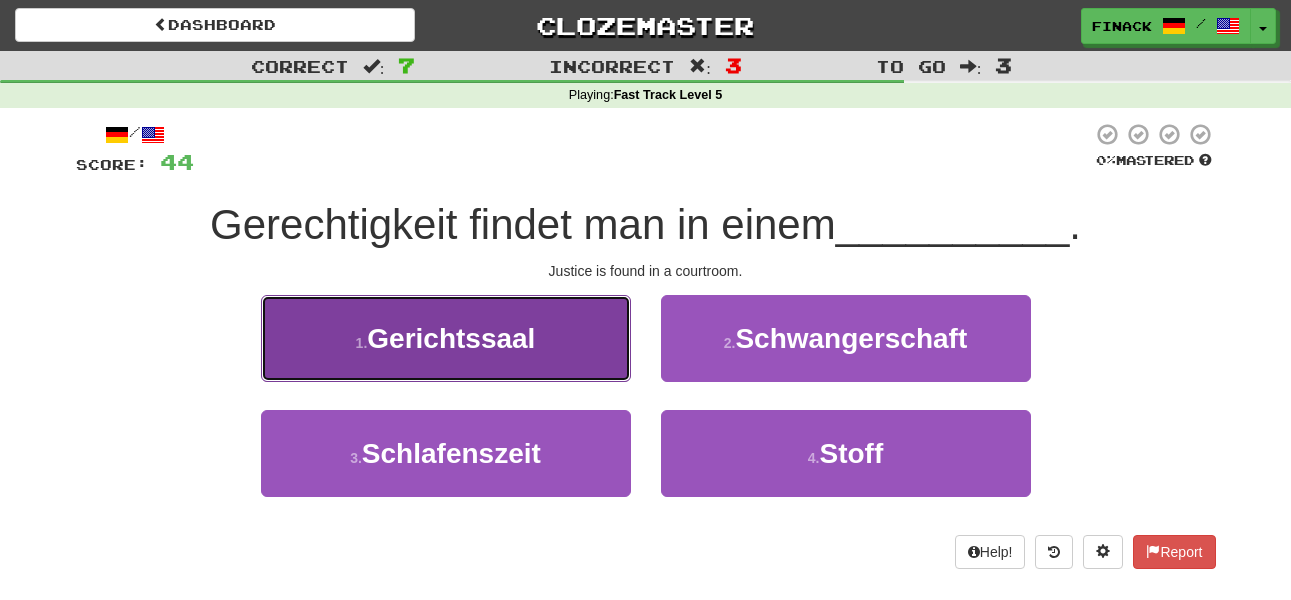 click on "1 .  Gerichtssaal" at bounding box center (446, 338) 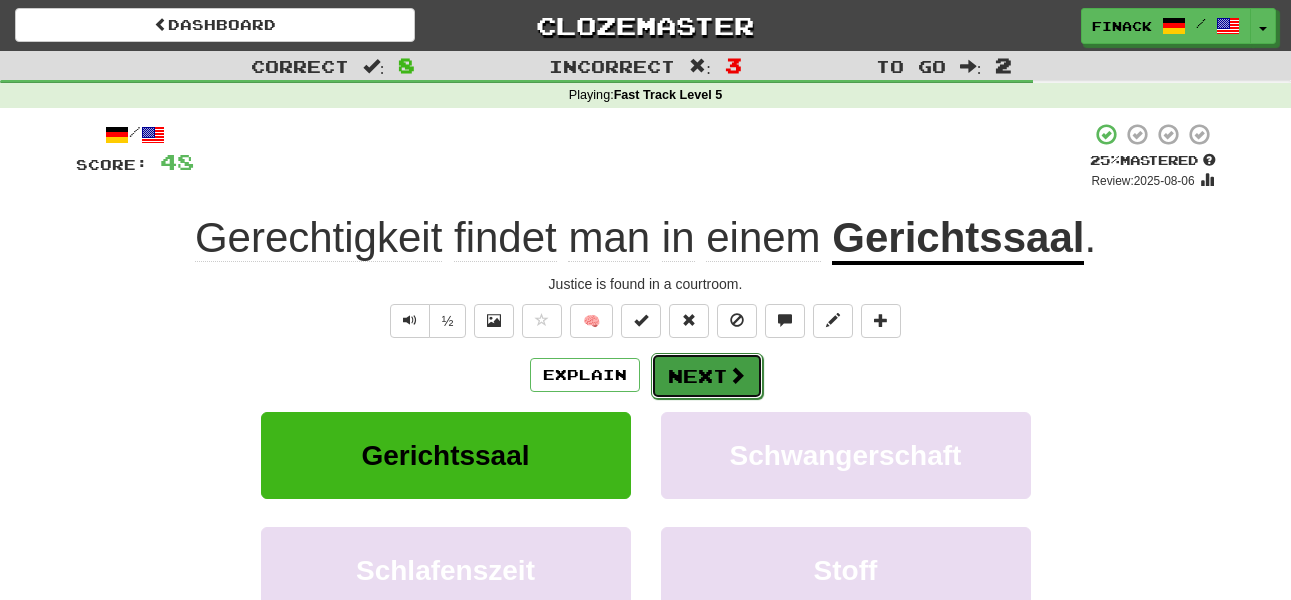 click at bounding box center (737, 375) 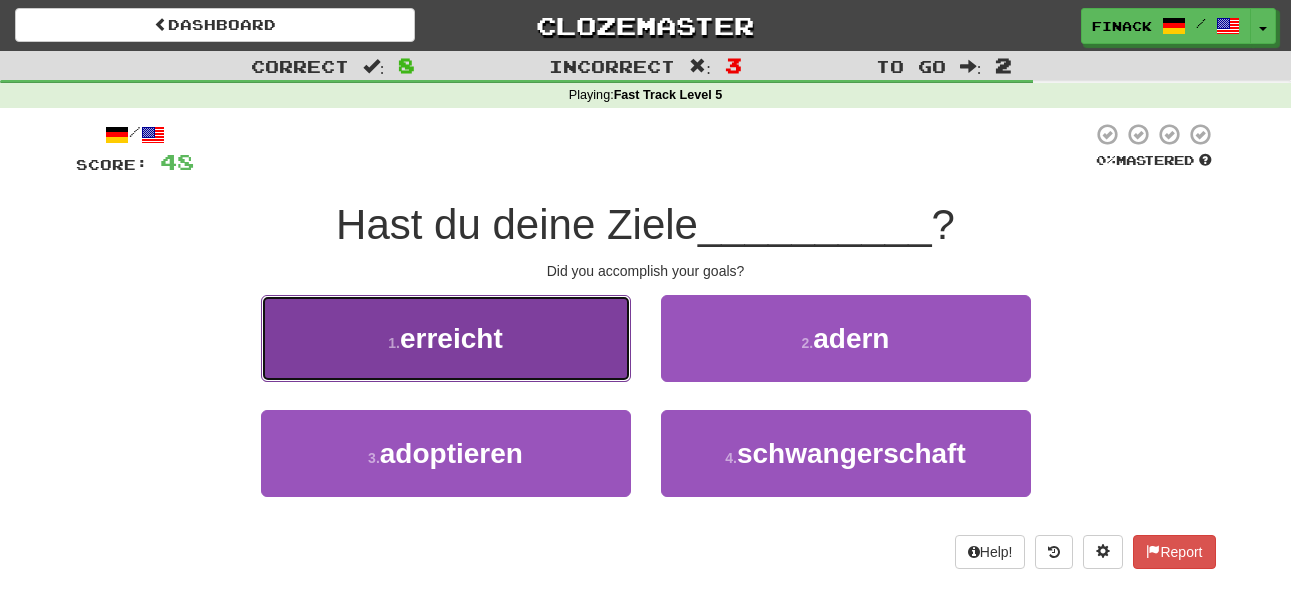 click on "1 .  erreicht" at bounding box center [446, 338] 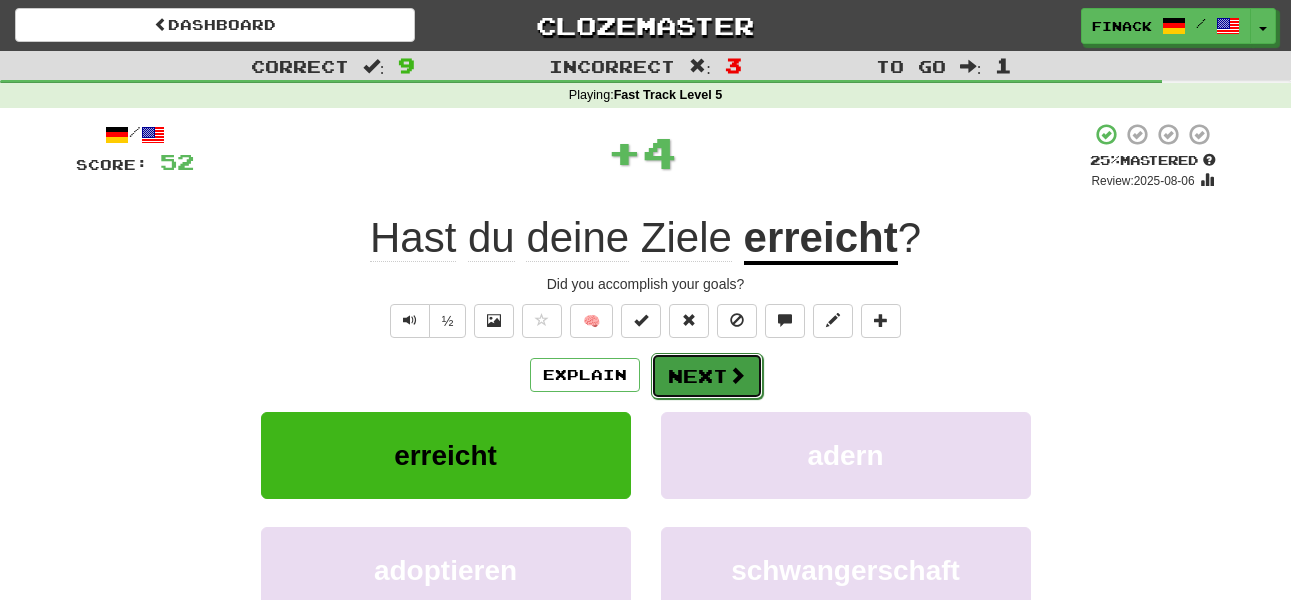 click on "Next" at bounding box center [707, 376] 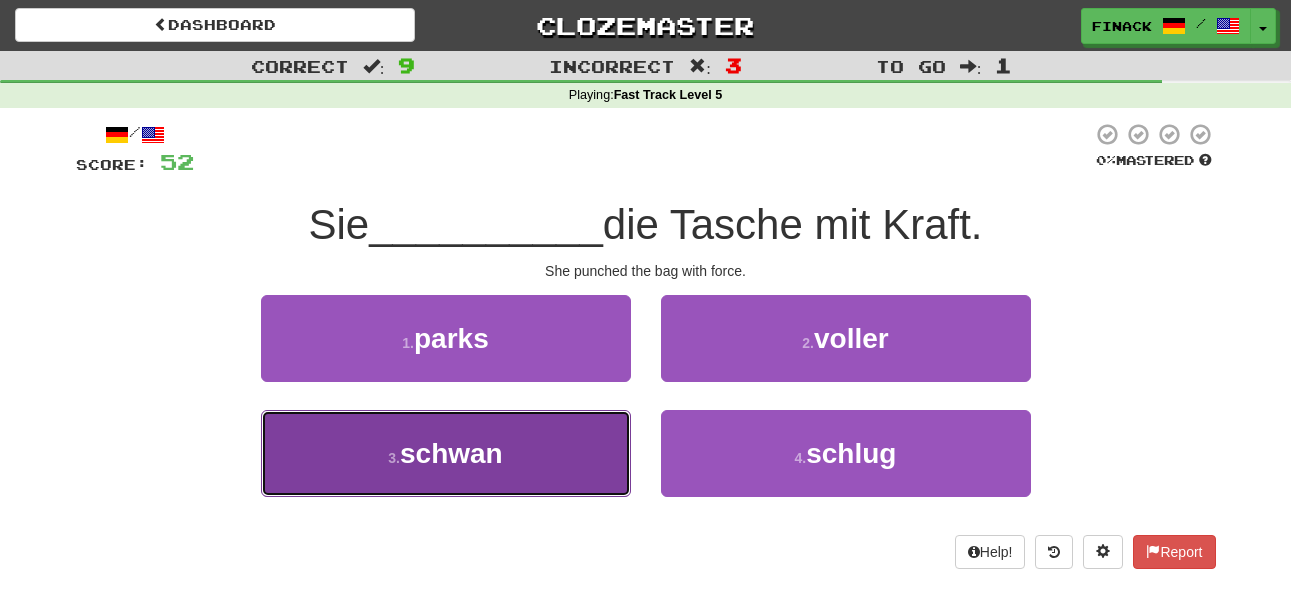 click on "3 .  schwan" at bounding box center (446, 453) 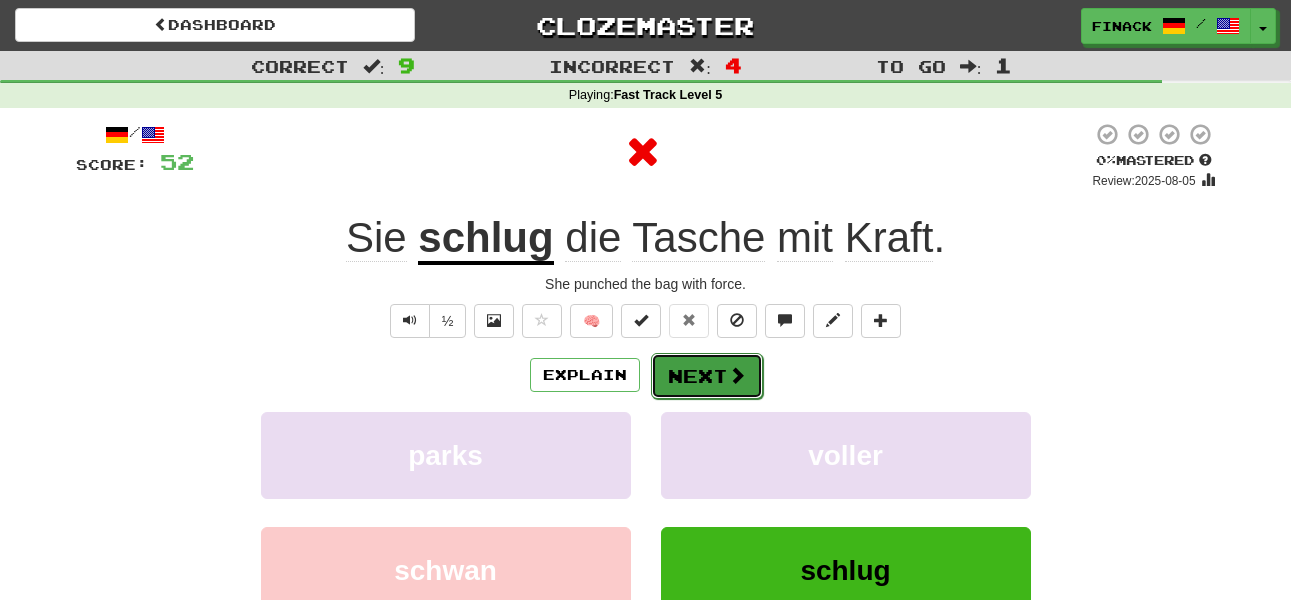 click on "Next" at bounding box center [707, 376] 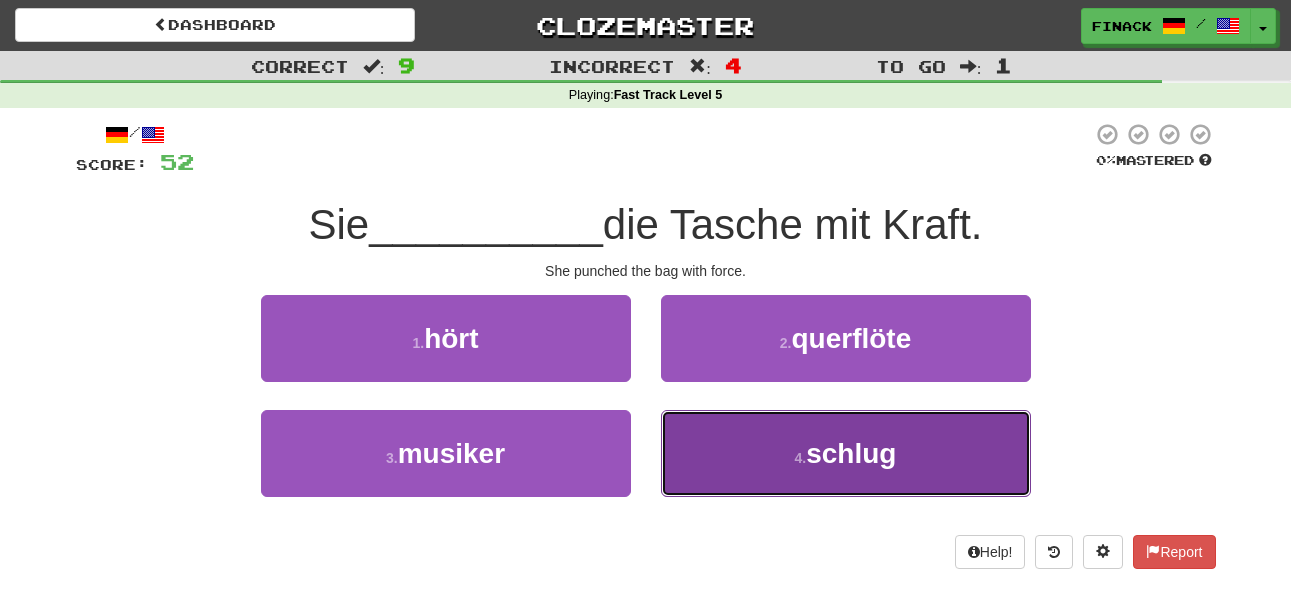 click on "4 .  schlug" at bounding box center [846, 453] 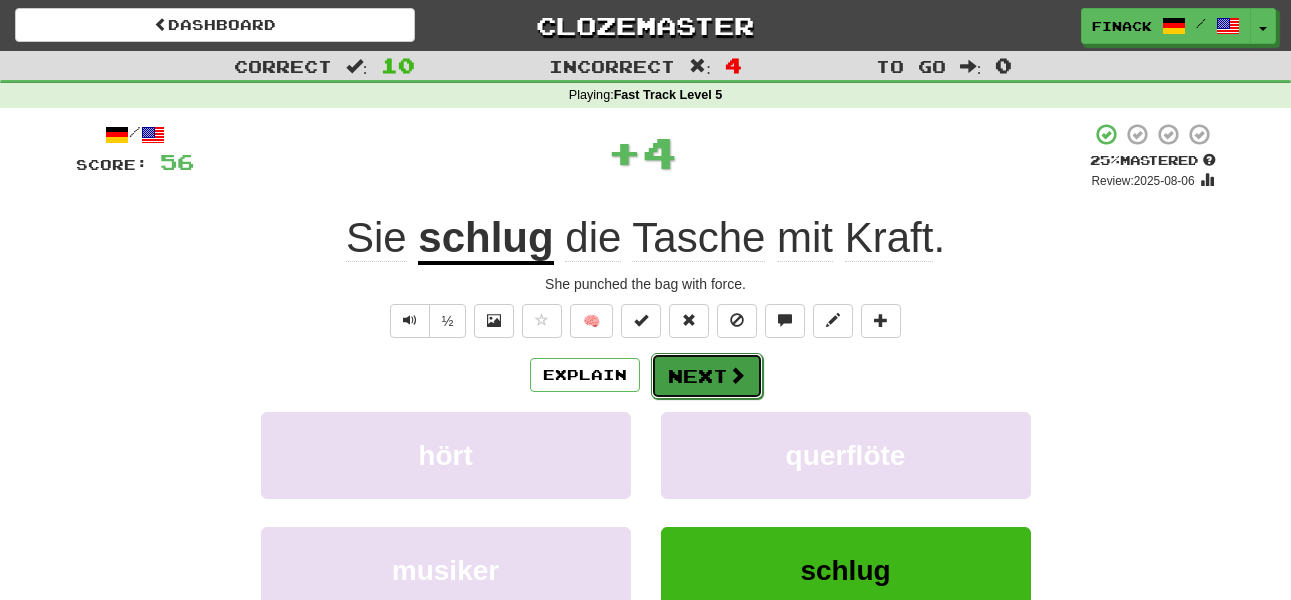 click on "Next" at bounding box center (707, 376) 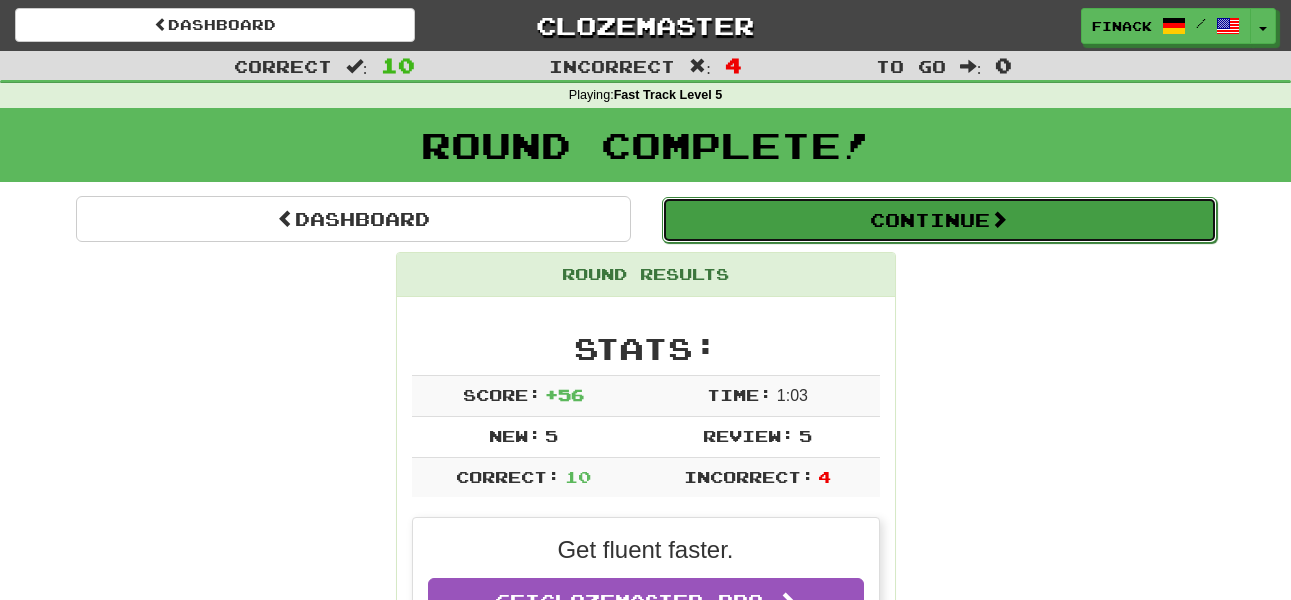 click on "Continue" at bounding box center (939, 220) 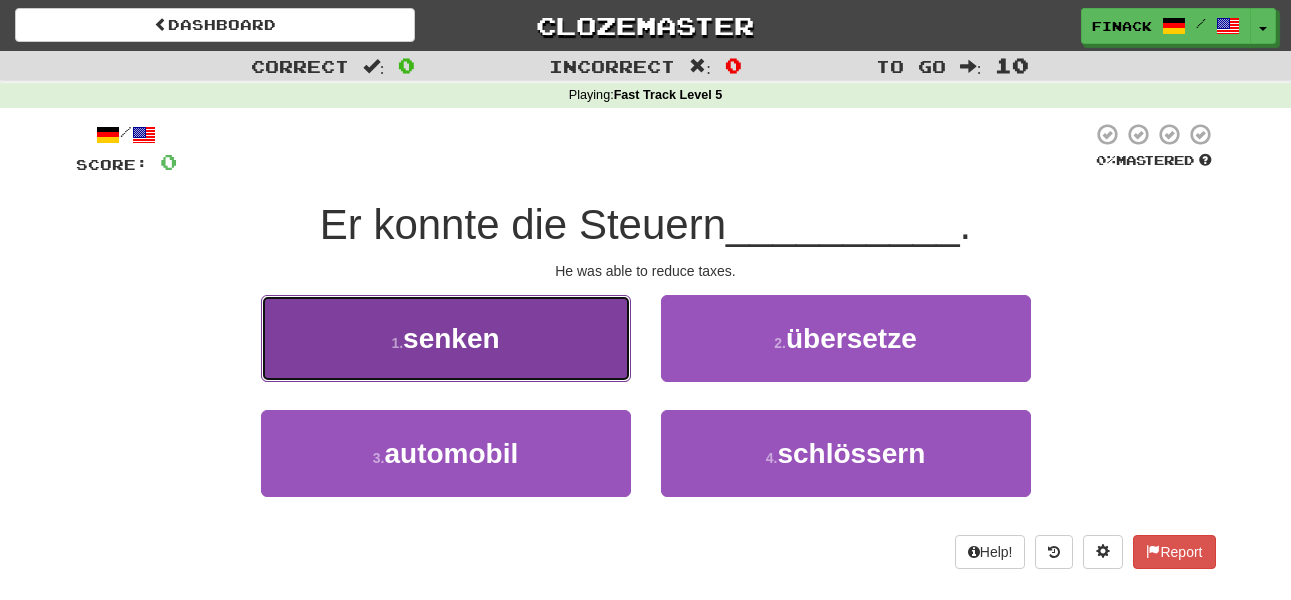 click on "senken" at bounding box center [451, 338] 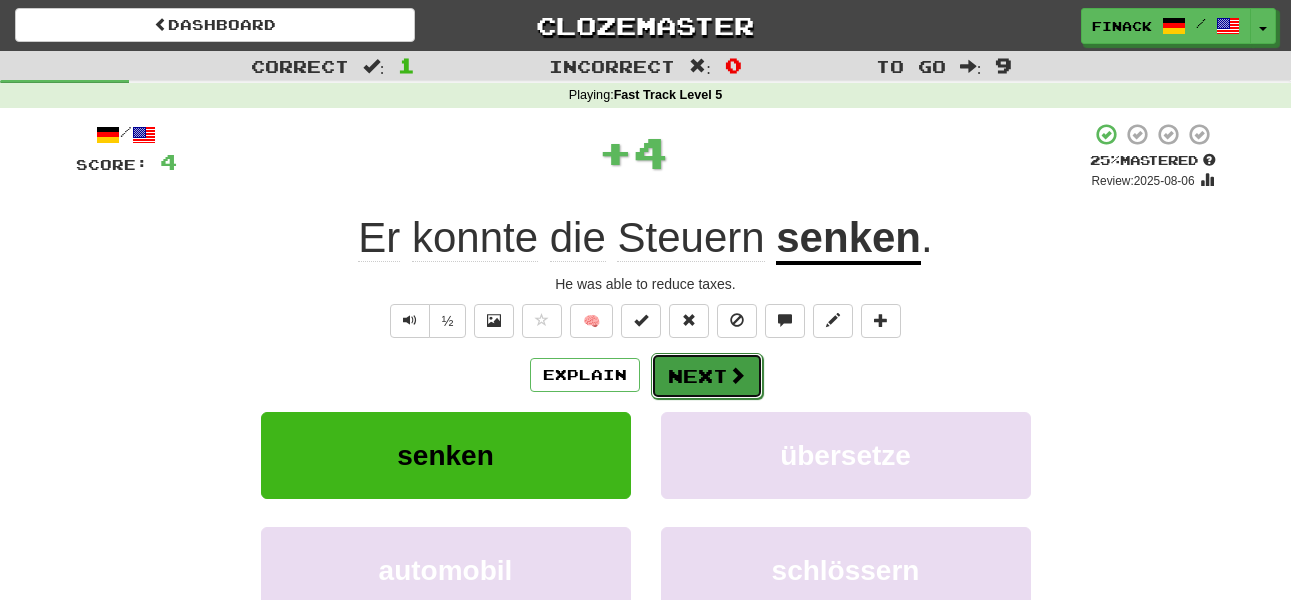 click on "Next" at bounding box center [707, 376] 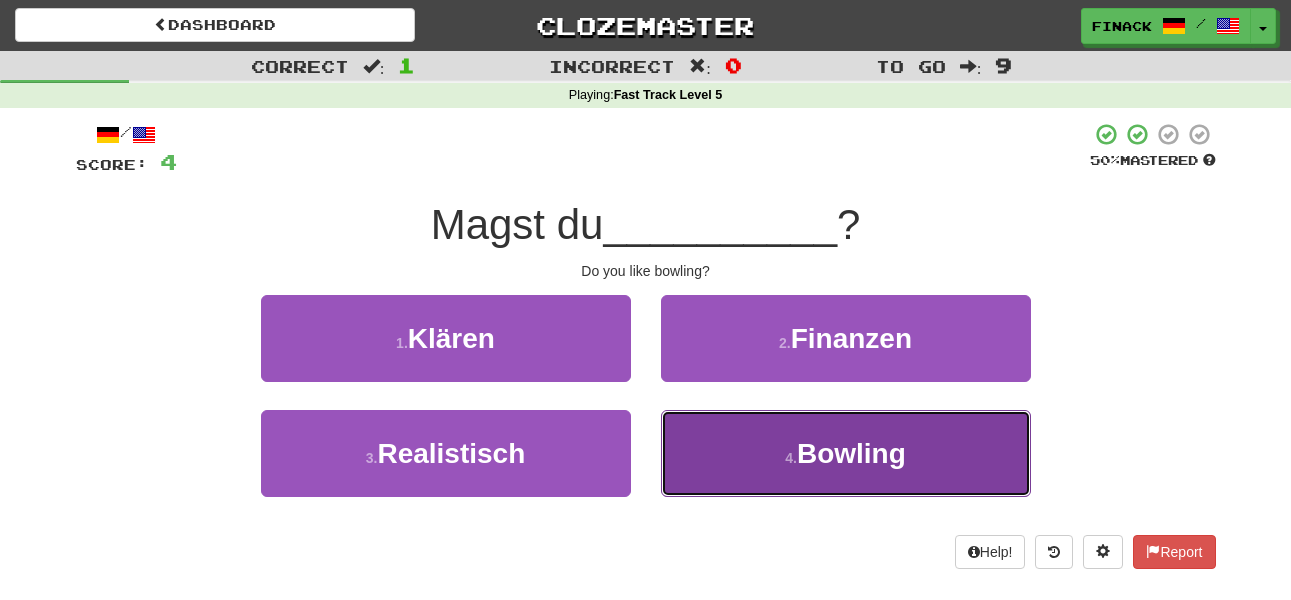 click on "4 .  Bowling" at bounding box center [846, 453] 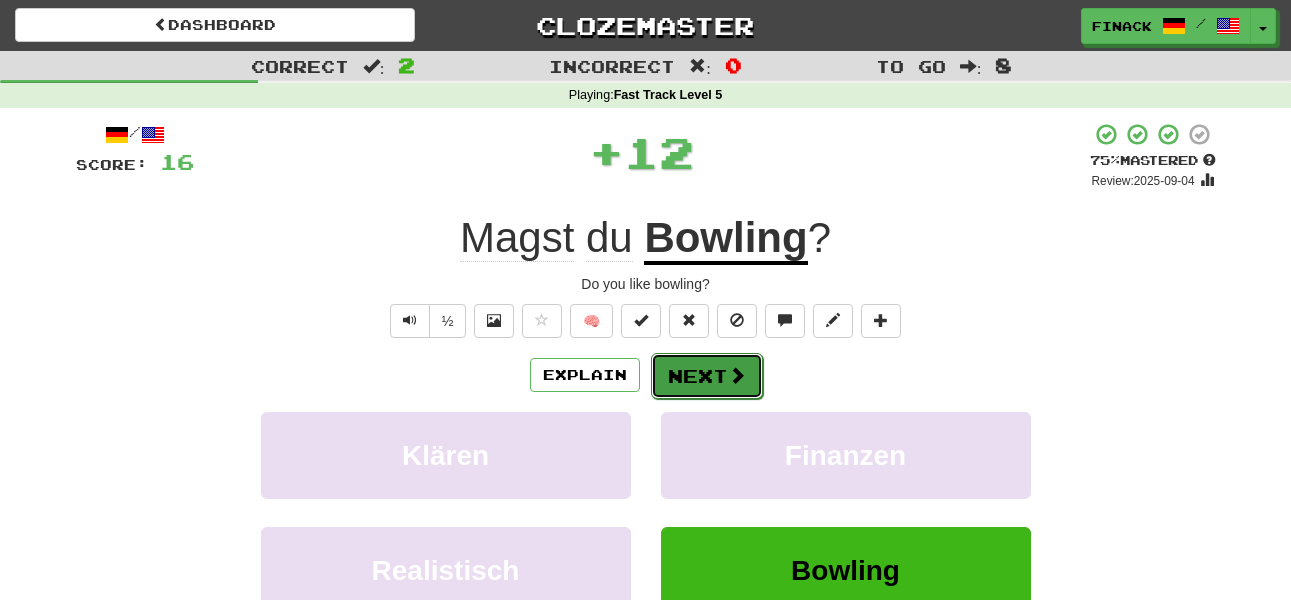click on "Next" at bounding box center [707, 376] 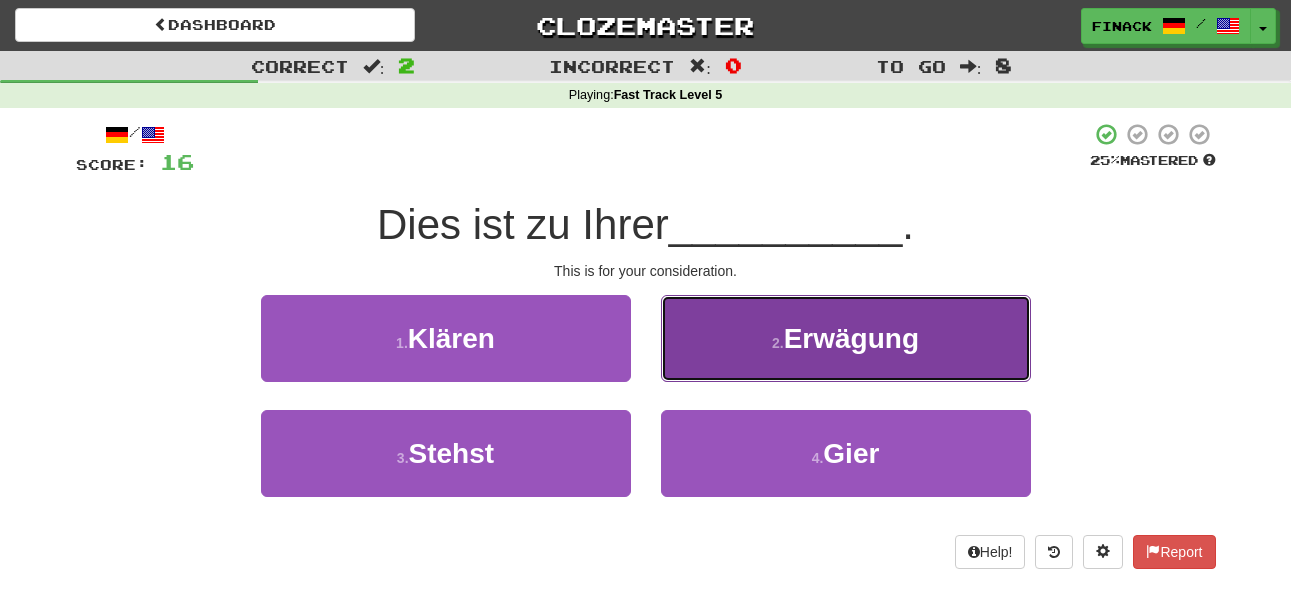 click on "2 .  Erwägung" at bounding box center [846, 338] 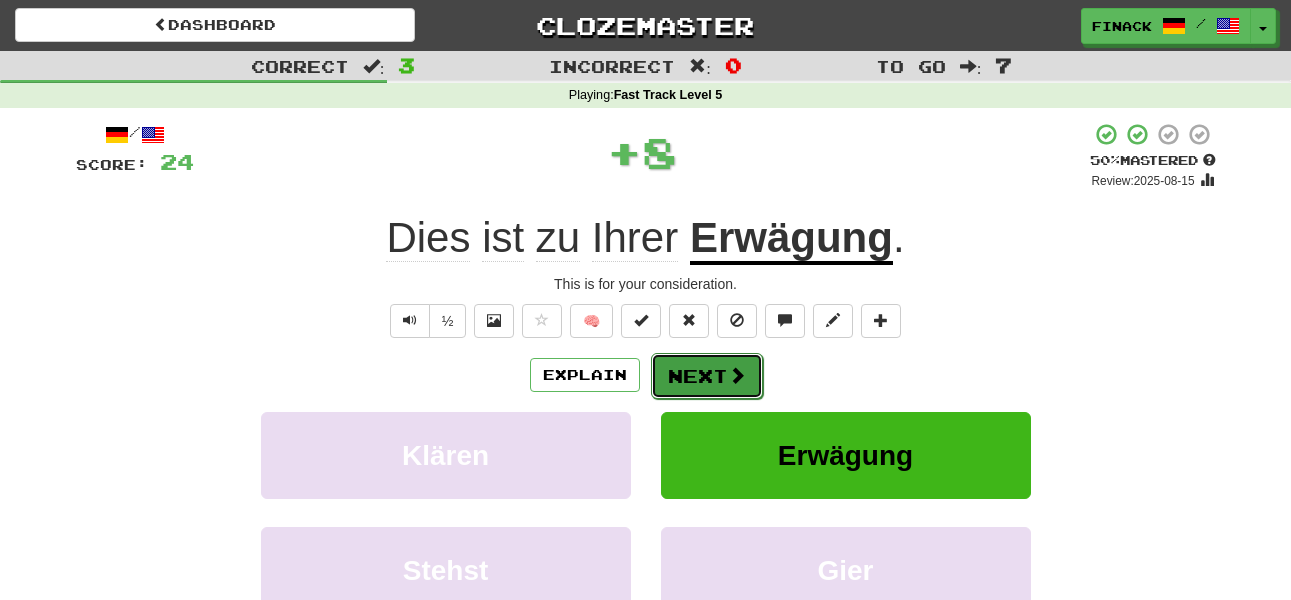 click on "Next" at bounding box center (707, 376) 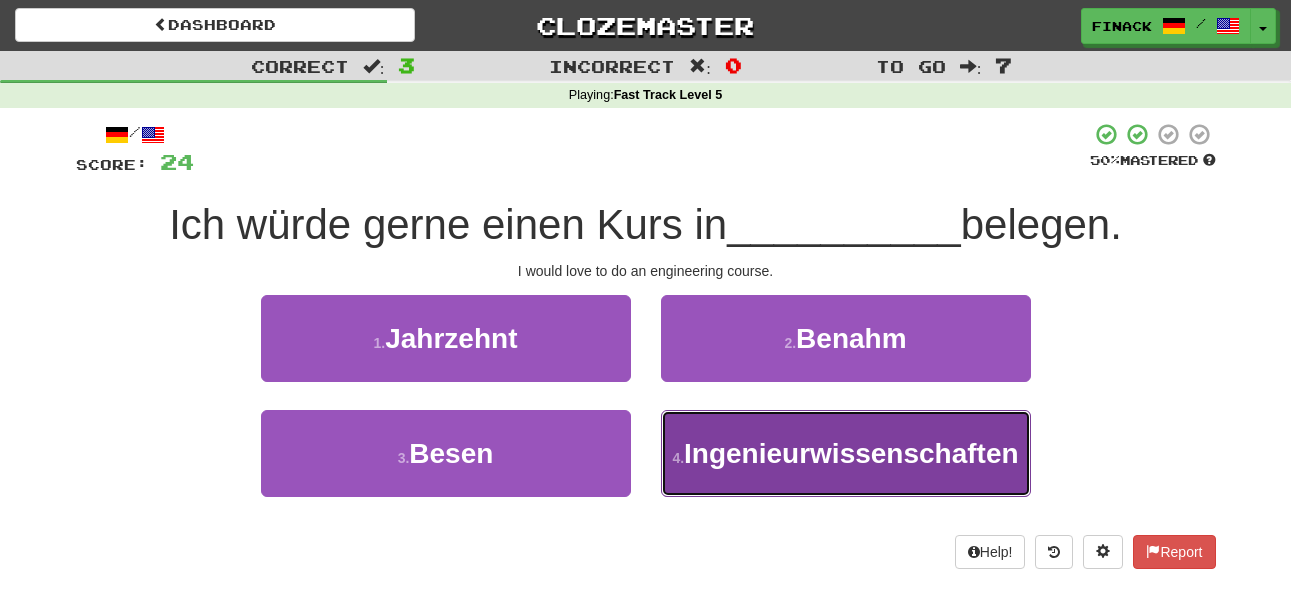 click on "Ingenieurwissenschaften" at bounding box center (851, 453) 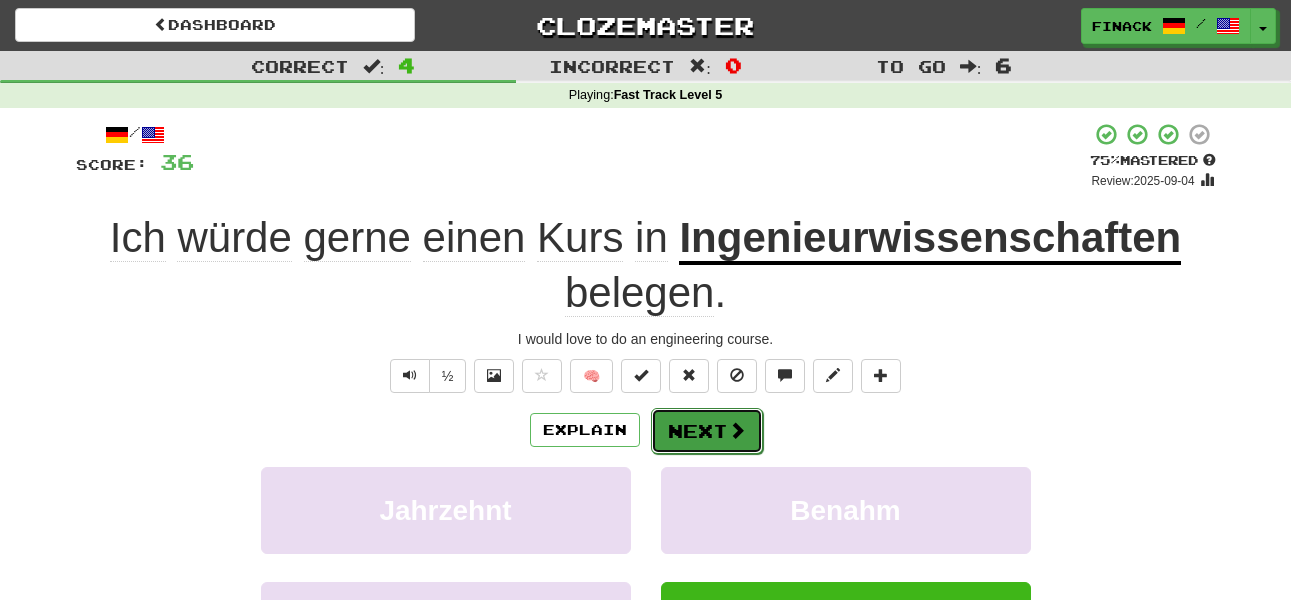 click at bounding box center (737, 430) 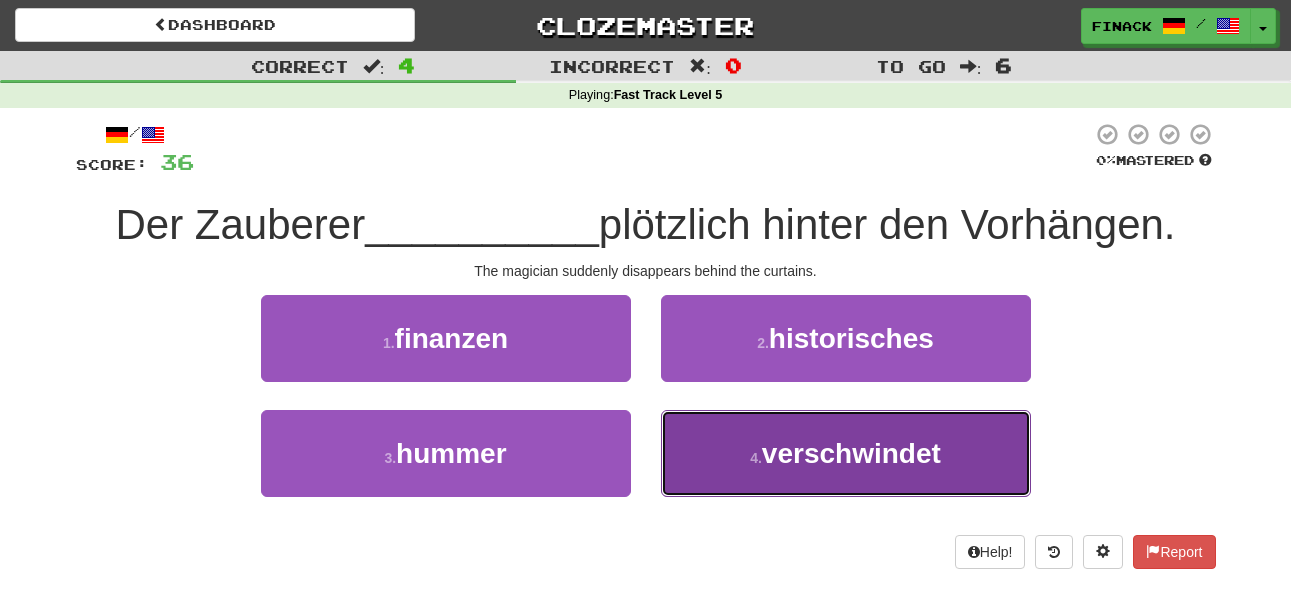 click on "4 .  verschwindet" at bounding box center [846, 453] 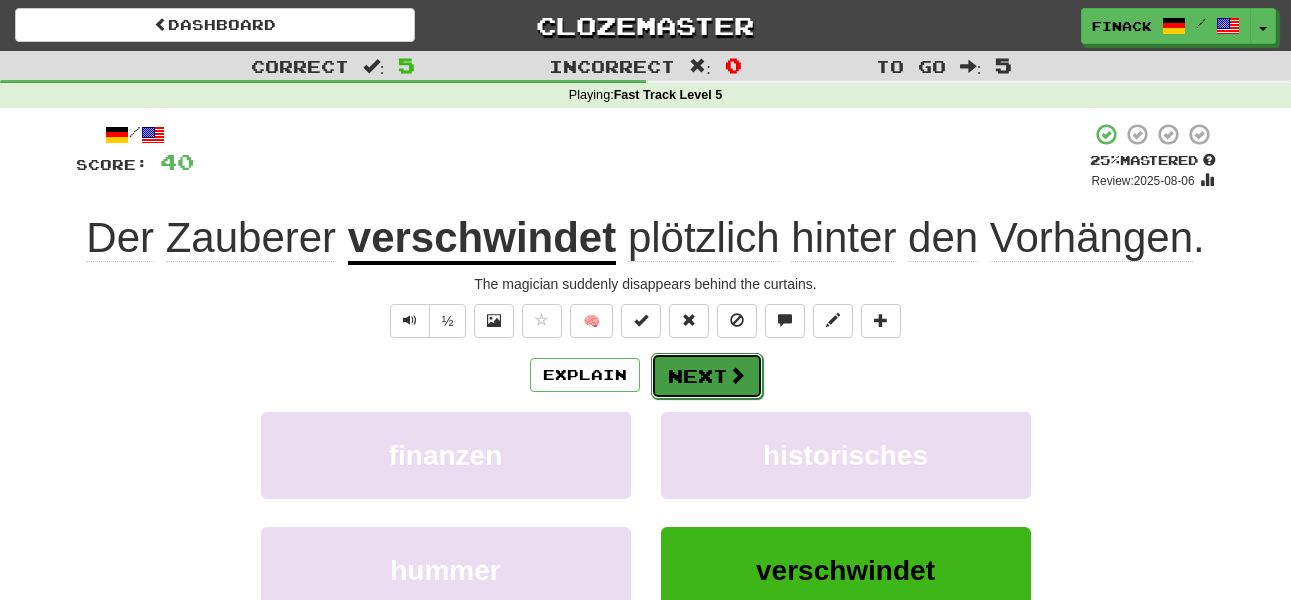 click on "Next" at bounding box center (707, 376) 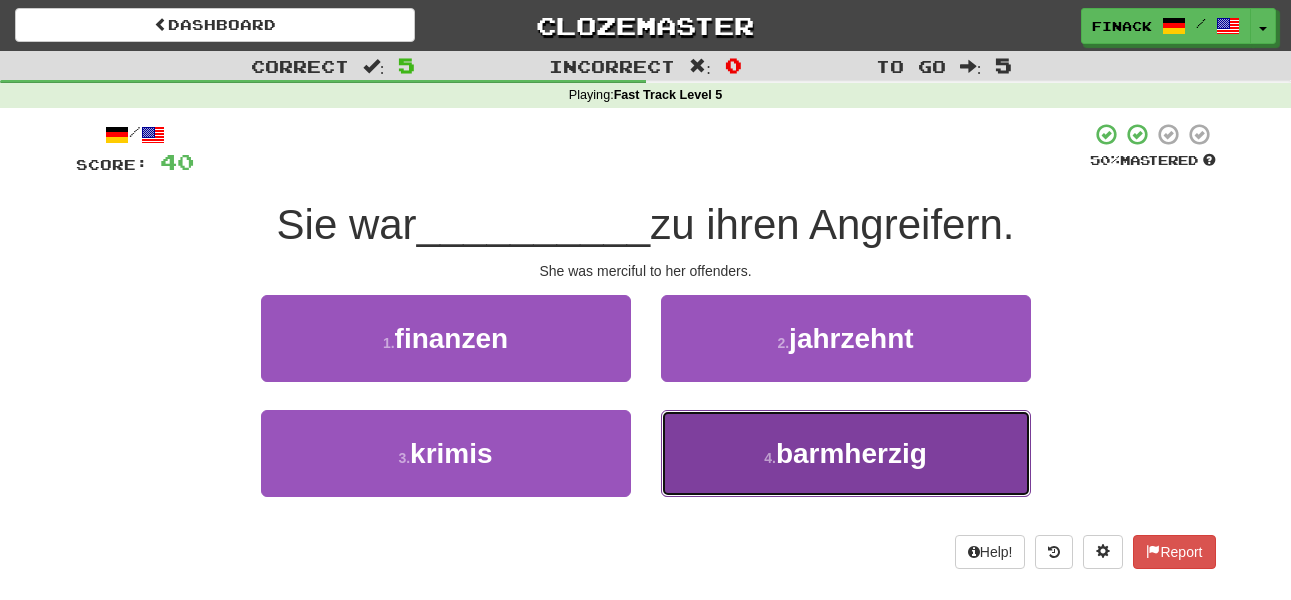 click on "4 .  barmherzig" at bounding box center [846, 453] 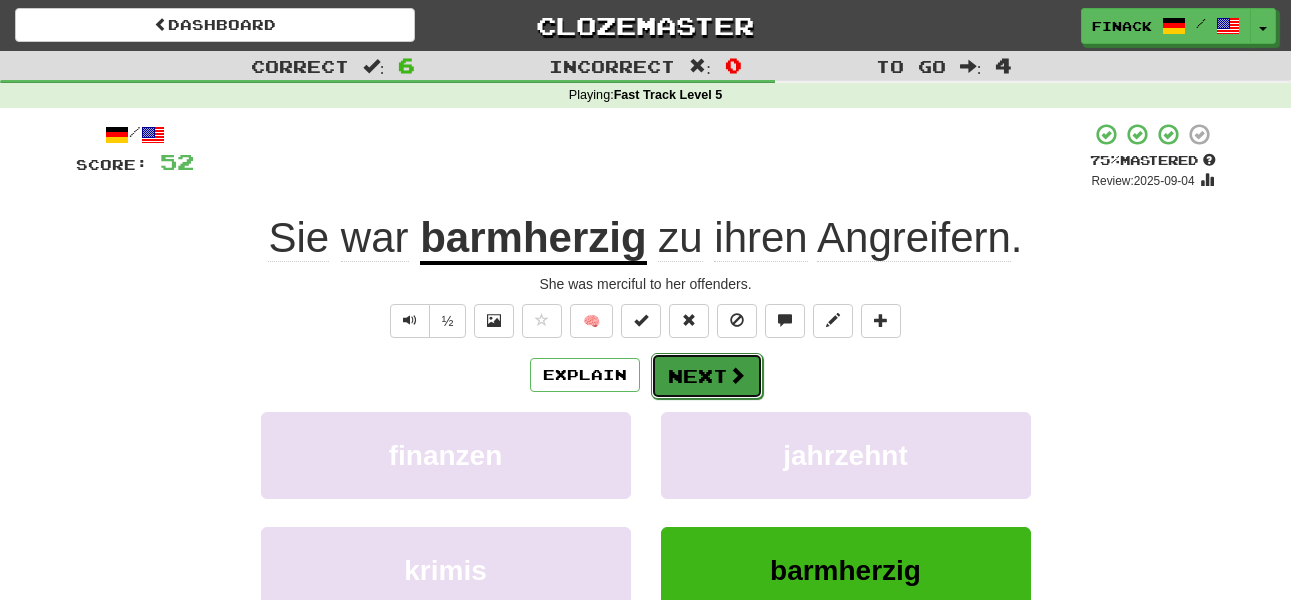click on "Next" at bounding box center (707, 376) 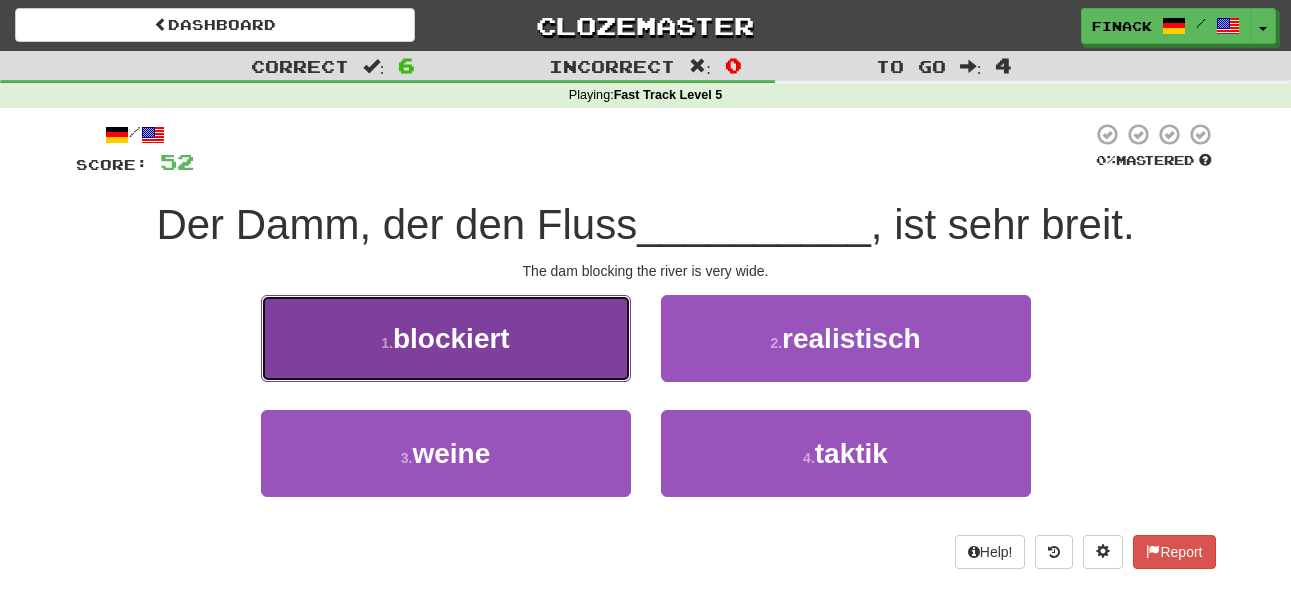 click on "1 .  blockiert" at bounding box center (446, 338) 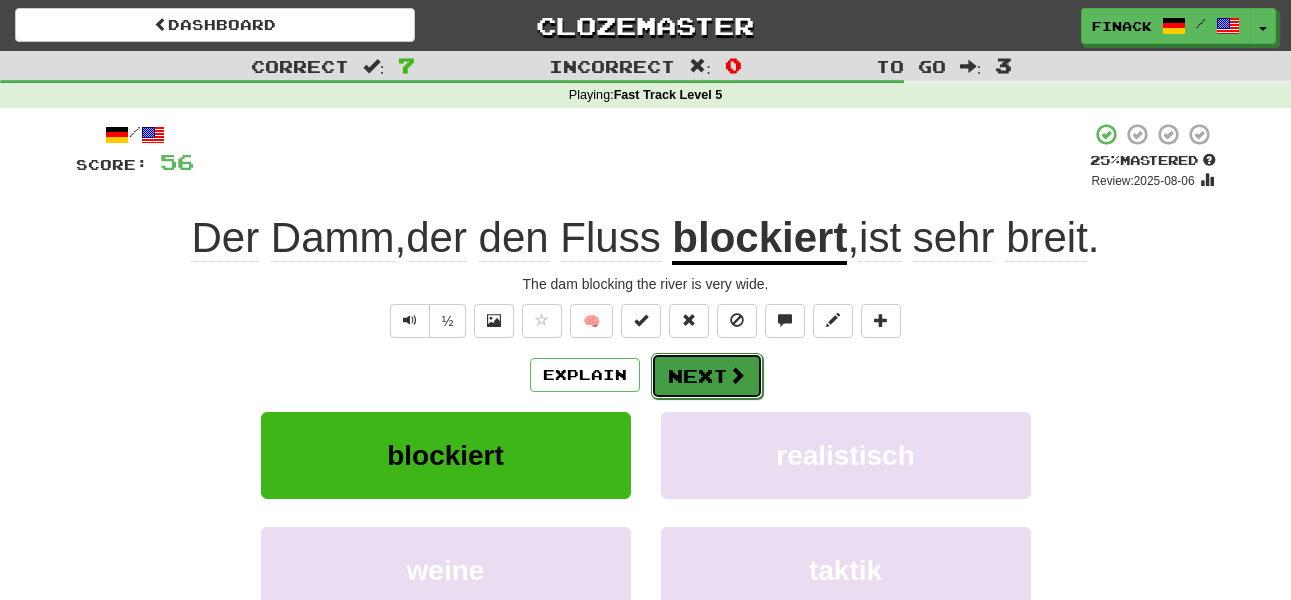 click on "Next" at bounding box center (707, 376) 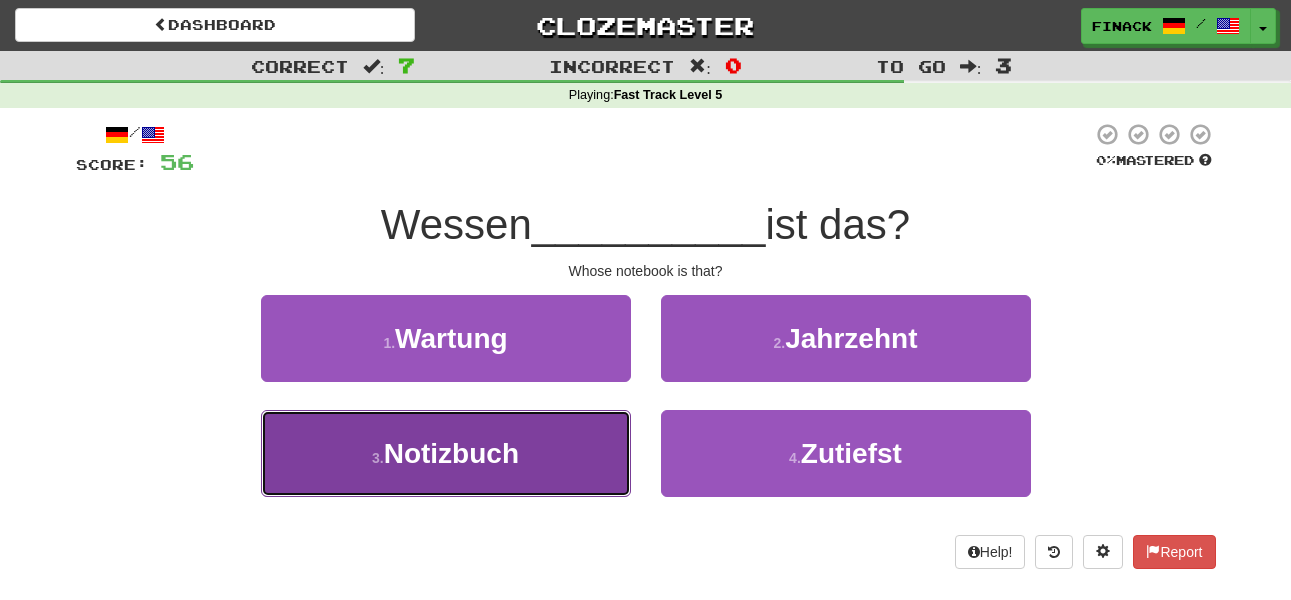 click on "3 .  Notizbuch" at bounding box center [446, 453] 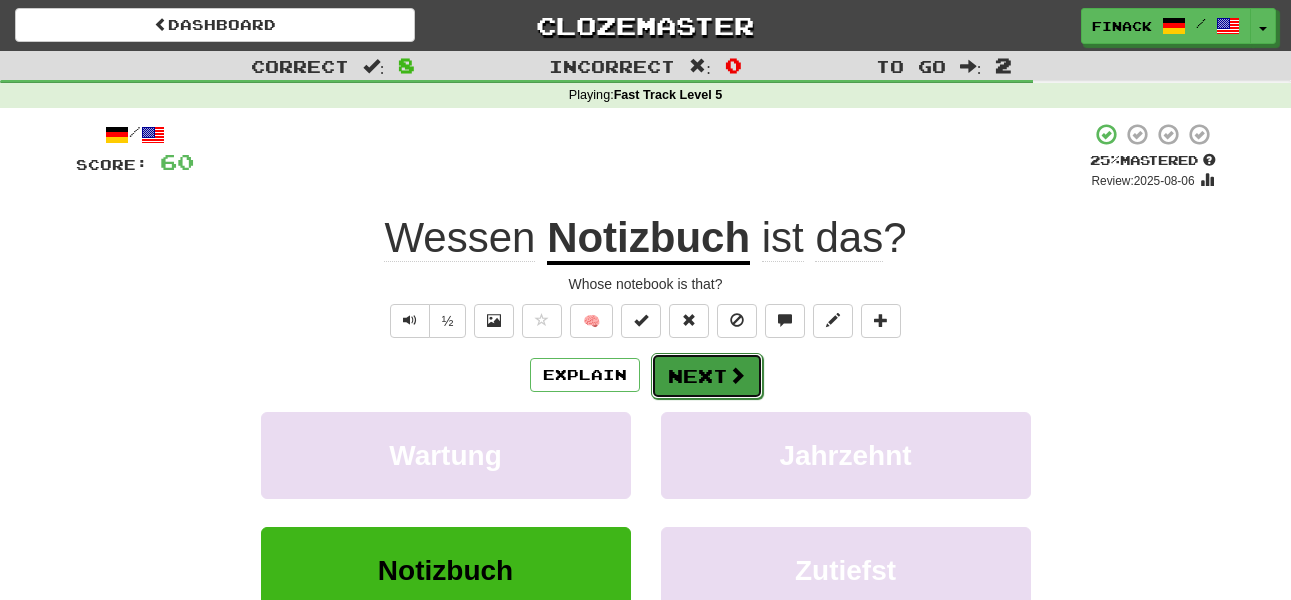 click on "Next" at bounding box center [707, 376] 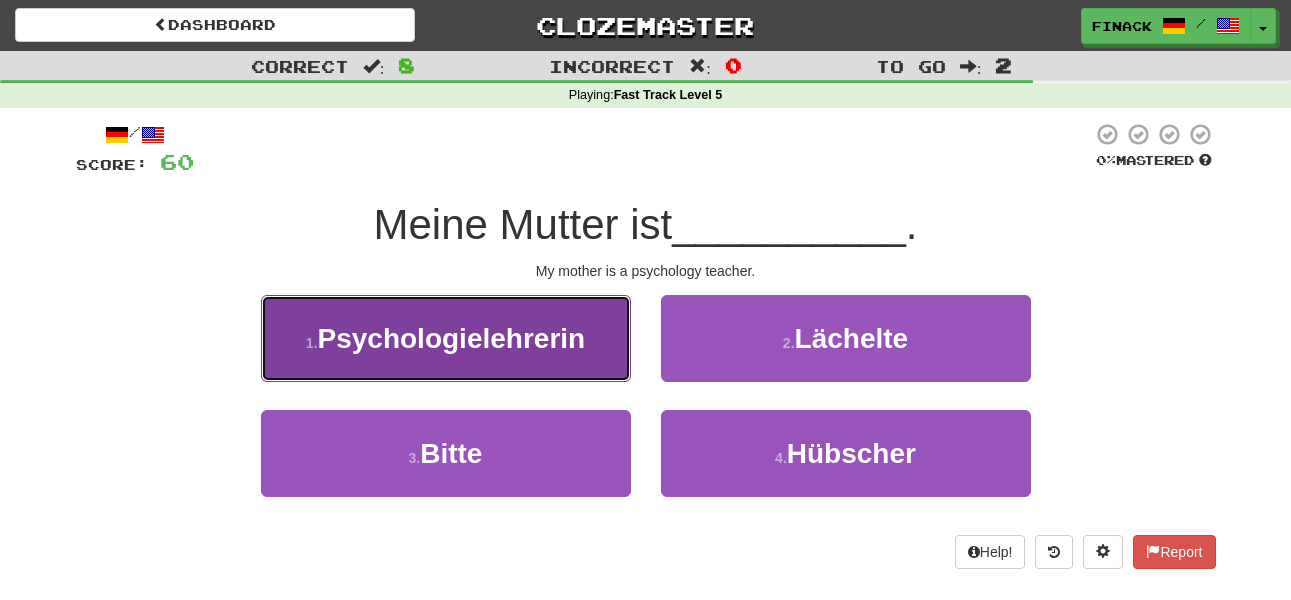 click on "1 .  Psychologielehrerin" at bounding box center [446, 338] 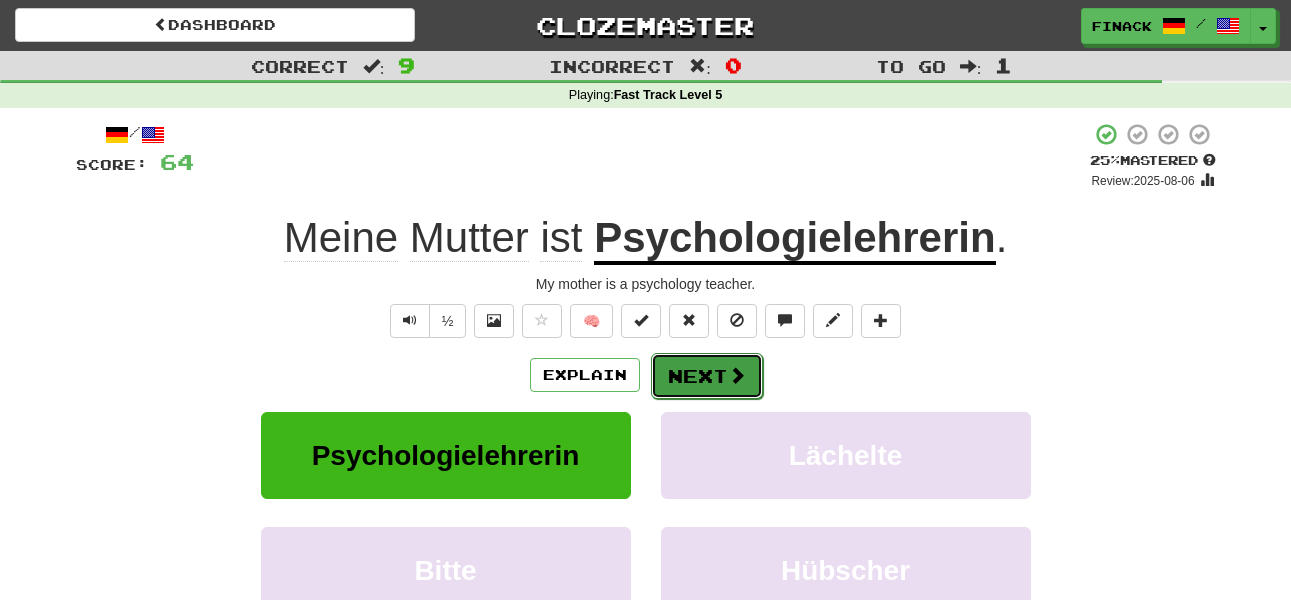 click at bounding box center [737, 375] 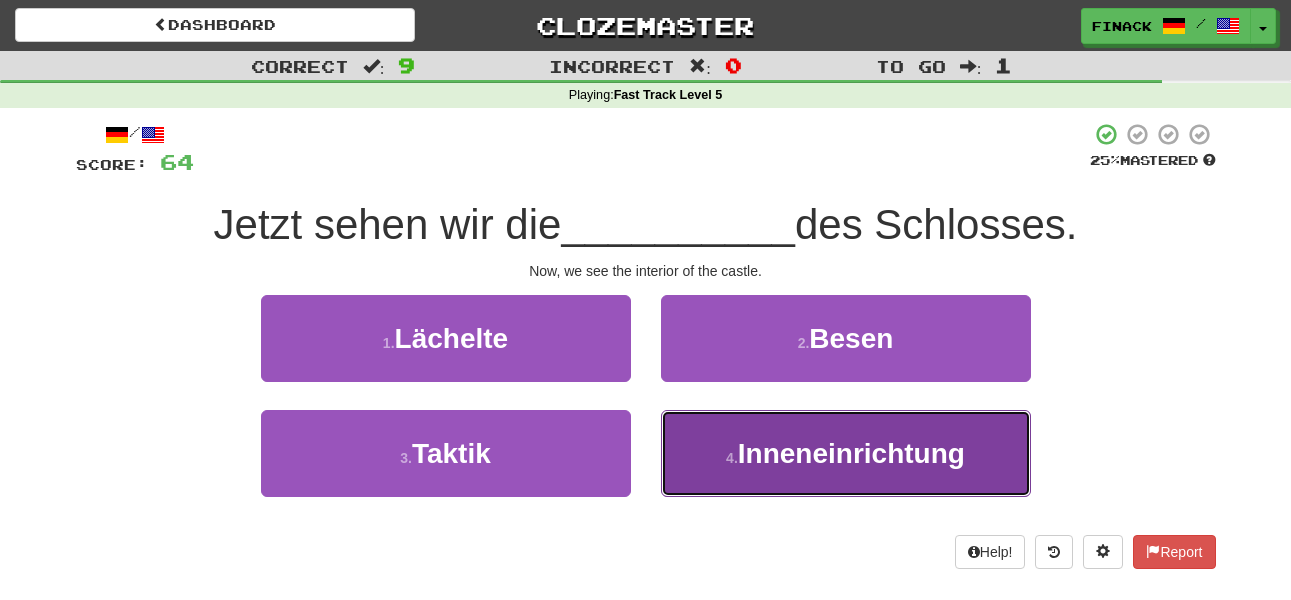 click on "4 ." at bounding box center (732, 458) 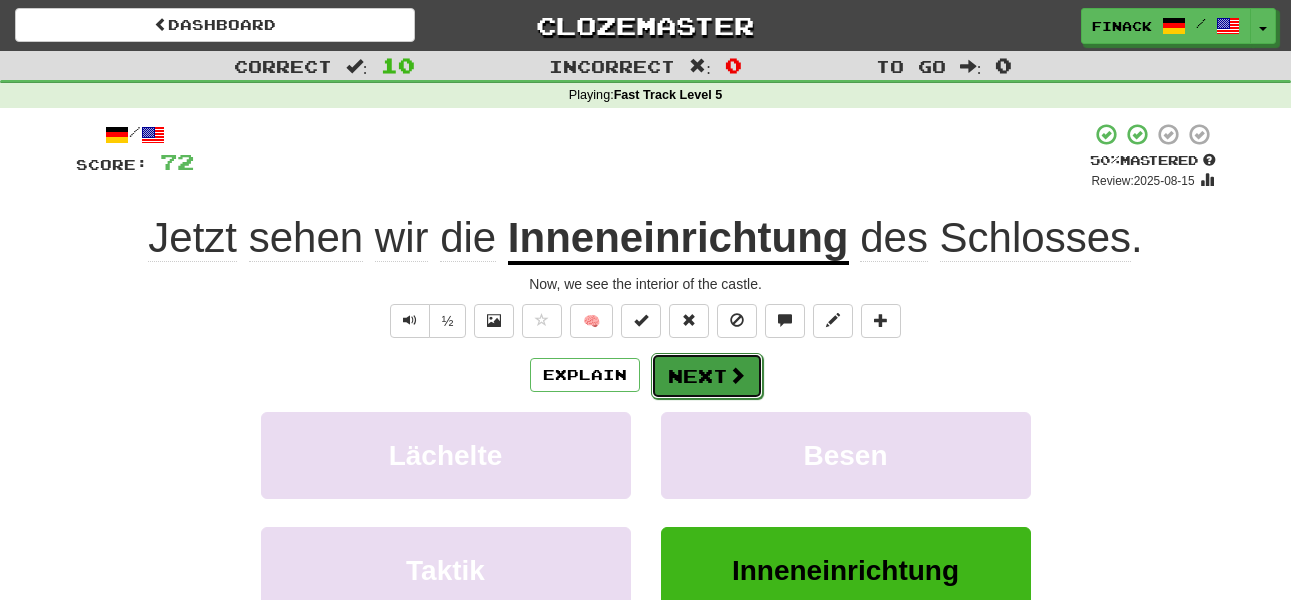 click on "Next" at bounding box center [707, 376] 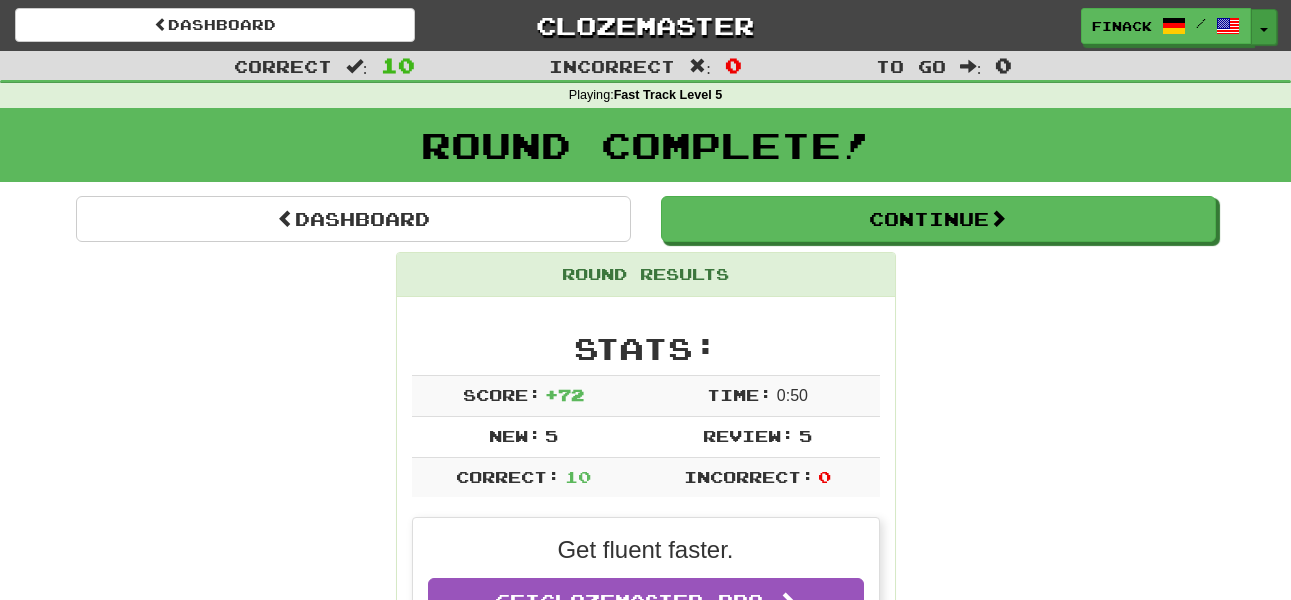 click at bounding box center [1264, 30] 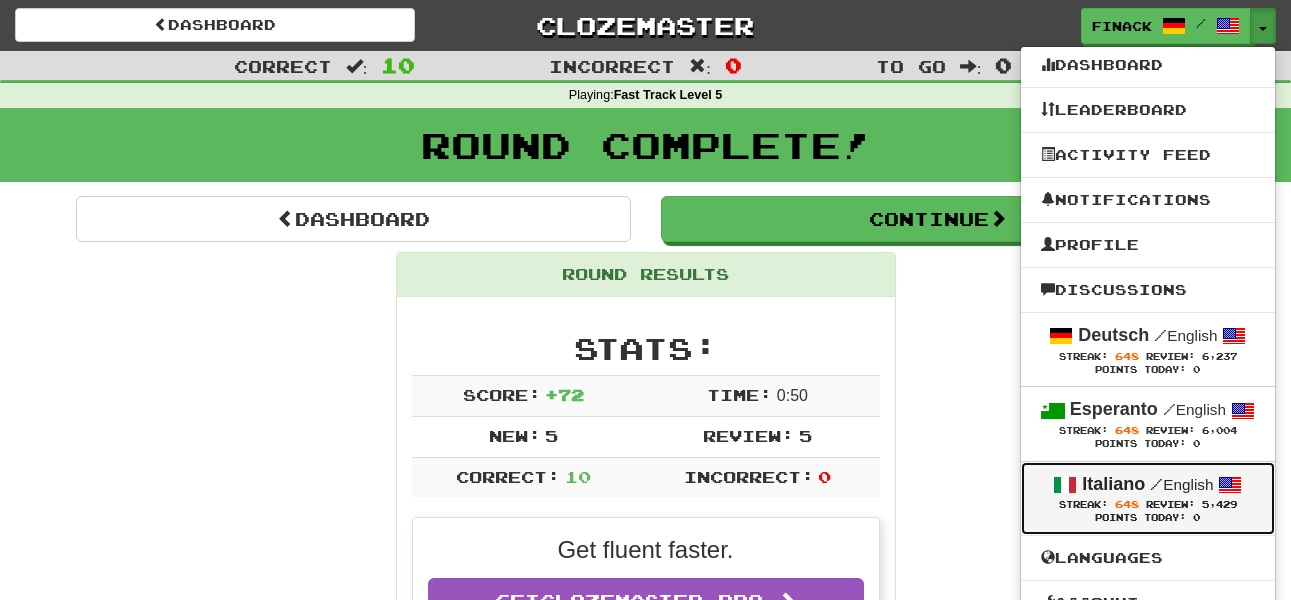 click on "Italiano
/
English" at bounding box center (1148, 485) 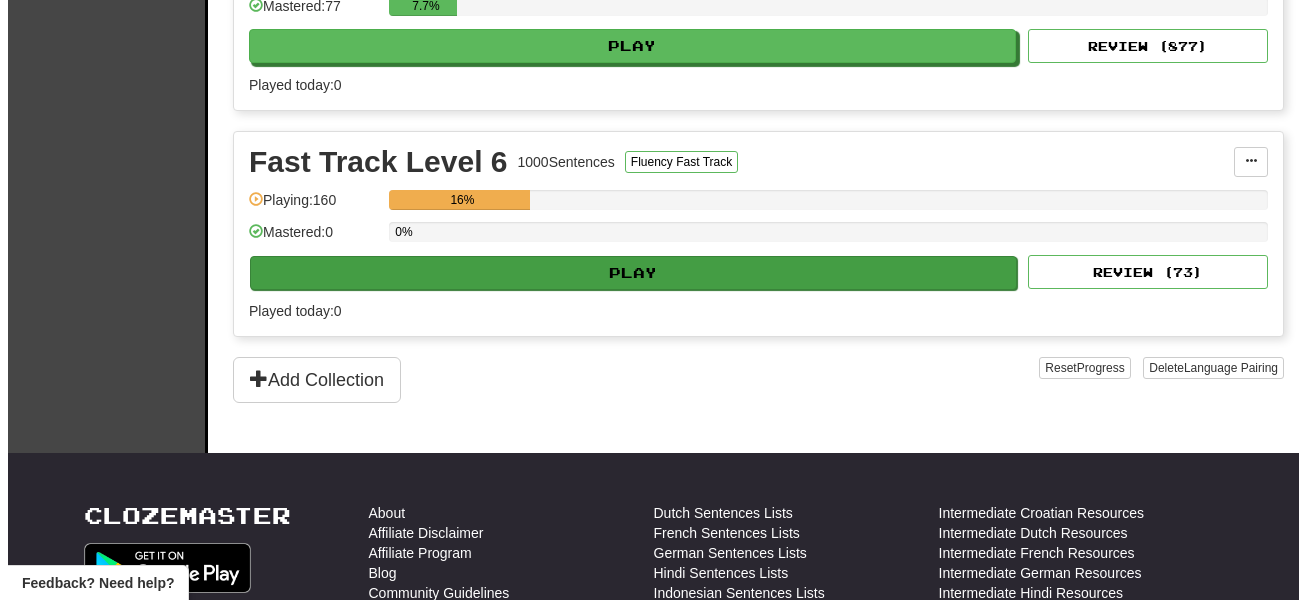 scroll, scrollTop: 1453, scrollLeft: 0, axis: vertical 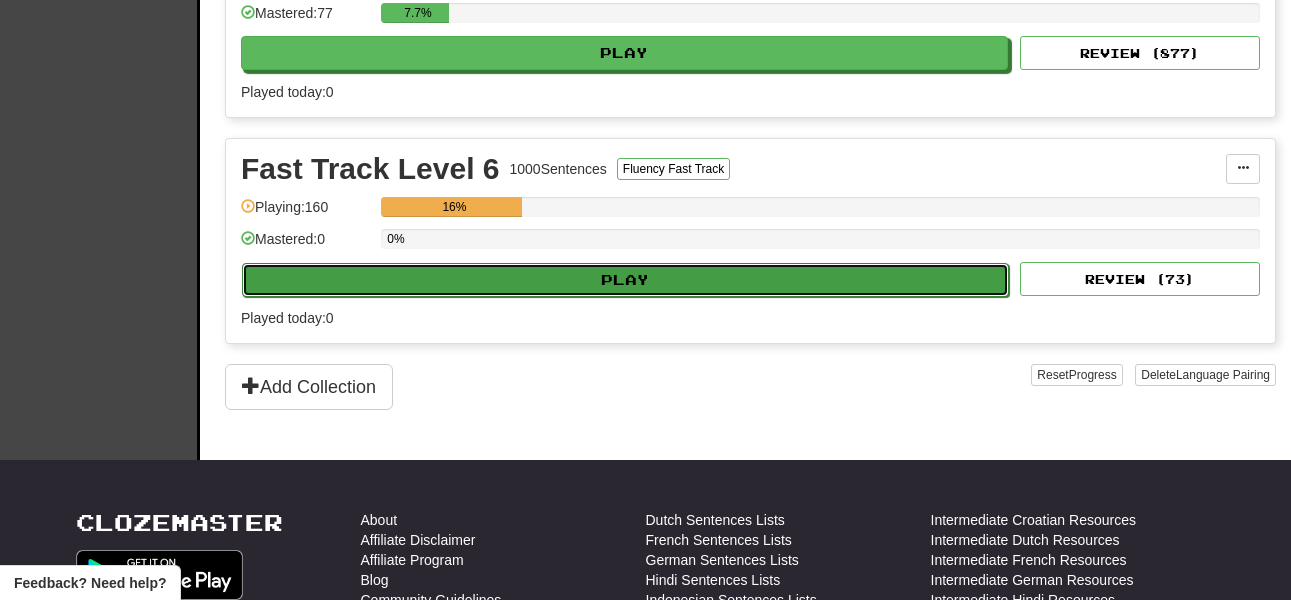 click on "Play" at bounding box center (625, 280) 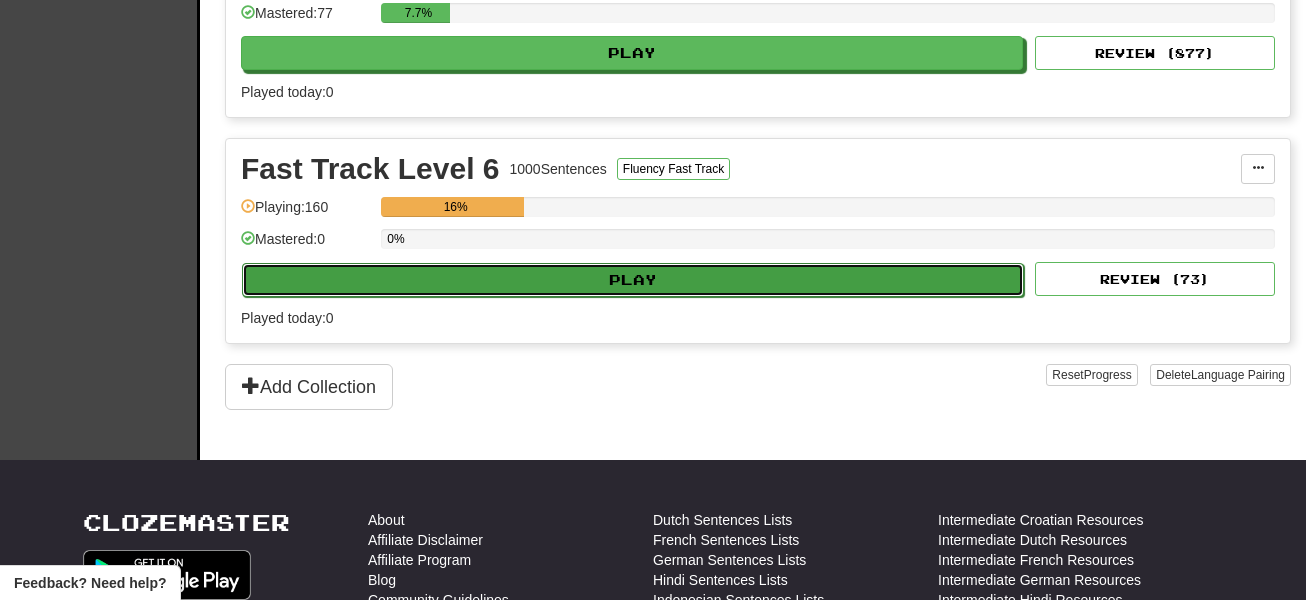 select on "**" 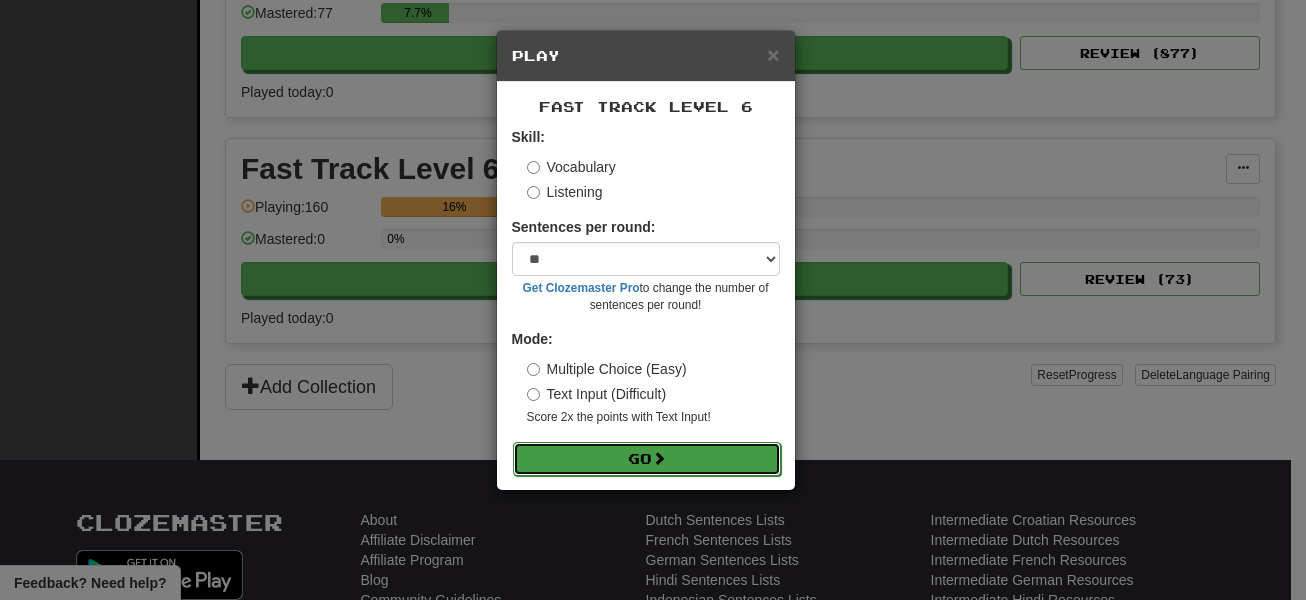 click on "Go" at bounding box center (647, 459) 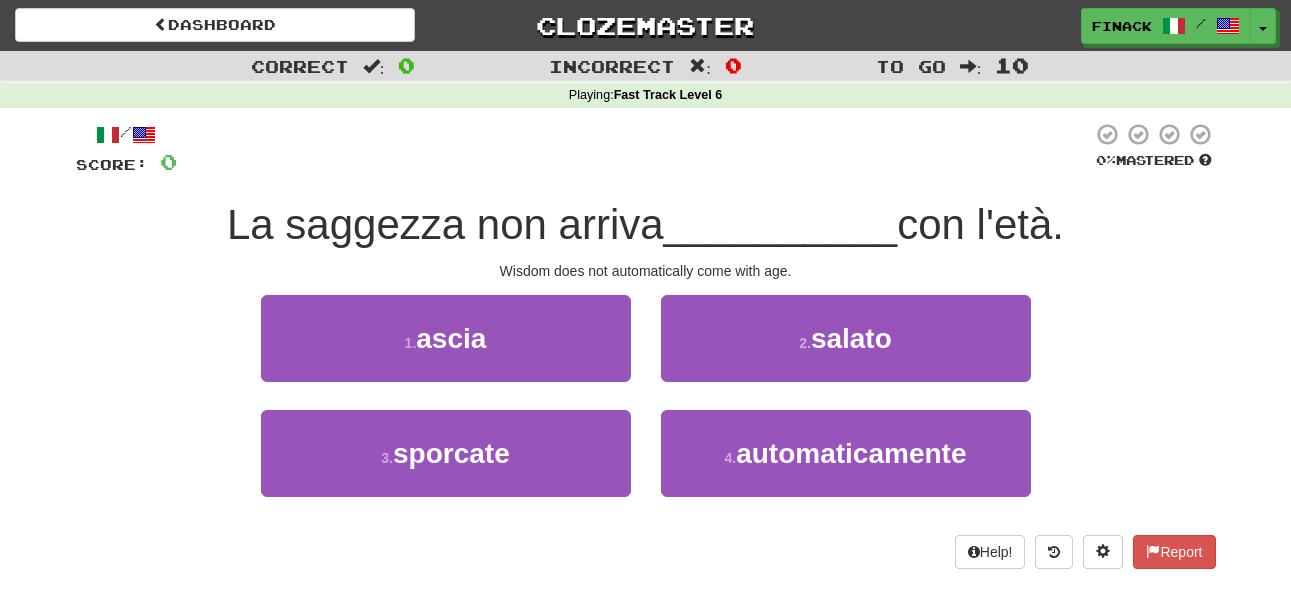 scroll, scrollTop: 0, scrollLeft: 0, axis: both 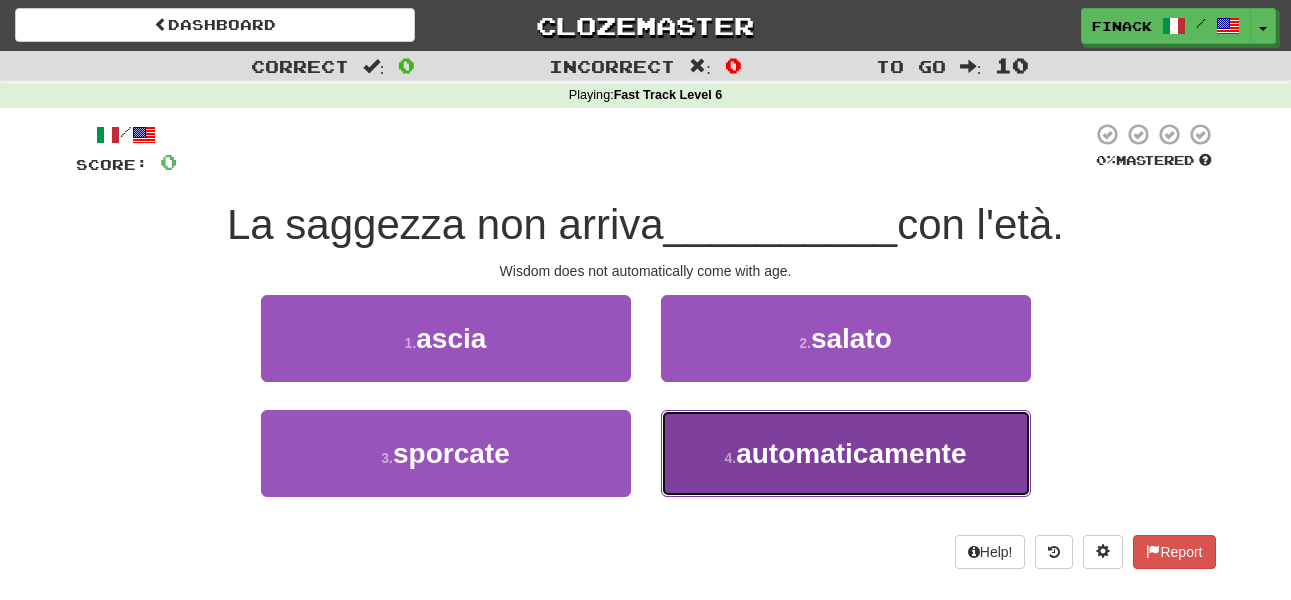 click on "4 ." at bounding box center [731, 458] 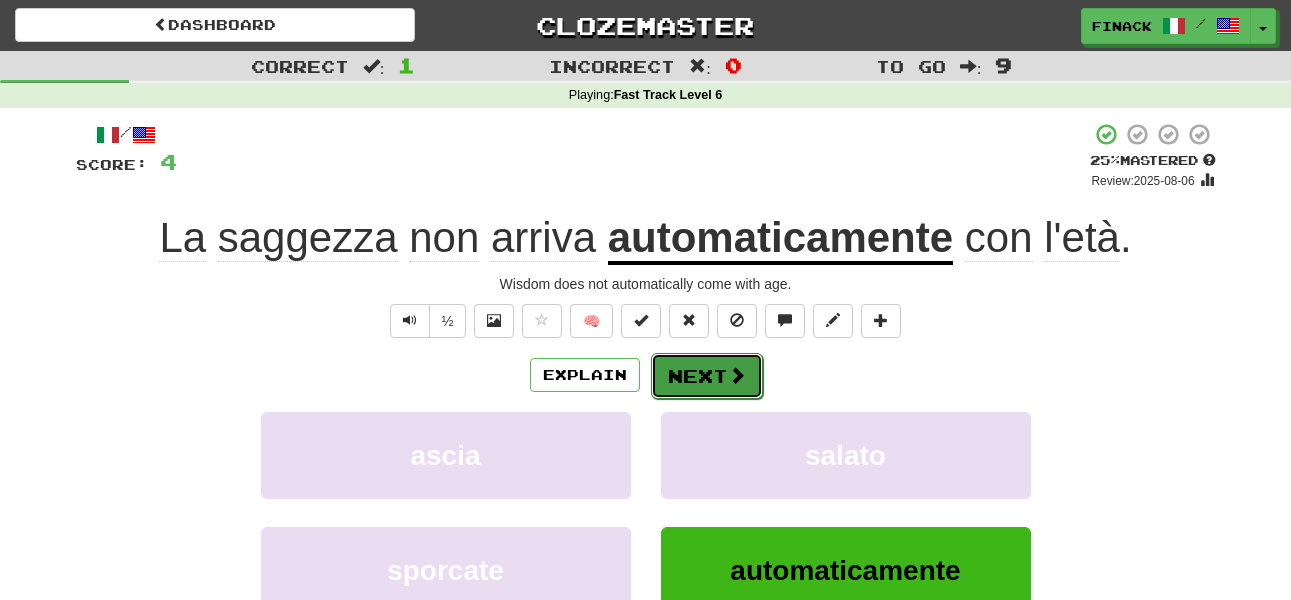 click on "Next" at bounding box center [707, 376] 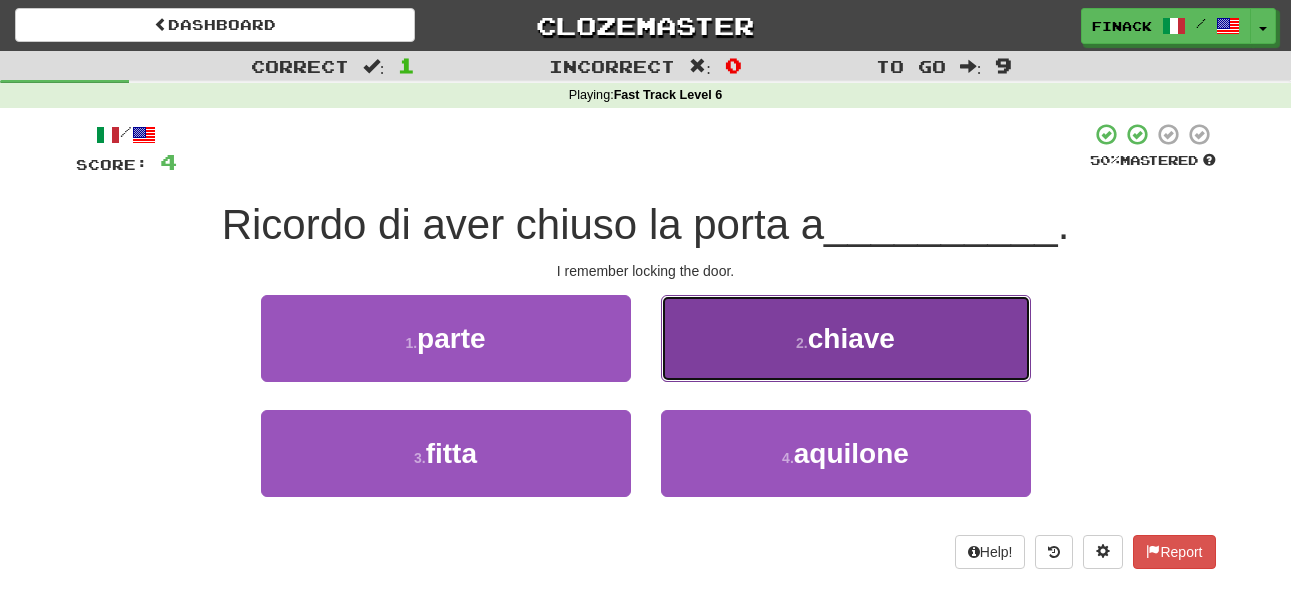 click on "2 .  chiave" at bounding box center (846, 338) 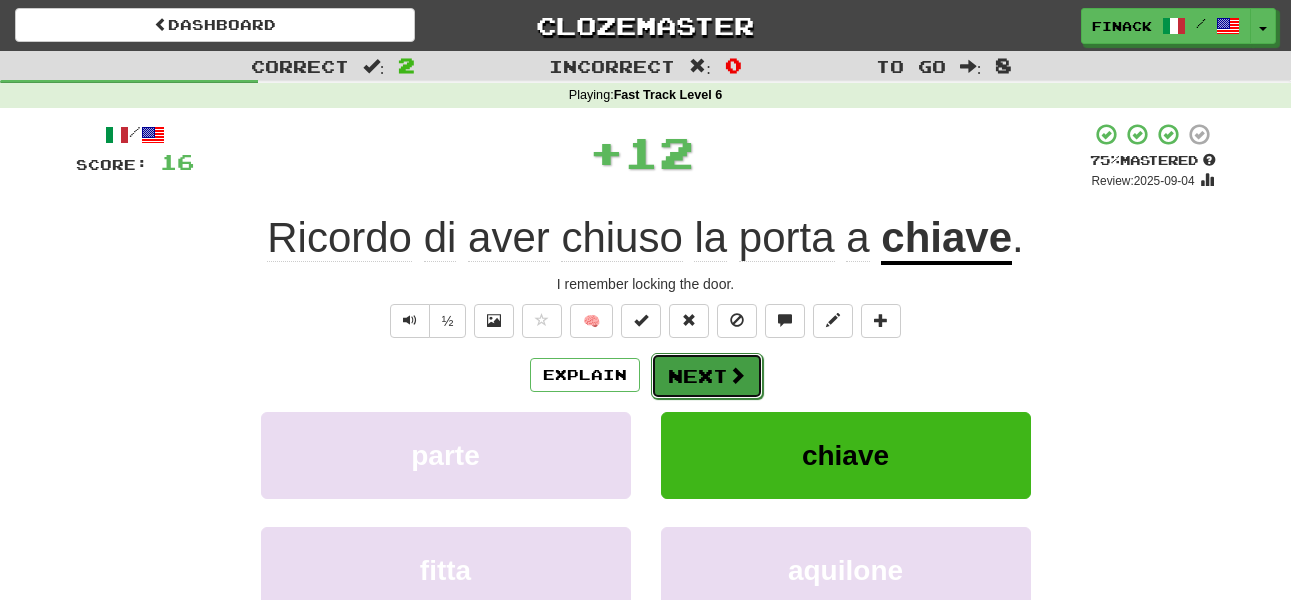 click on "Next" at bounding box center [707, 376] 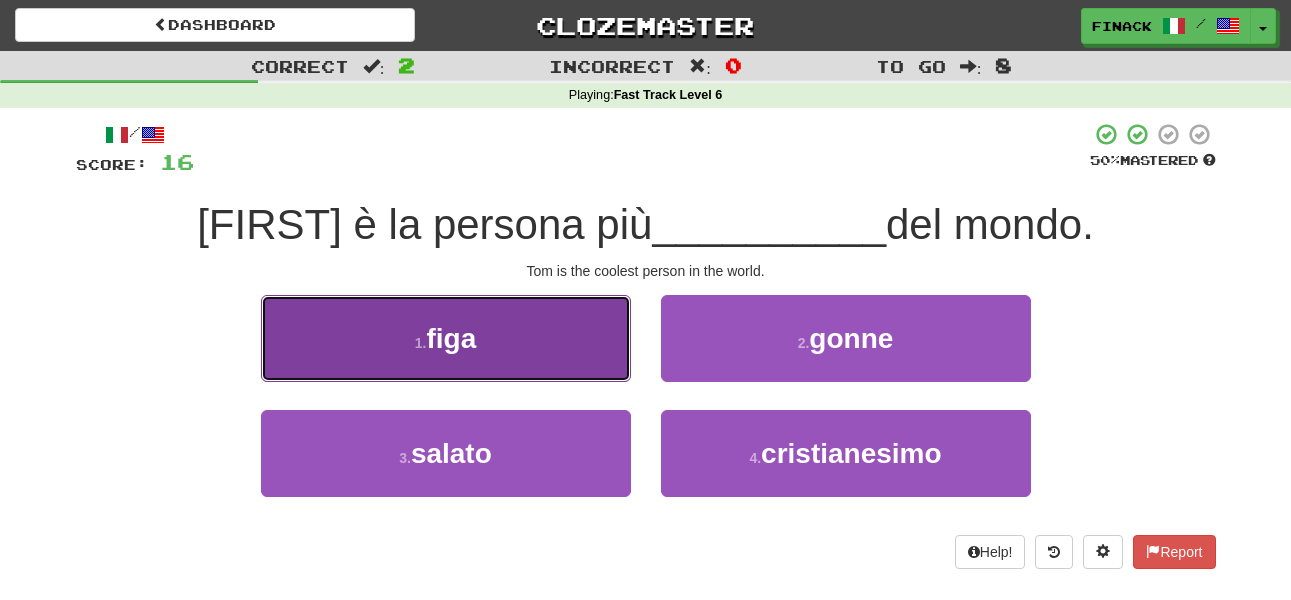 click on "1 .  figa" at bounding box center (446, 338) 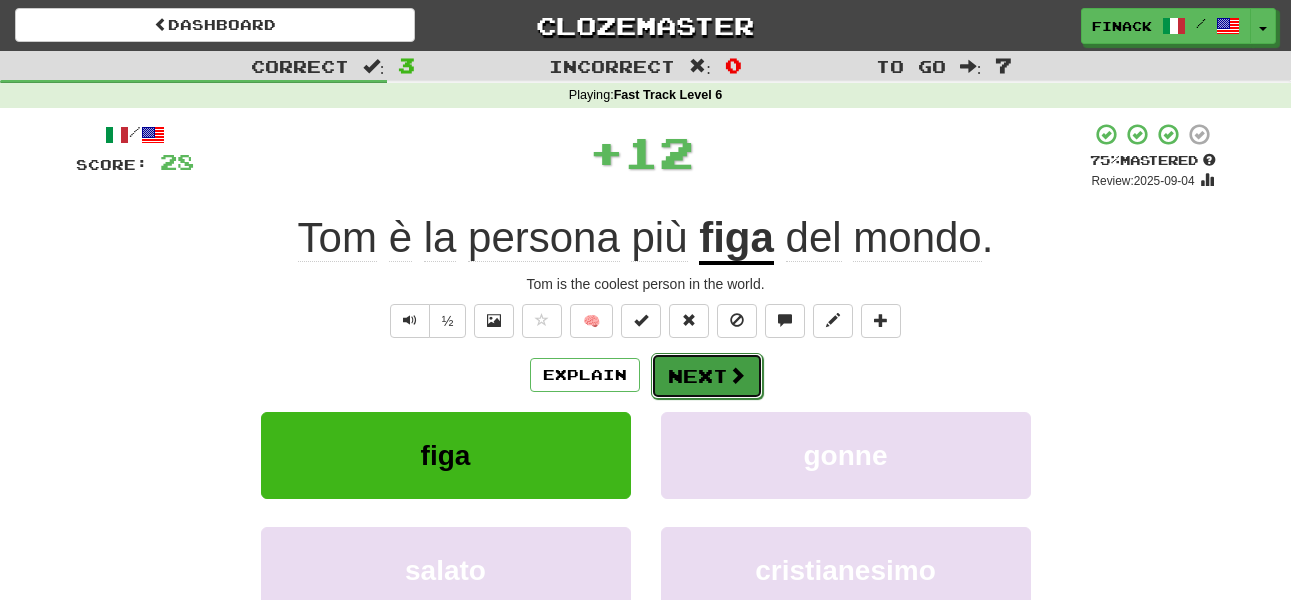 click at bounding box center [737, 375] 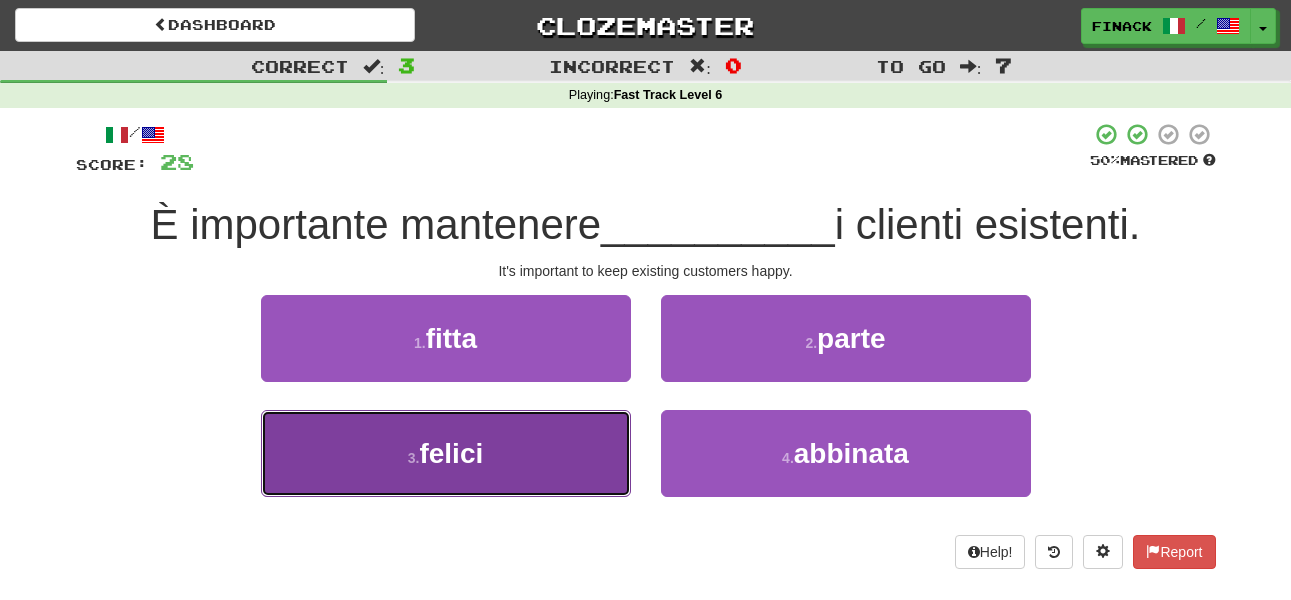 click on "3 .  felici" at bounding box center [446, 453] 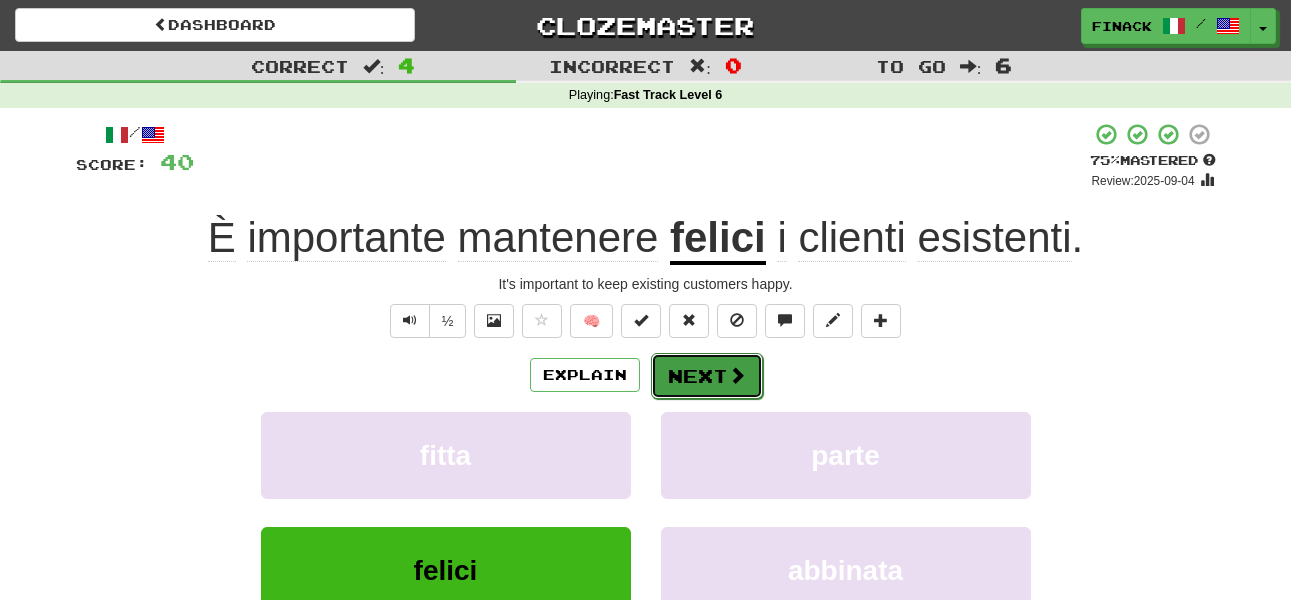 click on "Next" at bounding box center (707, 376) 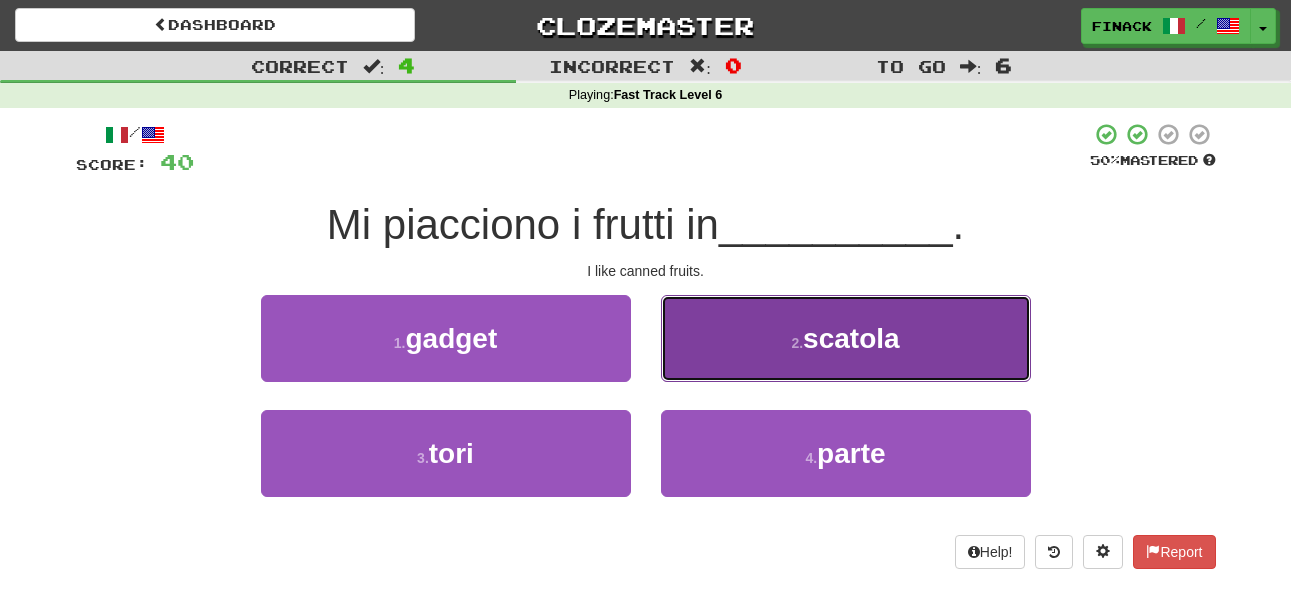click on "2 .  scatola" at bounding box center [846, 338] 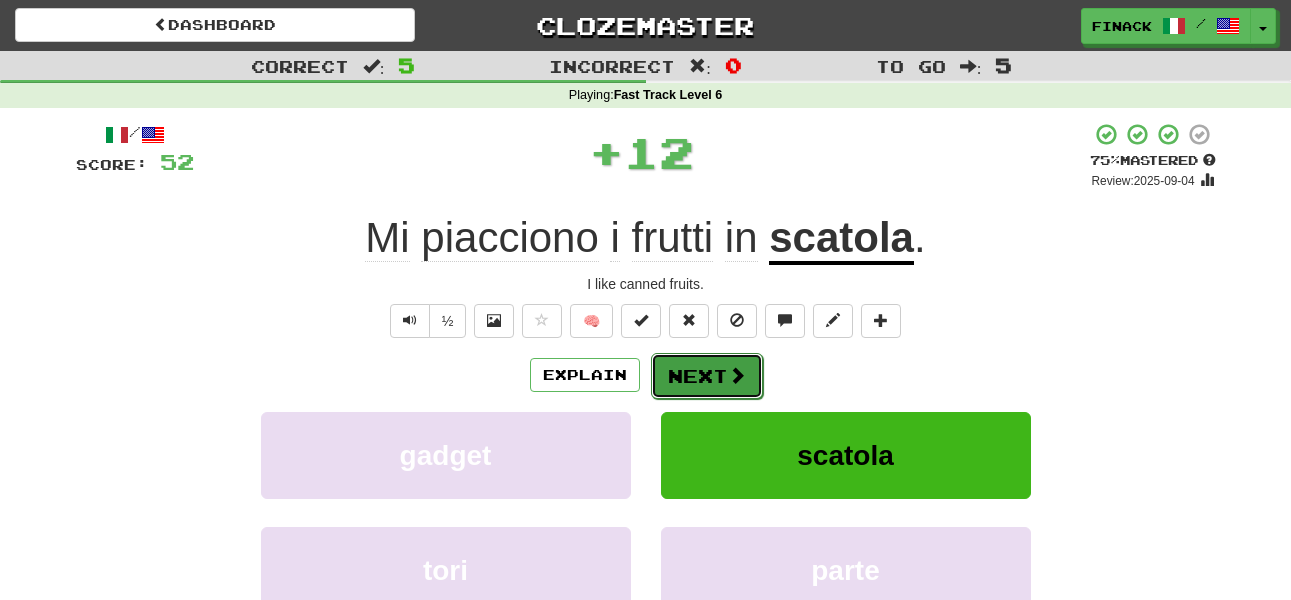 click on "Next" at bounding box center [707, 376] 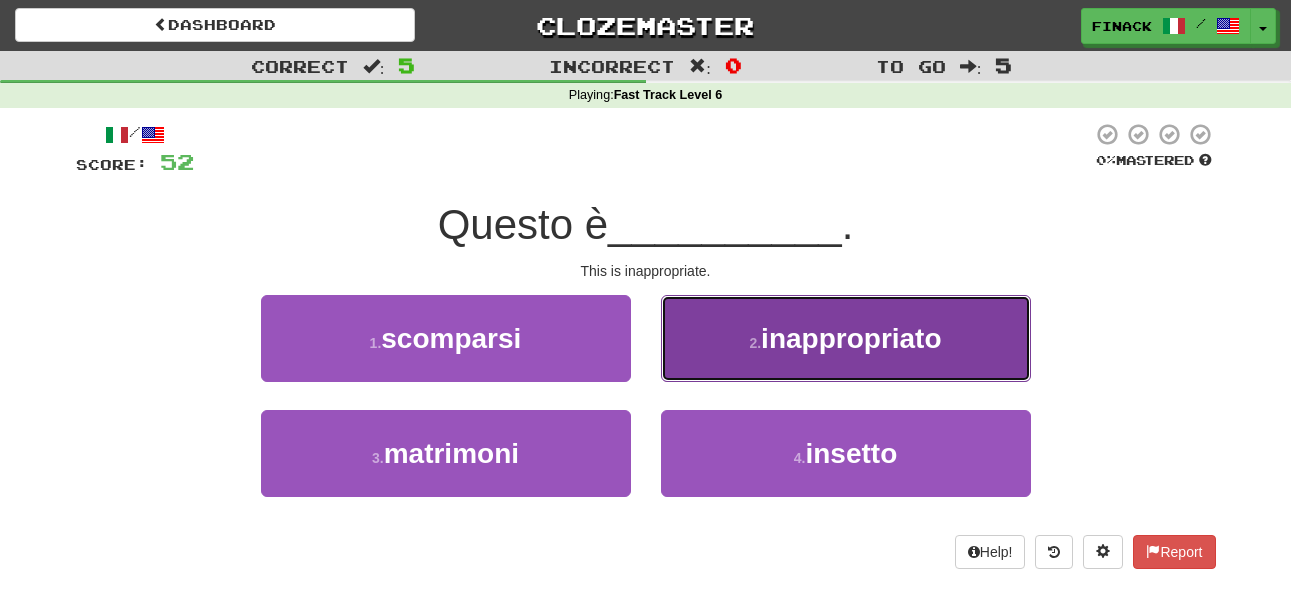 click on "2 .  inappropriato" at bounding box center [846, 338] 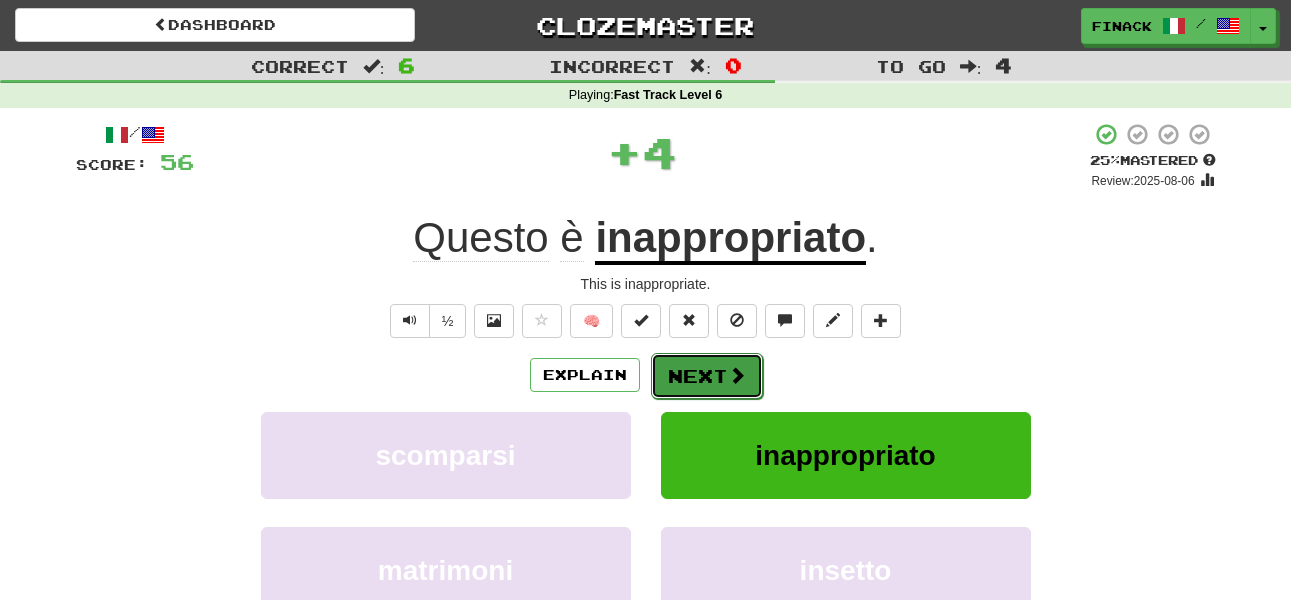click on "Next" at bounding box center (707, 376) 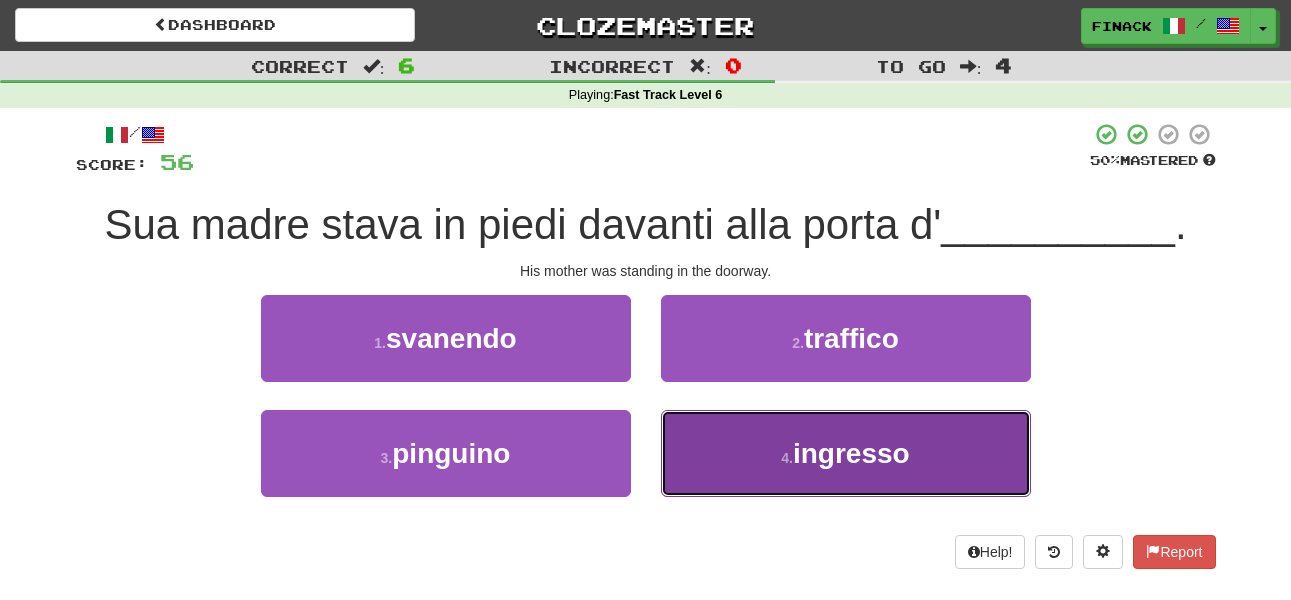 click on "4 .  ingresso" at bounding box center (846, 453) 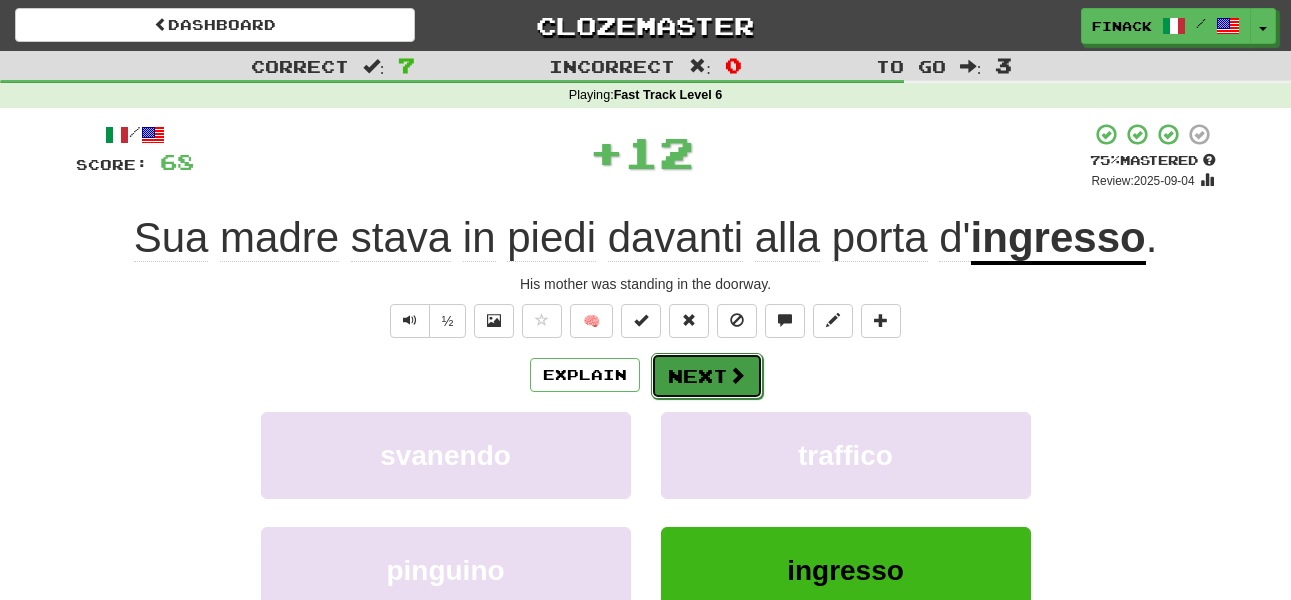 click on "Next" at bounding box center [707, 376] 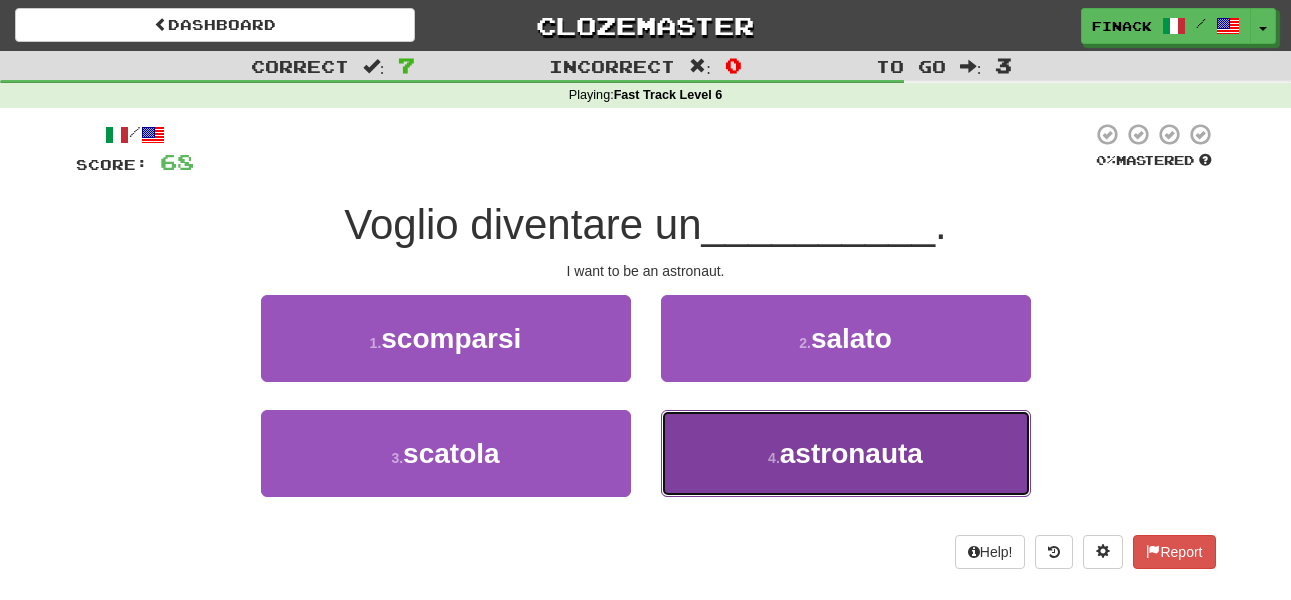 click on "4 .  astronauta" at bounding box center [846, 453] 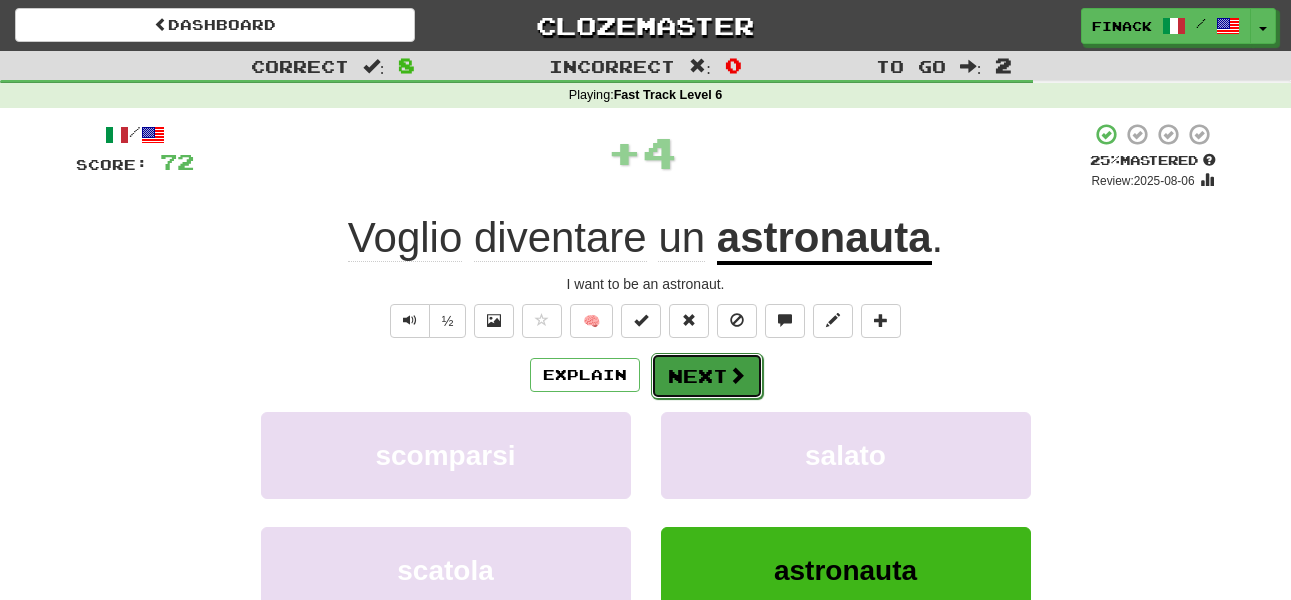click on "Next" at bounding box center (707, 376) 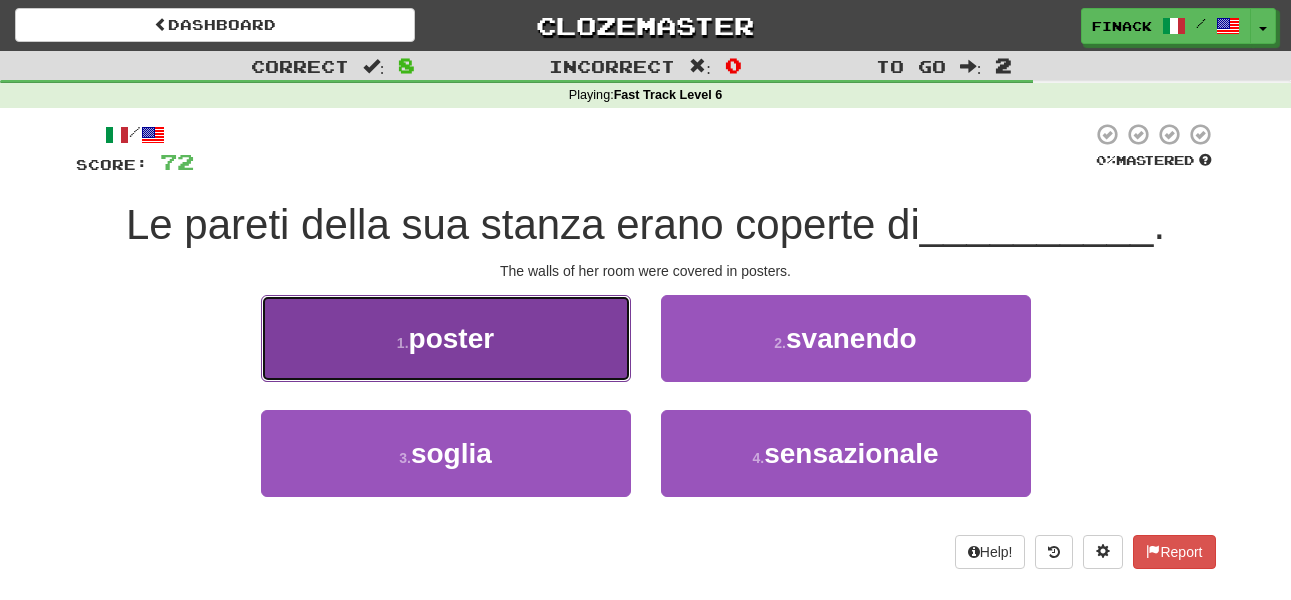 click on "1 .  poster" at bounding box center (446, 338) 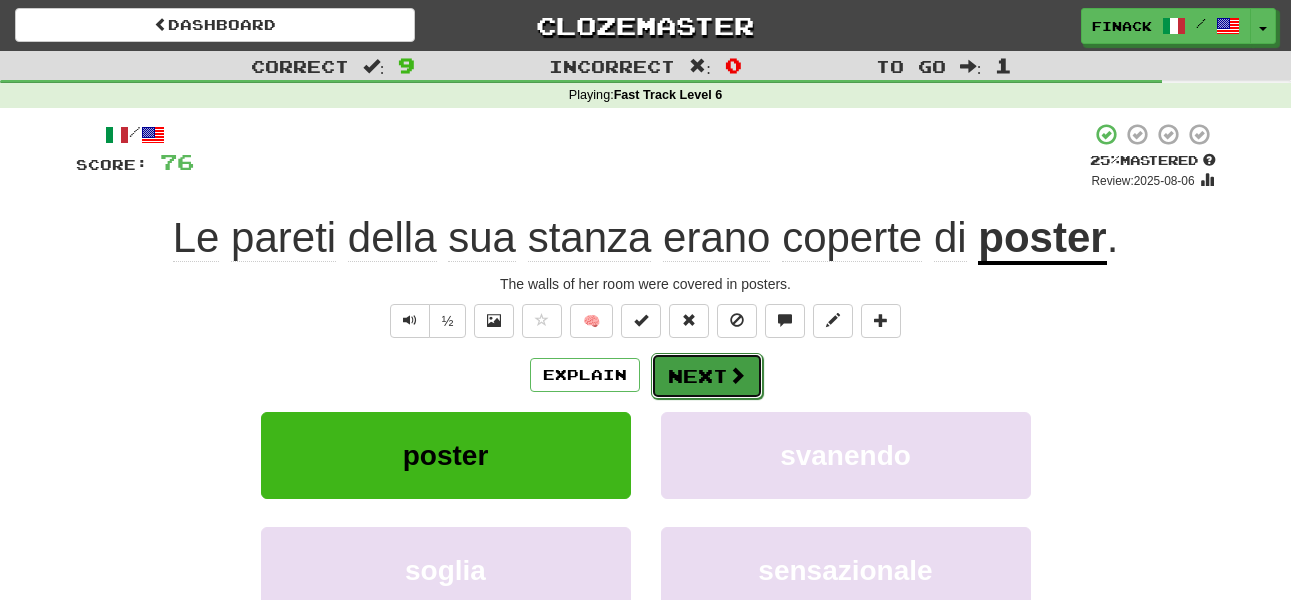 click on "Next" at bounding box center (707, 376) 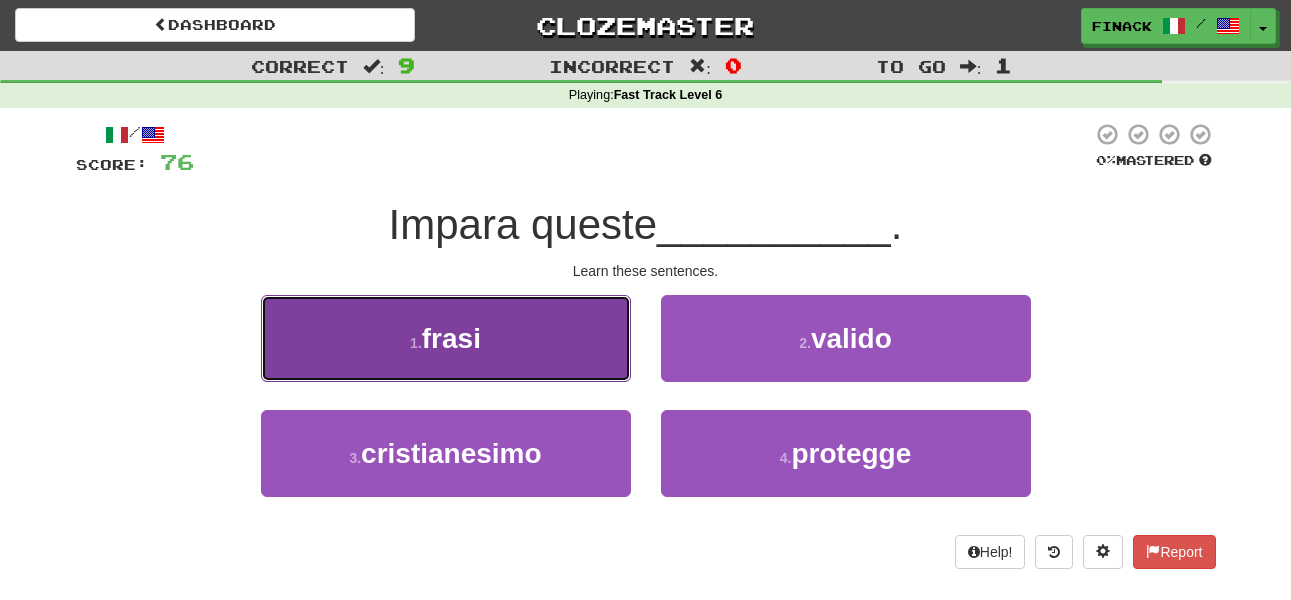 click on "1 .  frasi" at bounding box center (446, 338) 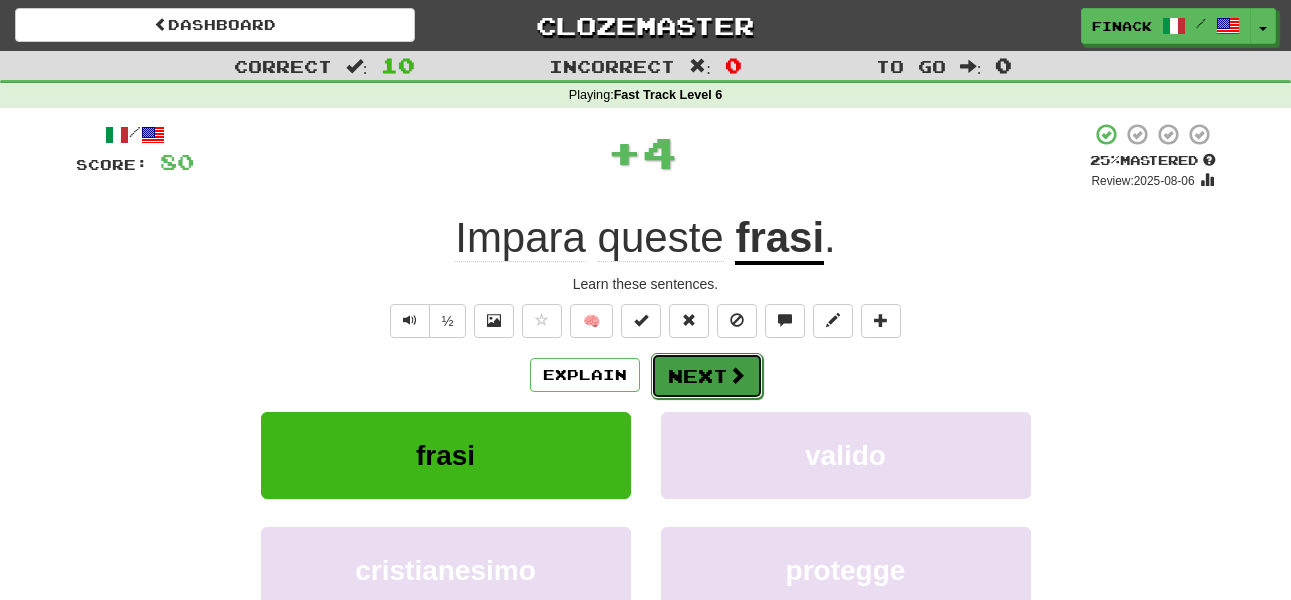 click on "Next" at bounding box center [707, 376] 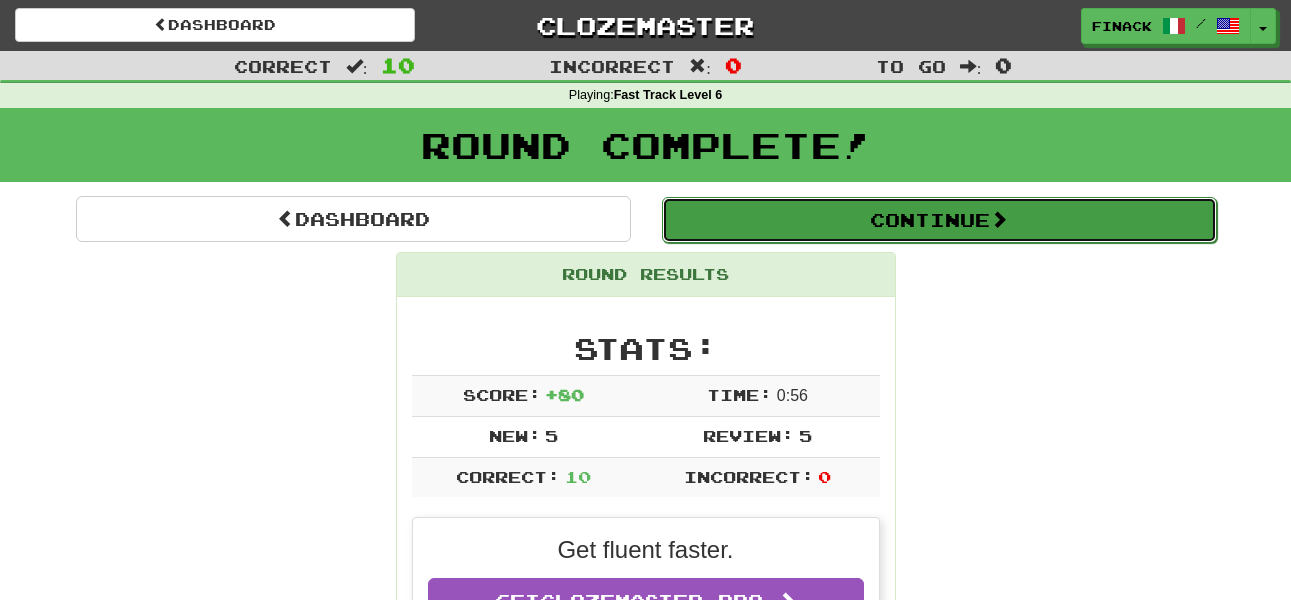 click on "Continue" at bounding box center (939, 220) 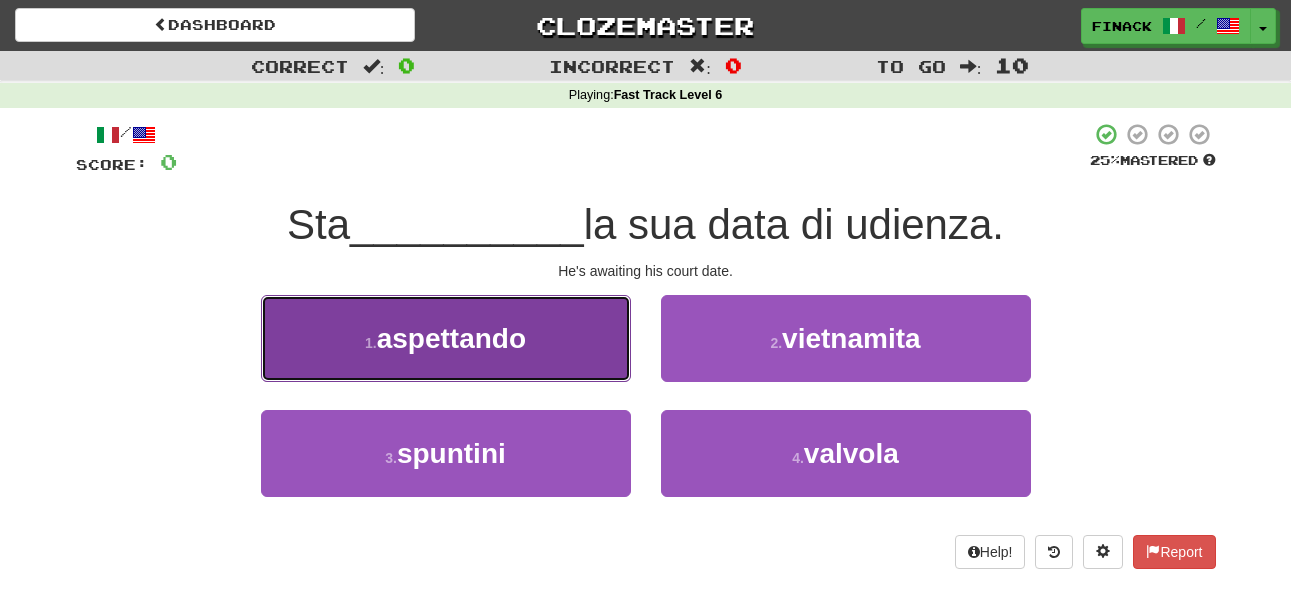 click on "1 .  aspettando" at bounding box center [446, 338] 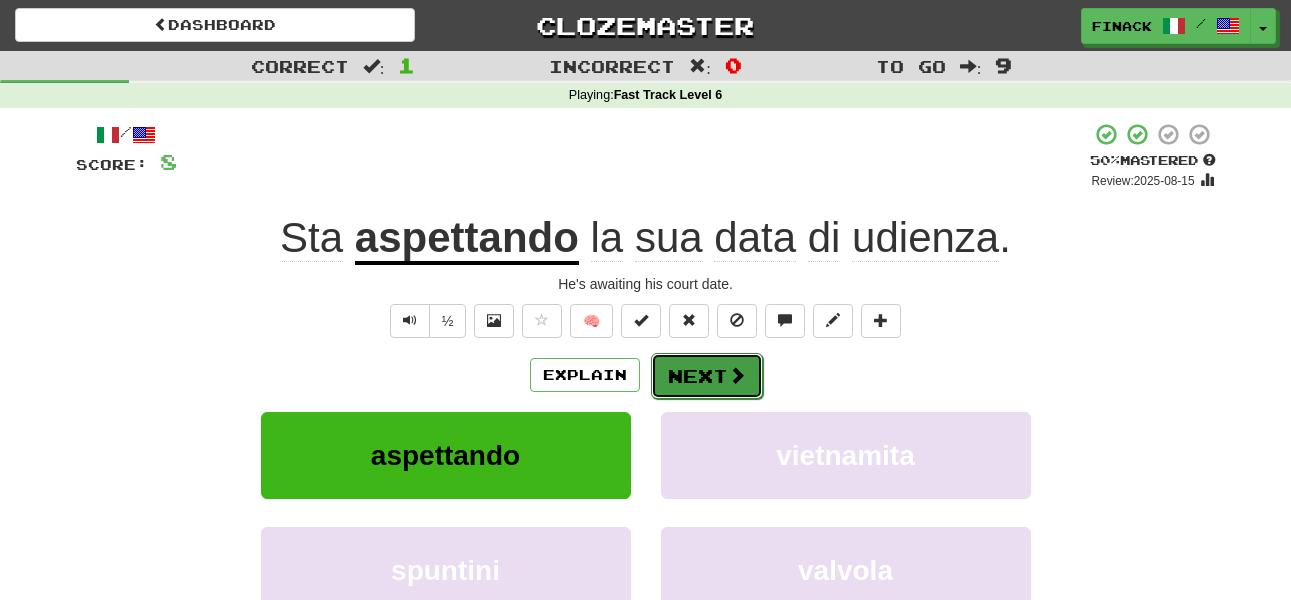 click on "Next" at bounding box center (707, 376) 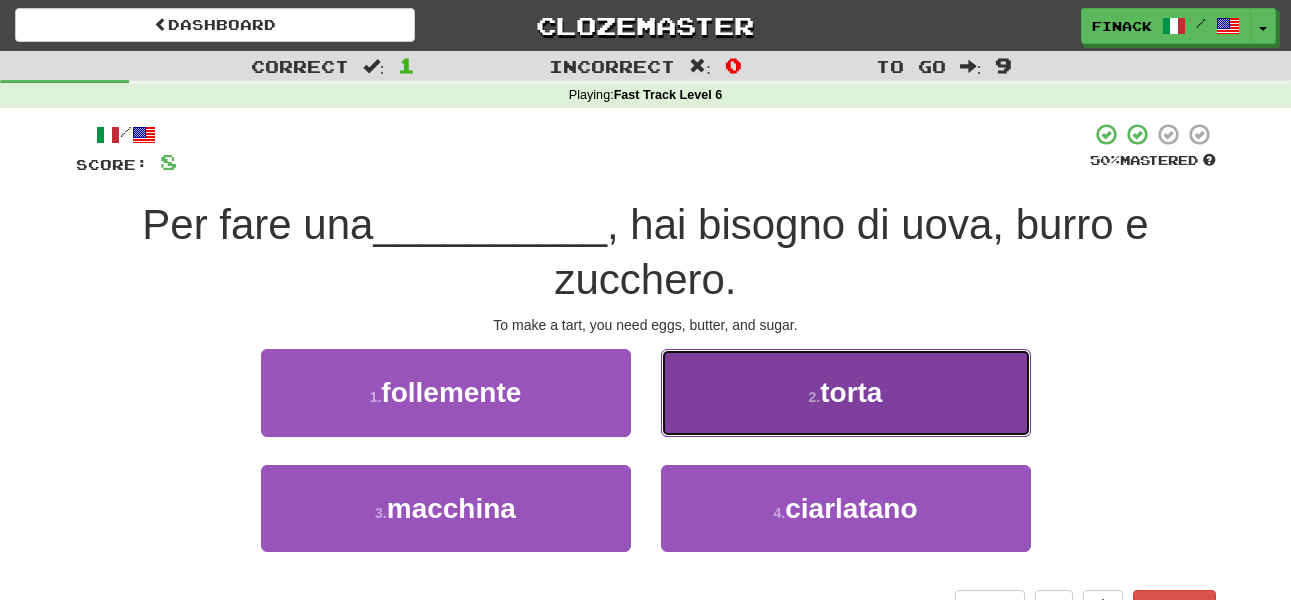 click on "2 .  torta" at bounding box center (846, 392) 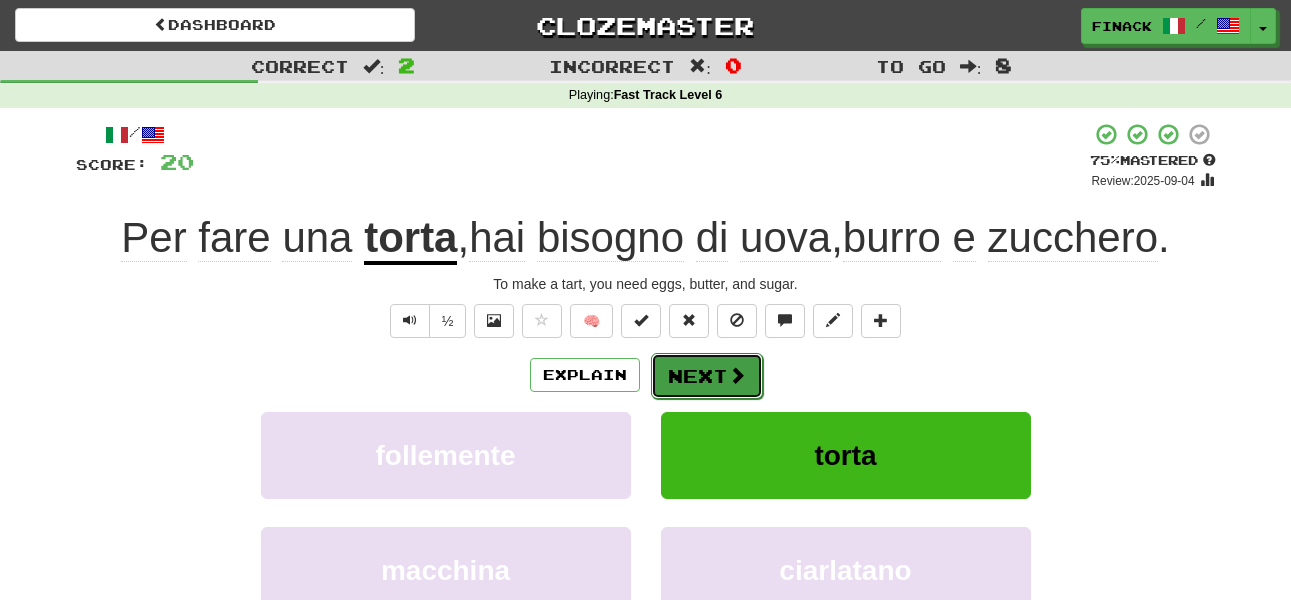 click on "Next" at bounding box center (707, 376) 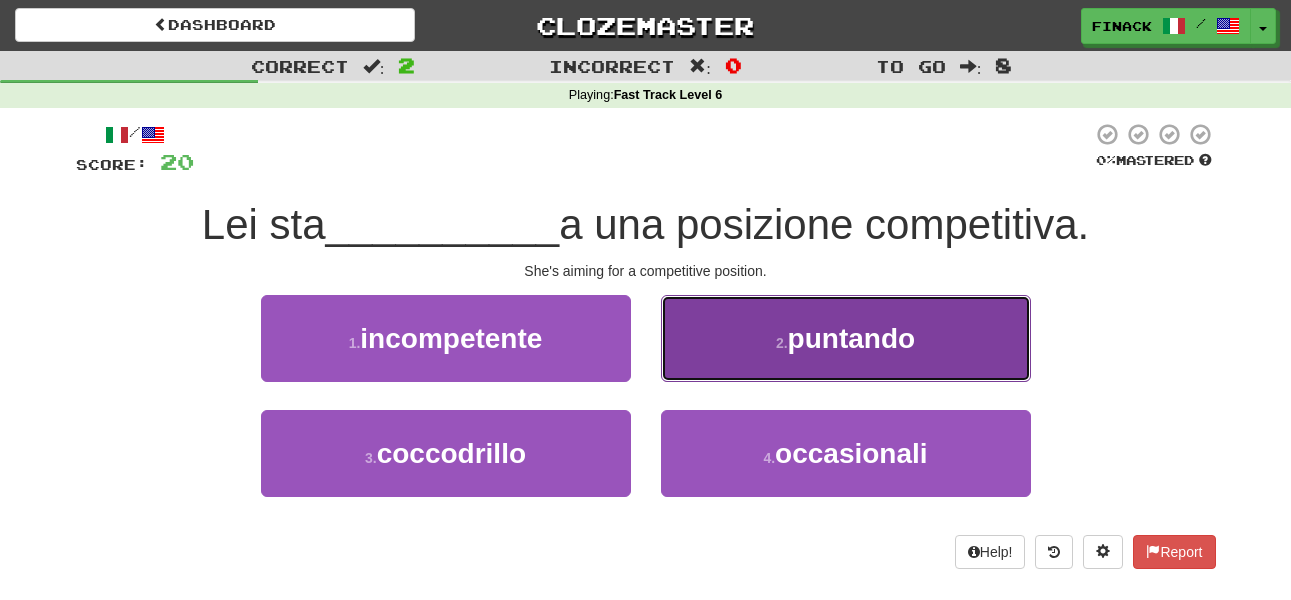 click on "2 .  puntando" at bounding box center [846, 338] 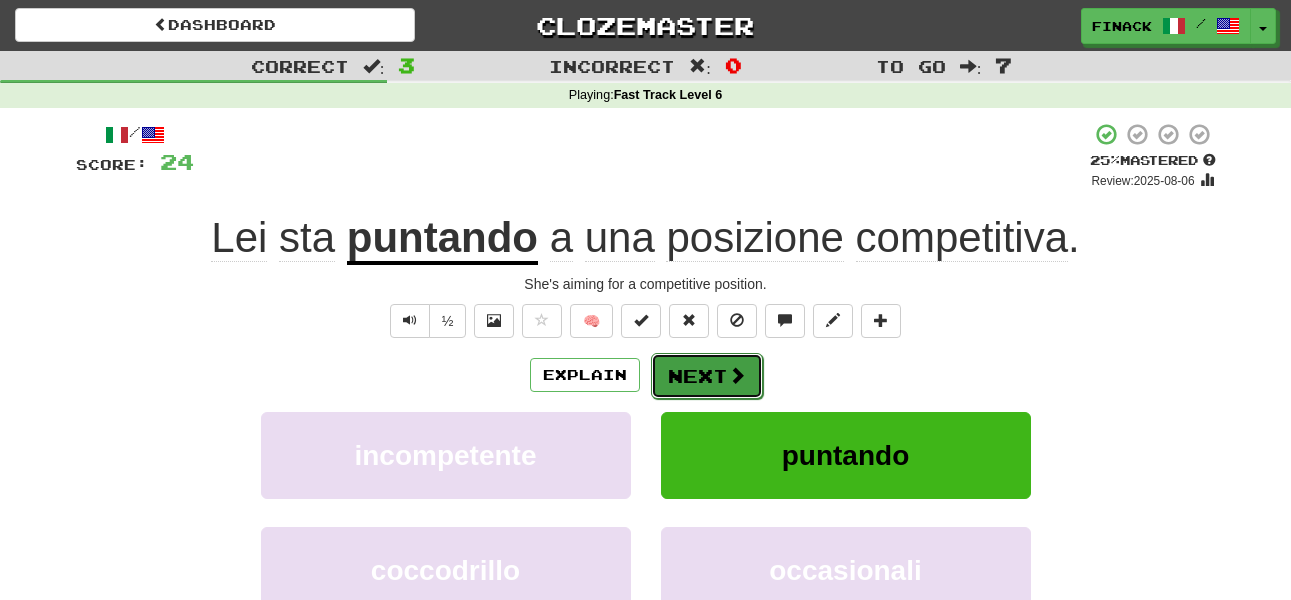 click on "Next" at bounding box center [707, 376] 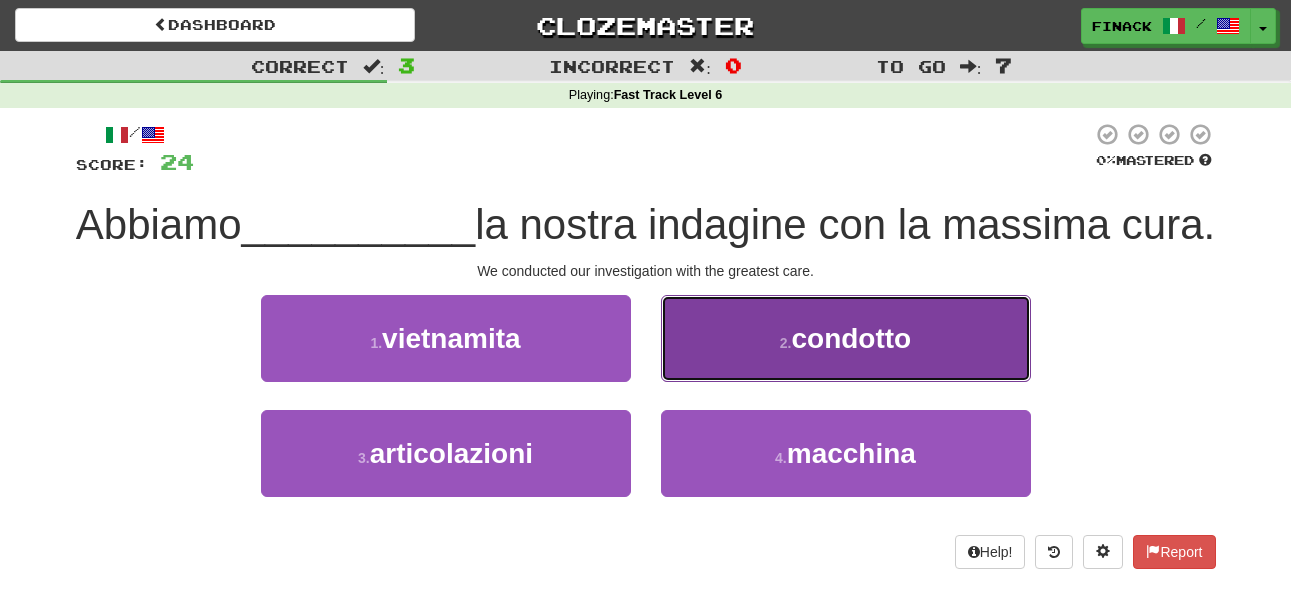 click on "2 .  condotto" at bounding box center (846, 338) 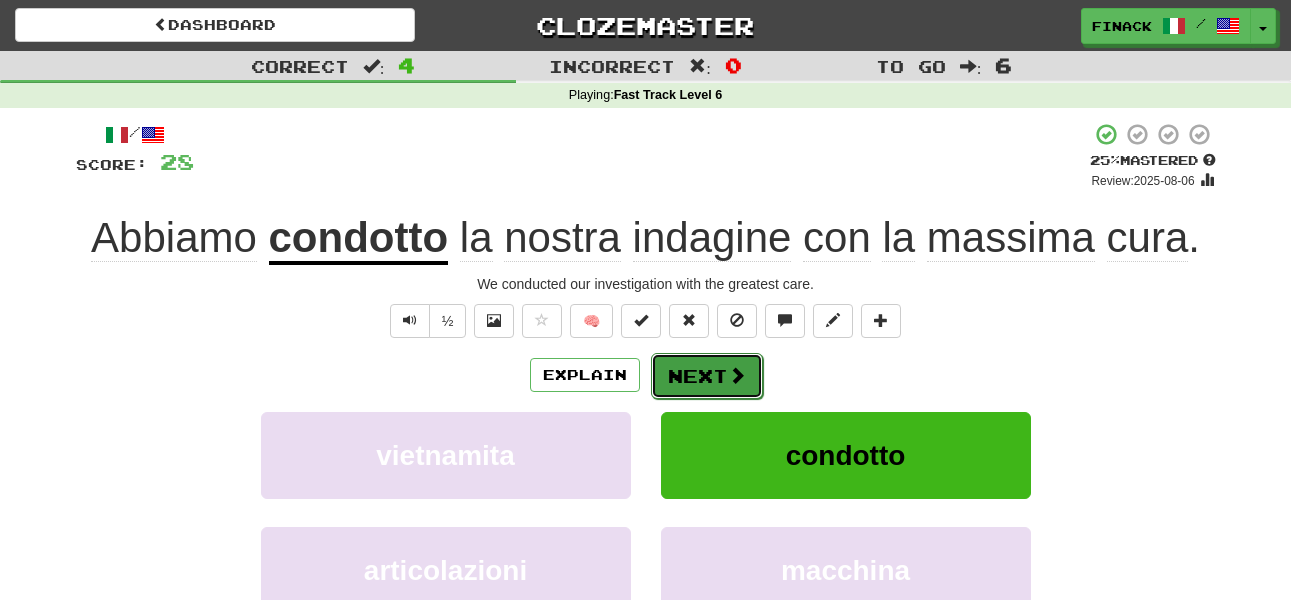 click on "Next" at bounding box center (707, 376) 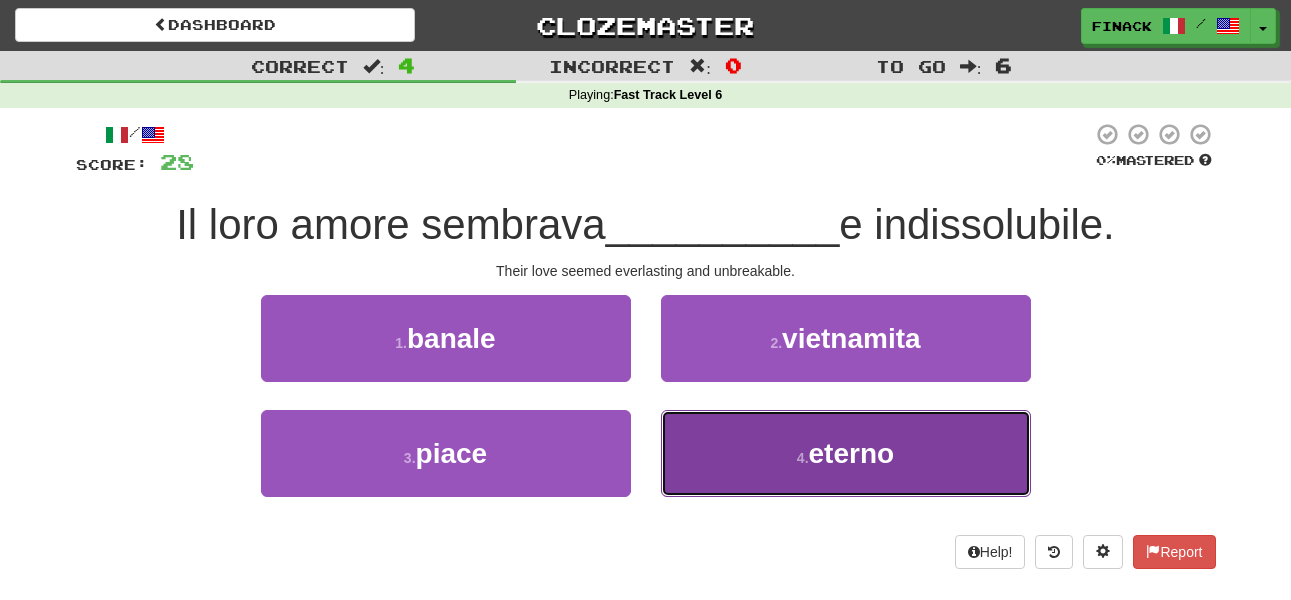 click on "4 .  eterno" at bounding box center [846, 453] 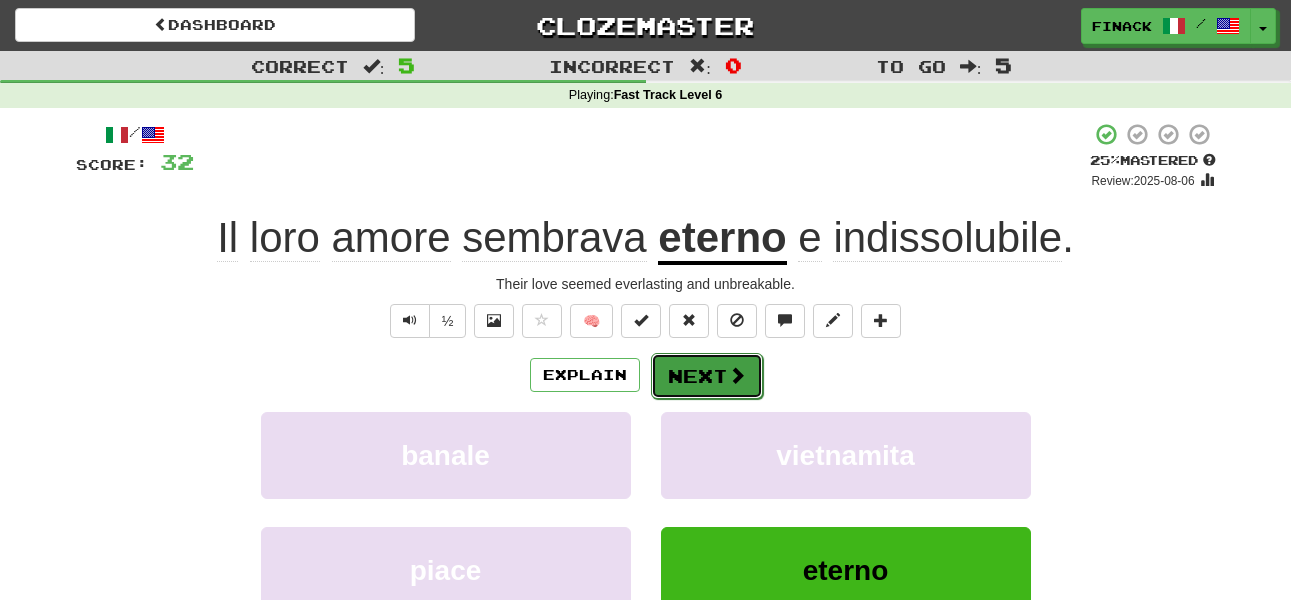click on "Next" at bounding box center (707, 376) 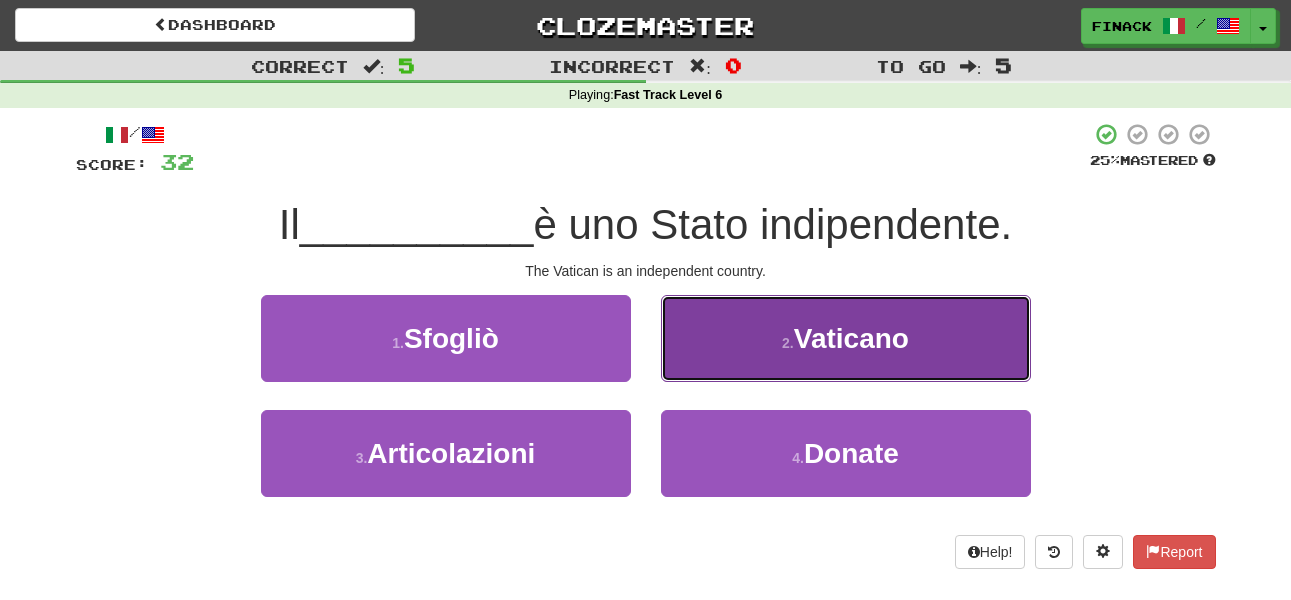 click on "2 .  Vaticano" at bounding box center [846, 338] 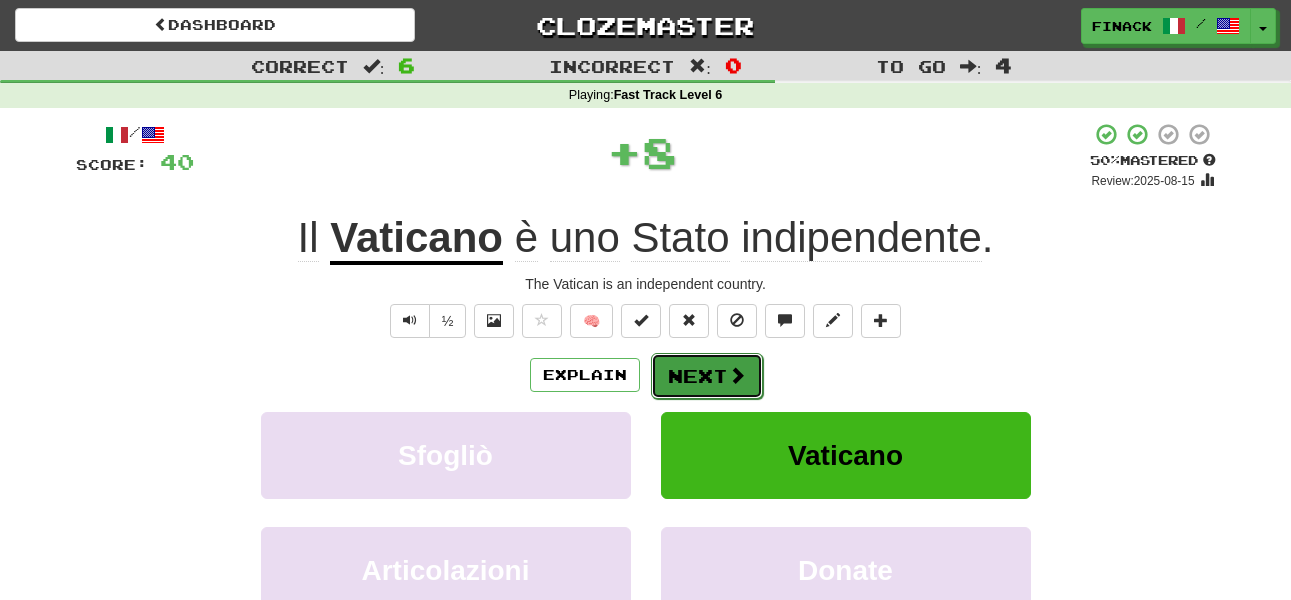 click on "Next" at bounding box center (707, 376) 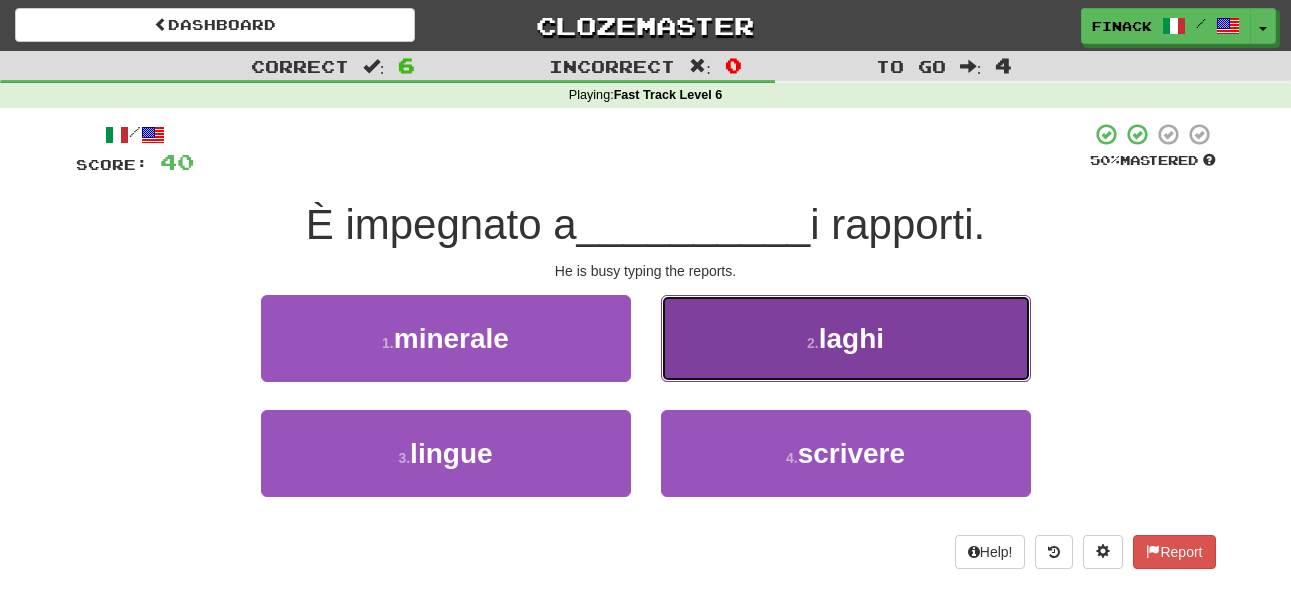 click on "2 .  laghi" at bounding box center [846, 338] 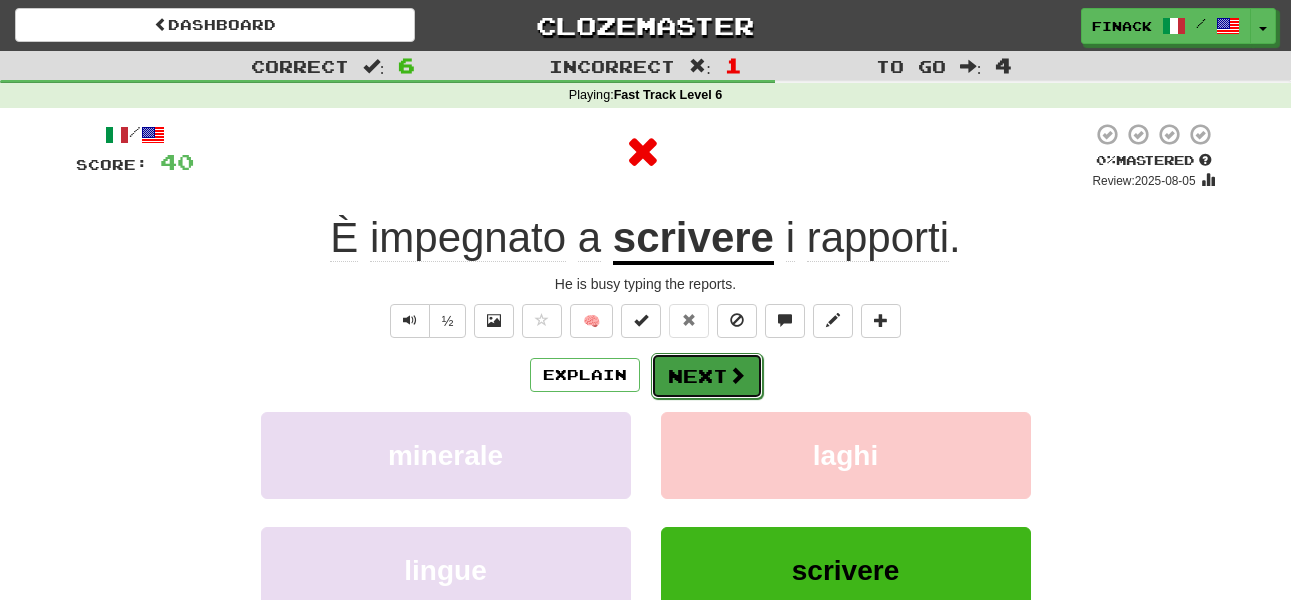 click at bounding box center (737, 375) 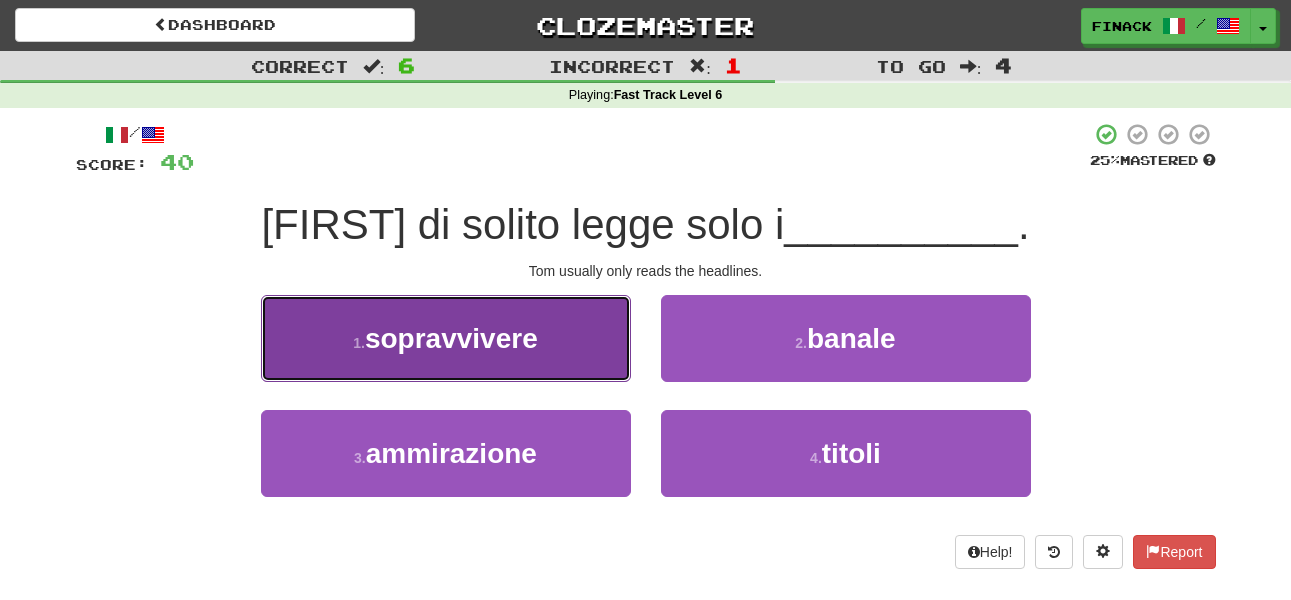 click on "1 .  sopravvivere" at bounding box center (446, 338) 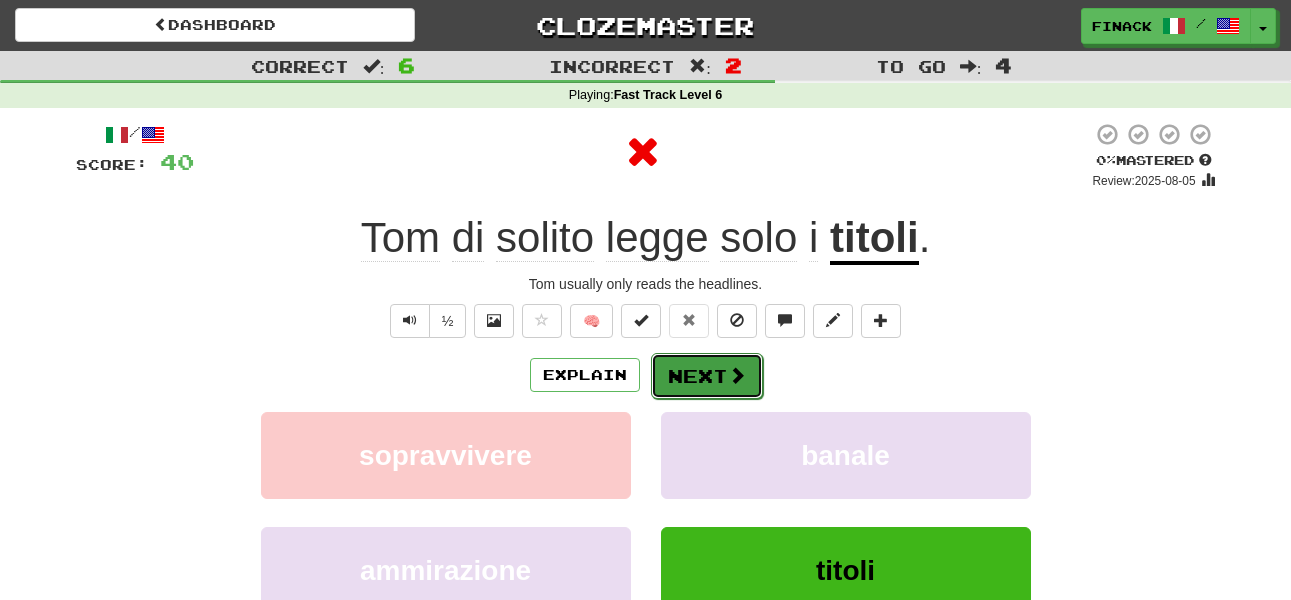 click on "Next" at bounding box center (707, 376) 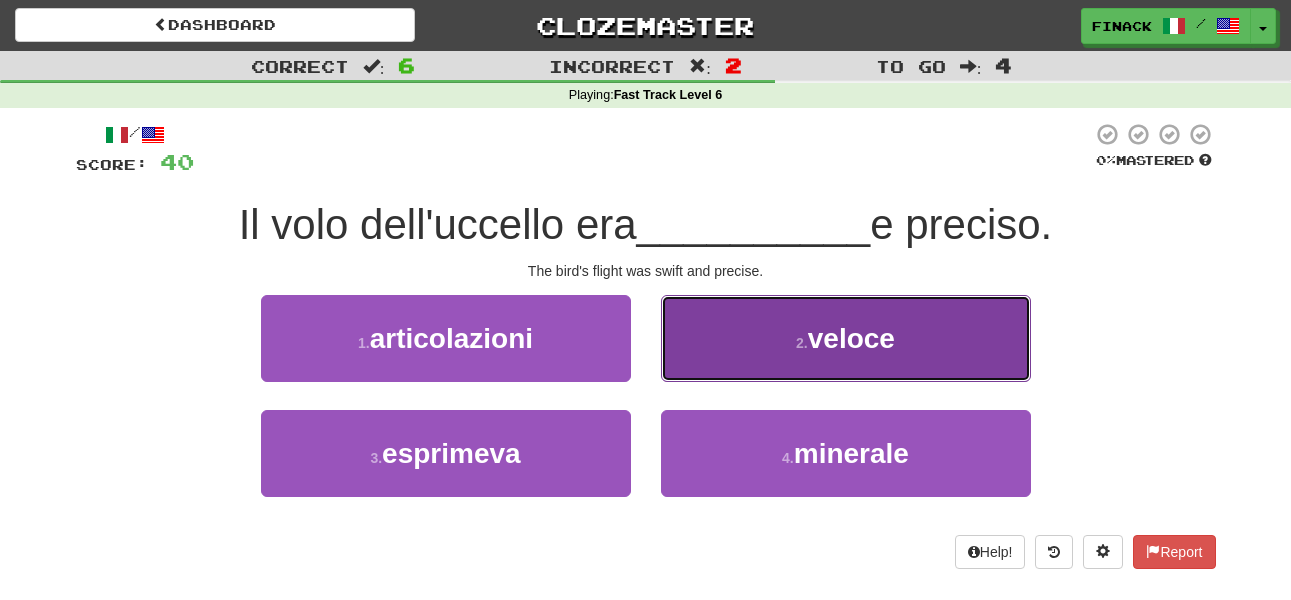 click on "2 .  veloce" at bounding box center (846, 338) 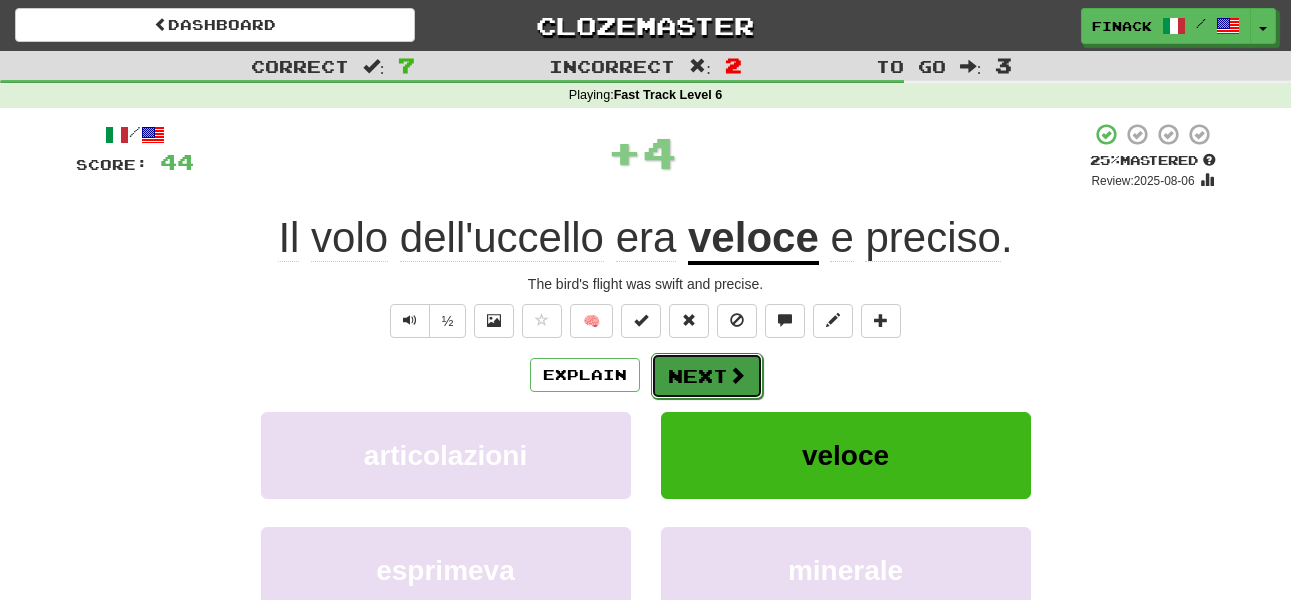 click on "Next" at bounding box center (707, 376) 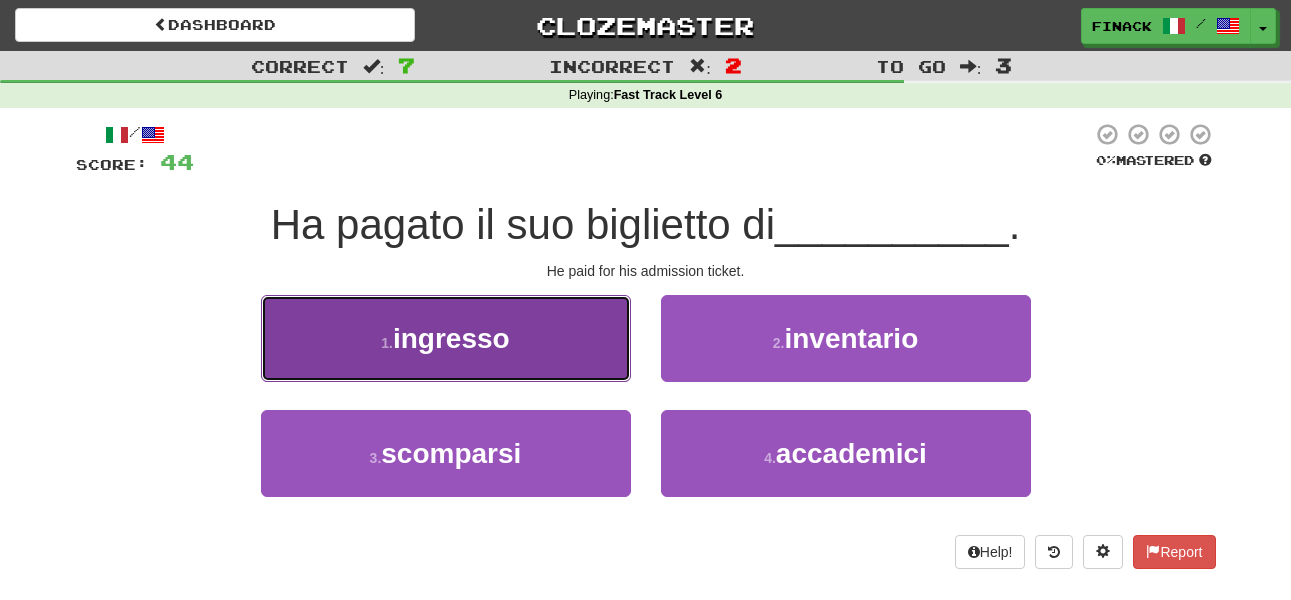 click on "1 .  ingresso" at bounding box center [446, 338] 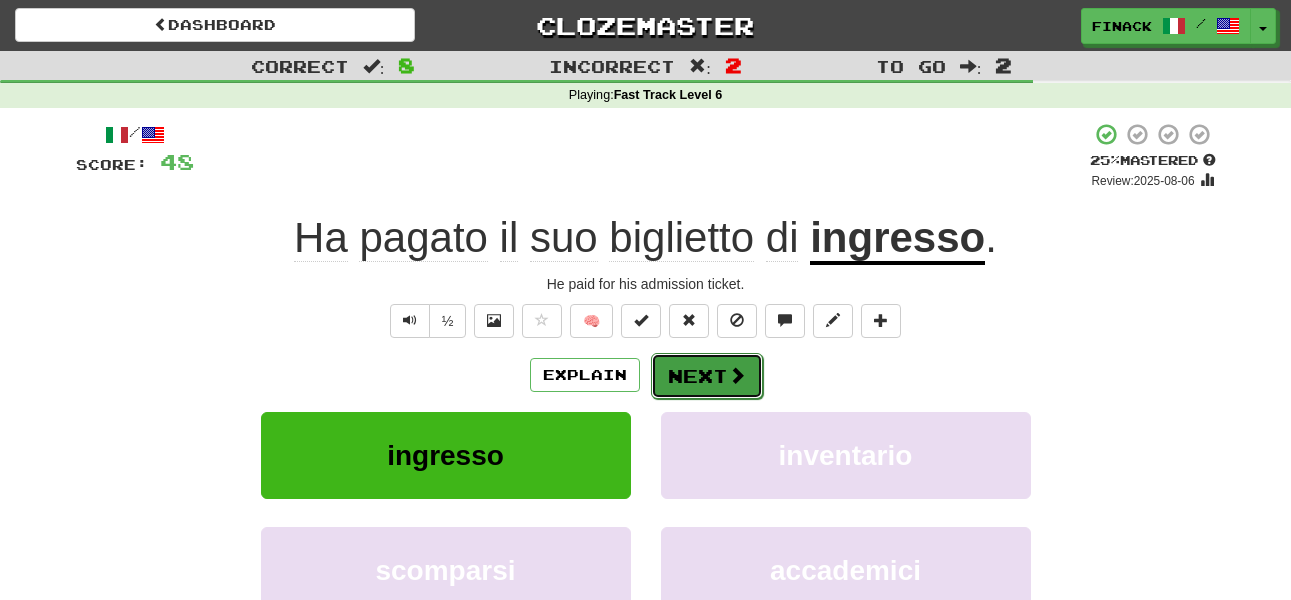 click on "Next" at bounding box center (707, 376) 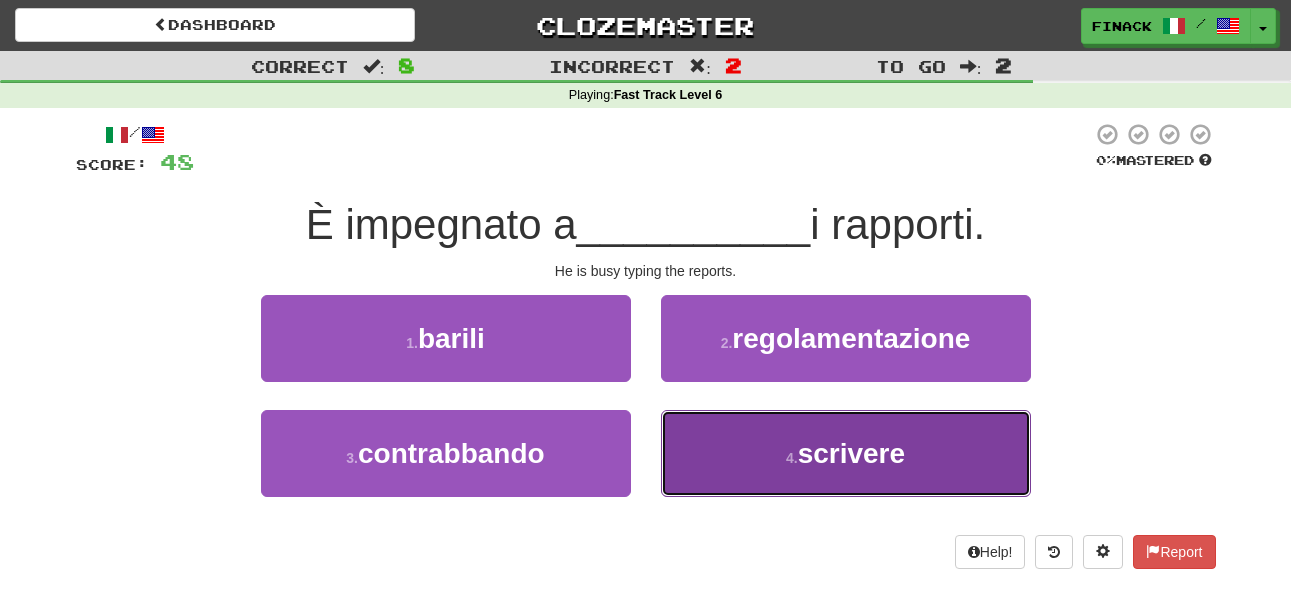 click on "4 .  scrivere" at bounding box center (846, 453) 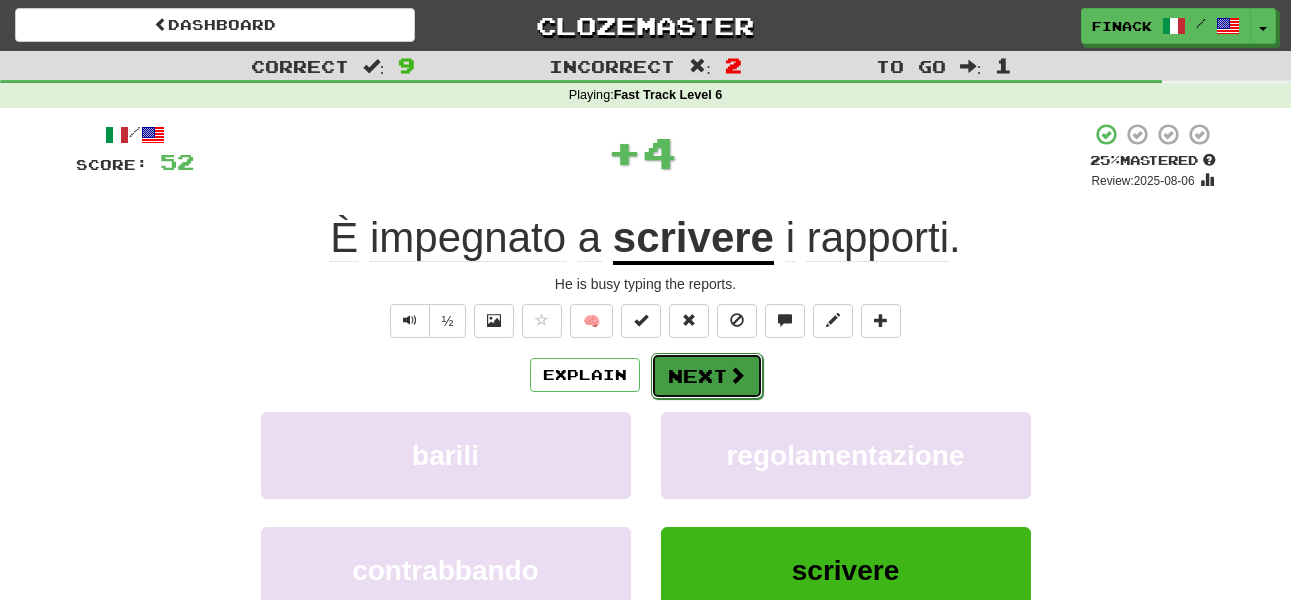 click on "Next" at bounding box center [707, 376] 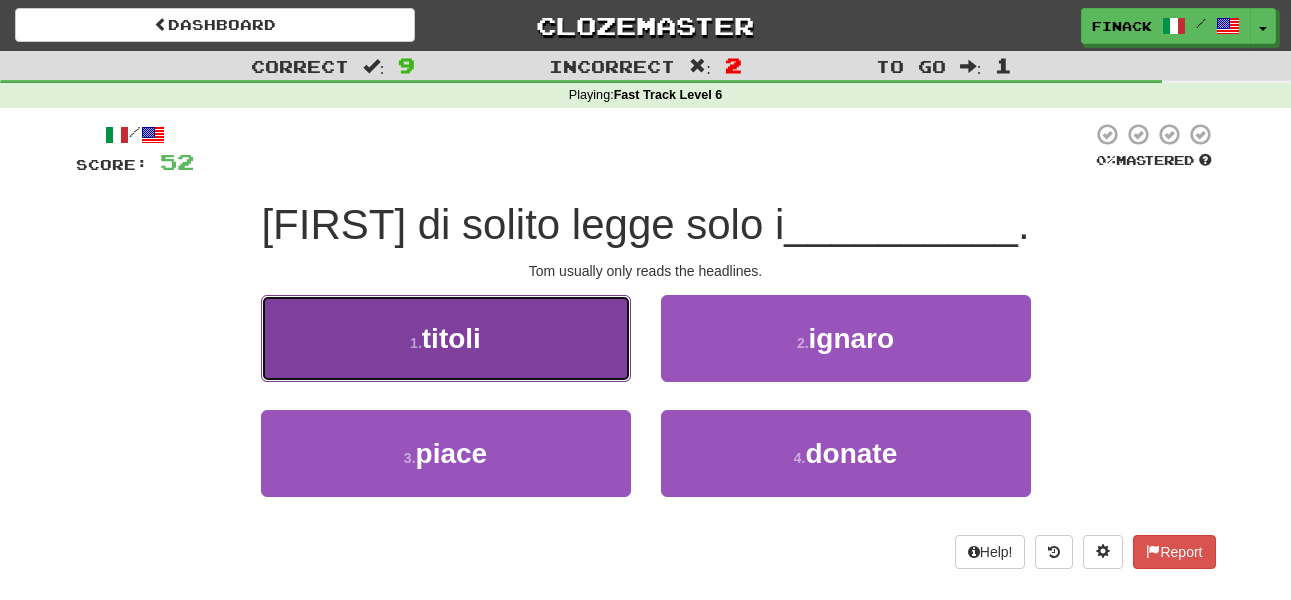 click on "1 .  titoli" at bounding box center (446, 338) 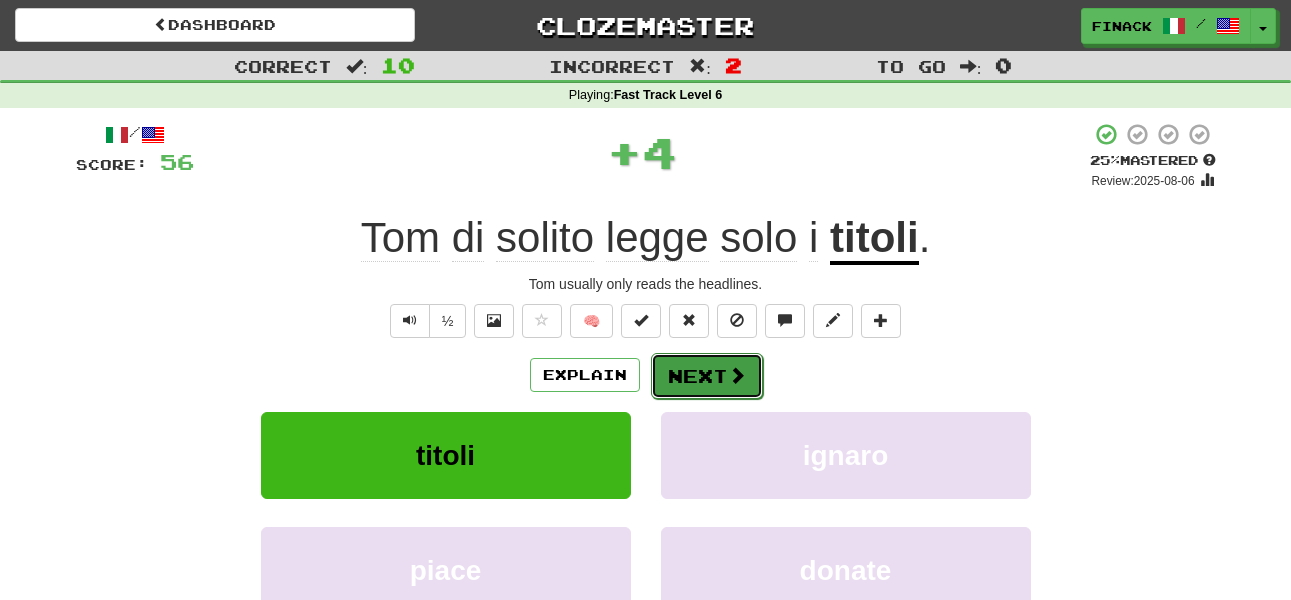 click on "Next" at bounding box center (707, 376) 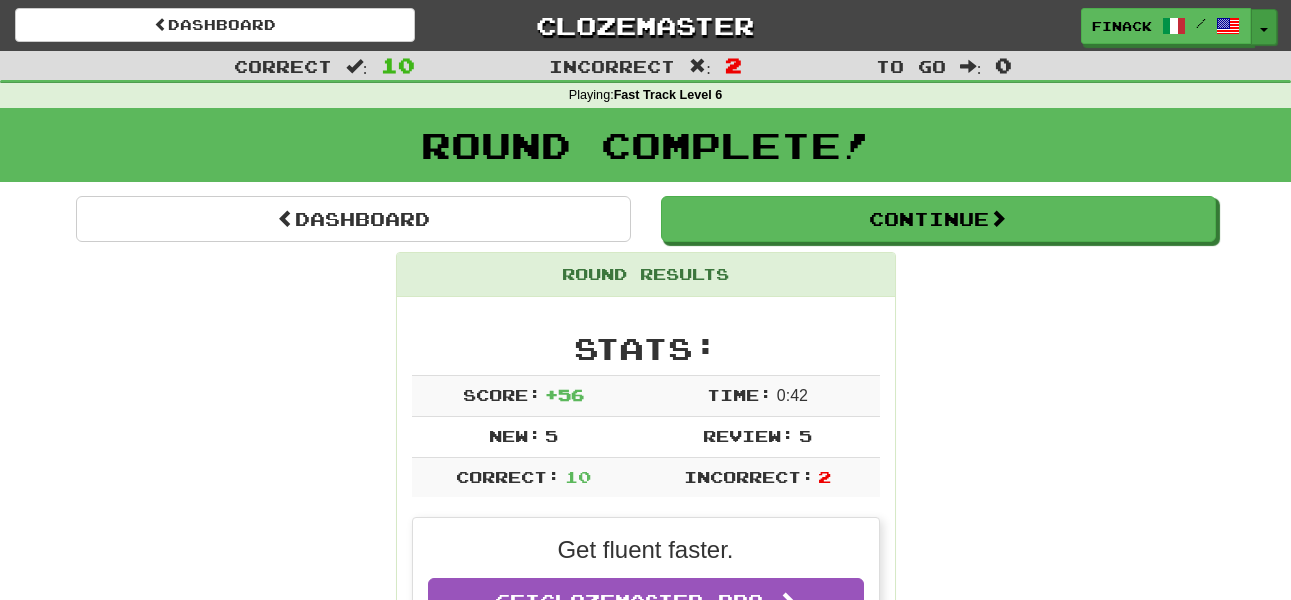 click on "Toggle Dropdown" at bounding box center (1264, 27) 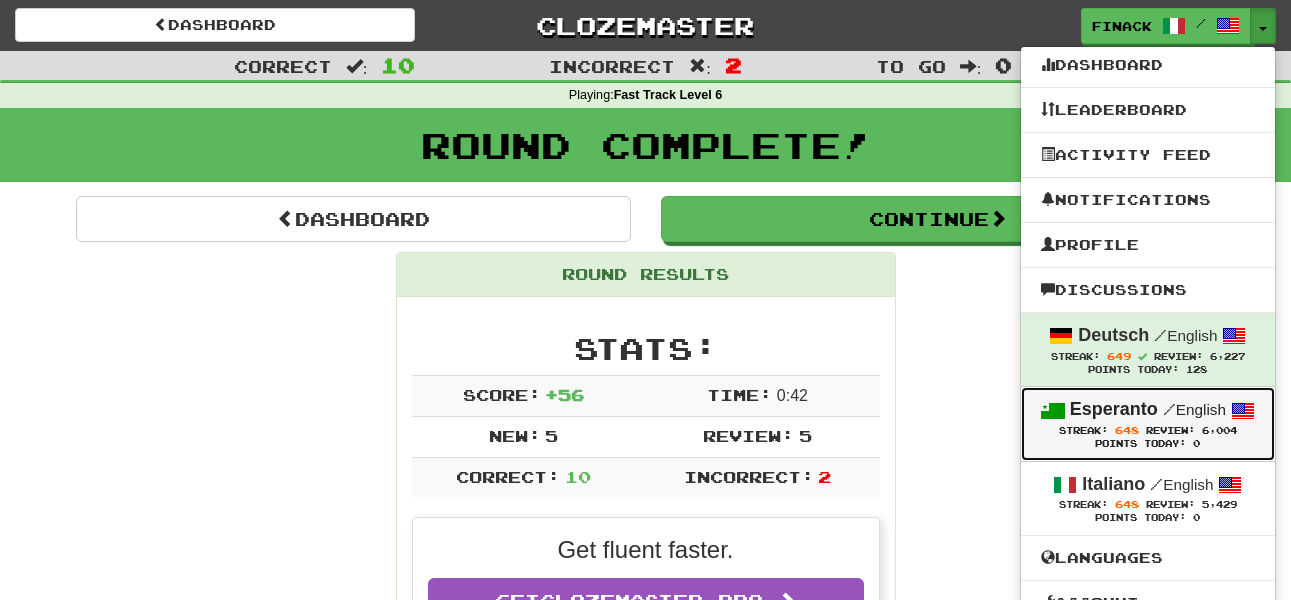 click on "Esperanto" at bounding box center [1114, 409] 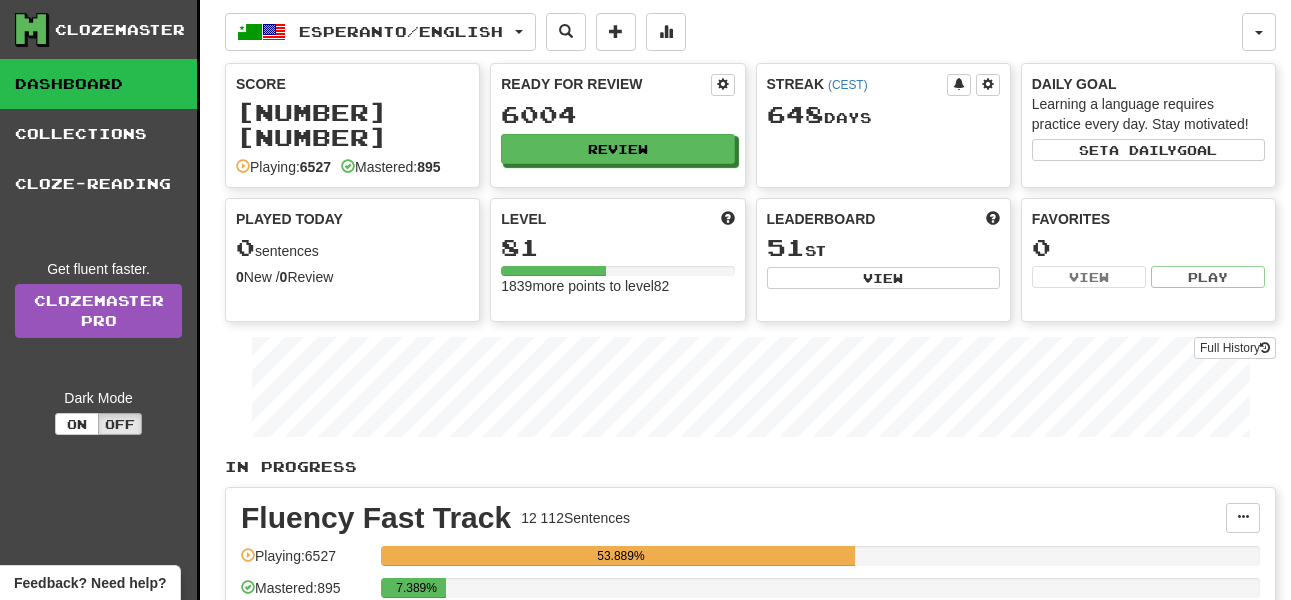 scroll, scrollTop: 0, scrollLeft: 0, axis: both 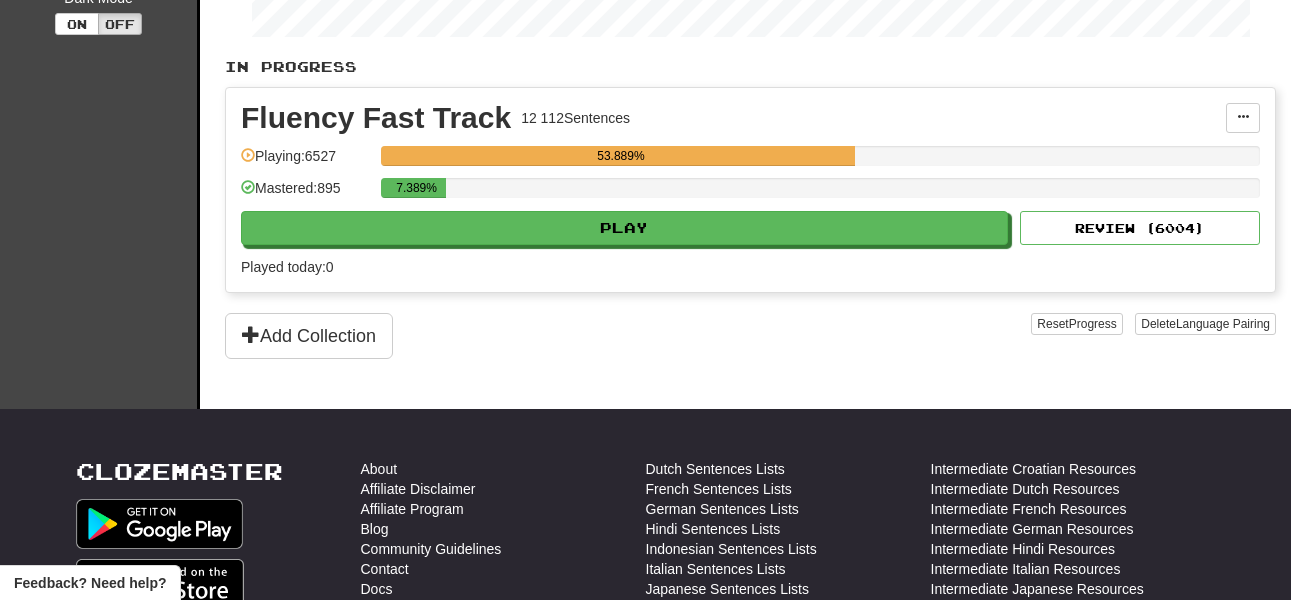 click on "Fluency Fast Track 12 112  Sentences Manage Sentences Unpin from Dashboard  Playing:  6527 53.889%  Mastered:  895 7.389% Play Review ( 6004 ) Played today:  0" at bounding box center [750, 190] 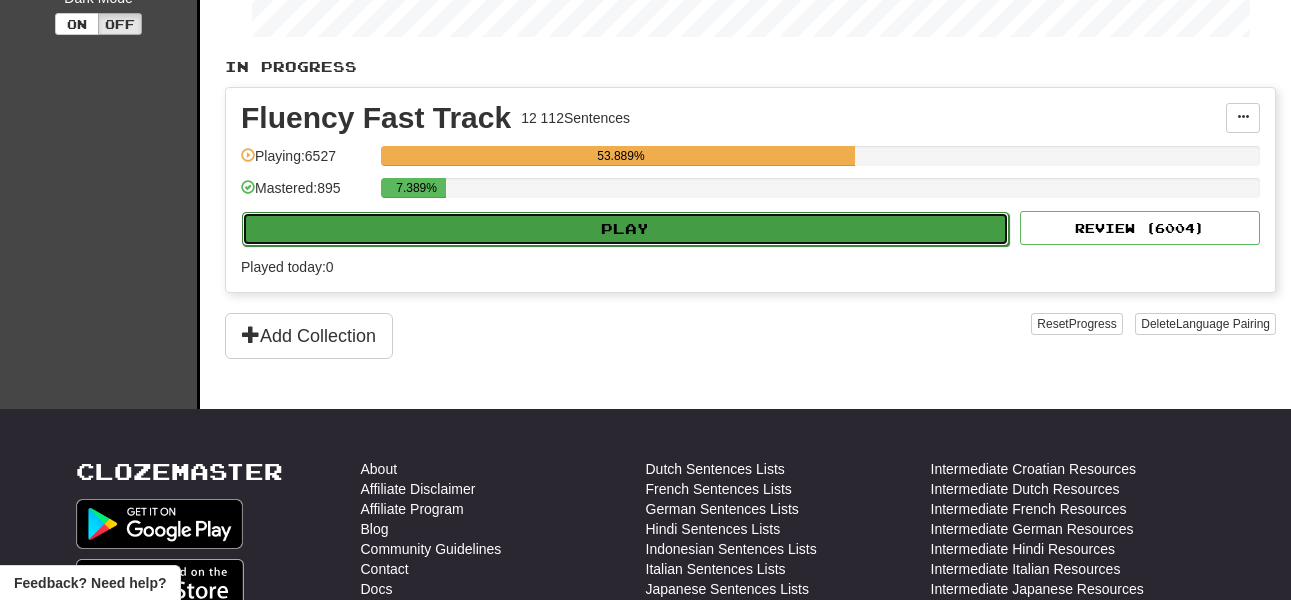 click on "Play" at bounding box center (625, 229) 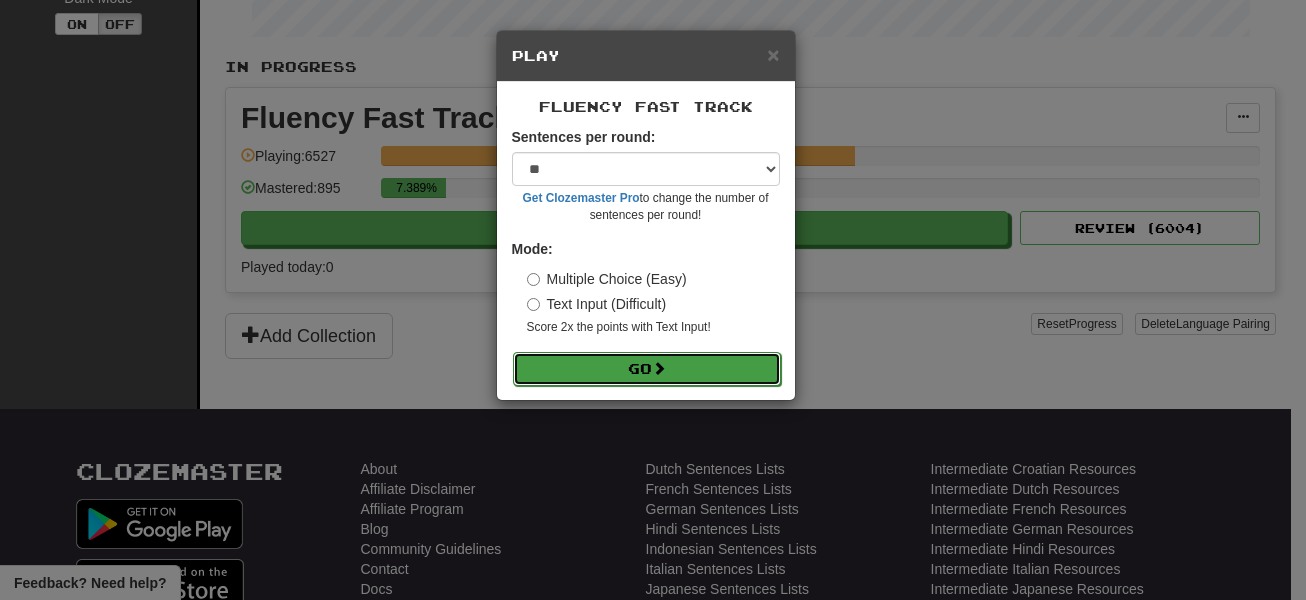 click on "Go" at bounding box center (647, 369) 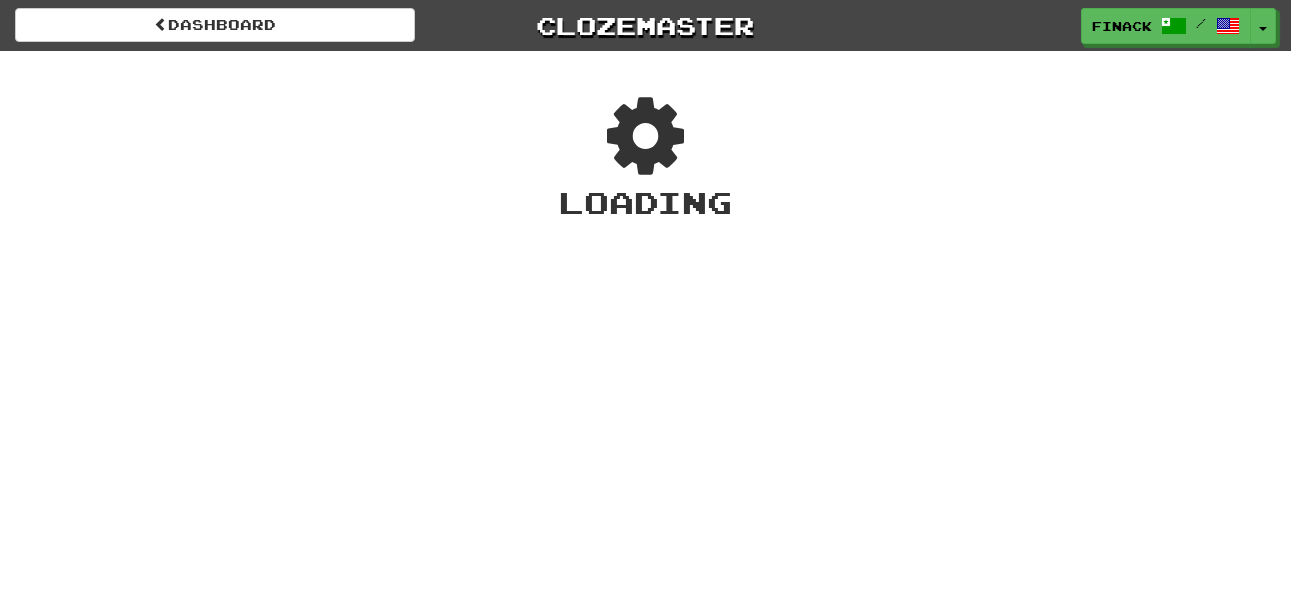scroll, scrollTop: 0, scrollLeft: 0, axis: both 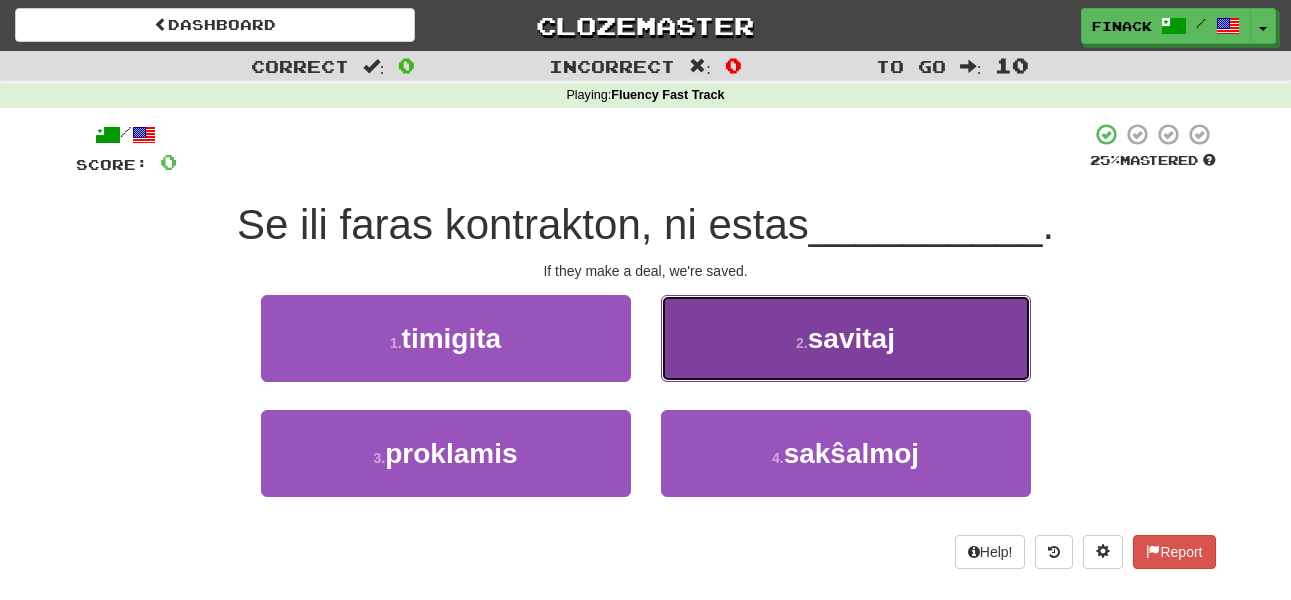 click on "2 .  savitaj" at bounding box center (846, 338) 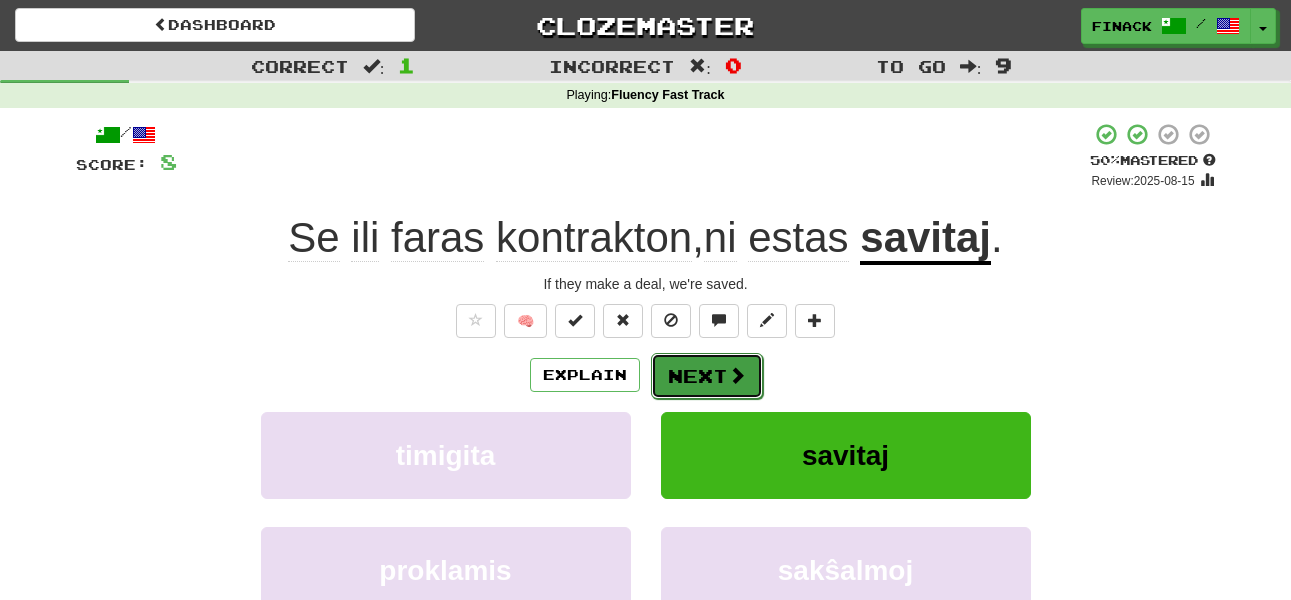 click at bounding box center (737, 375) 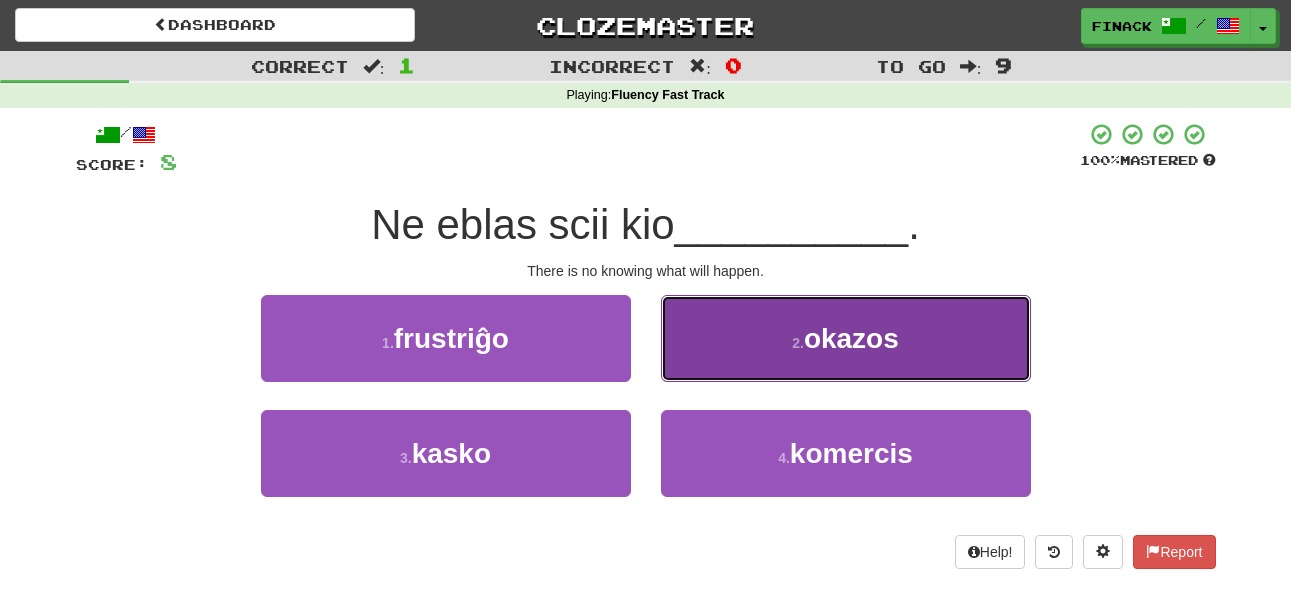 click on "2 .  okazos" at bounding box center [846, 338] 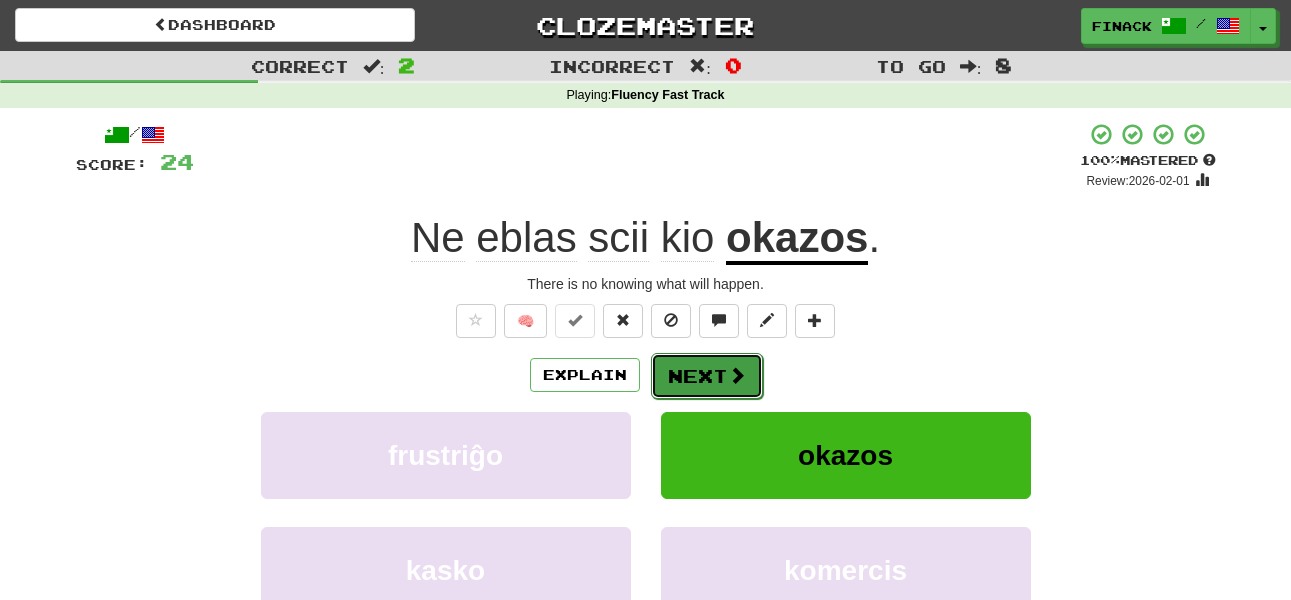 click on "Next" at bounding box center [707, 376] 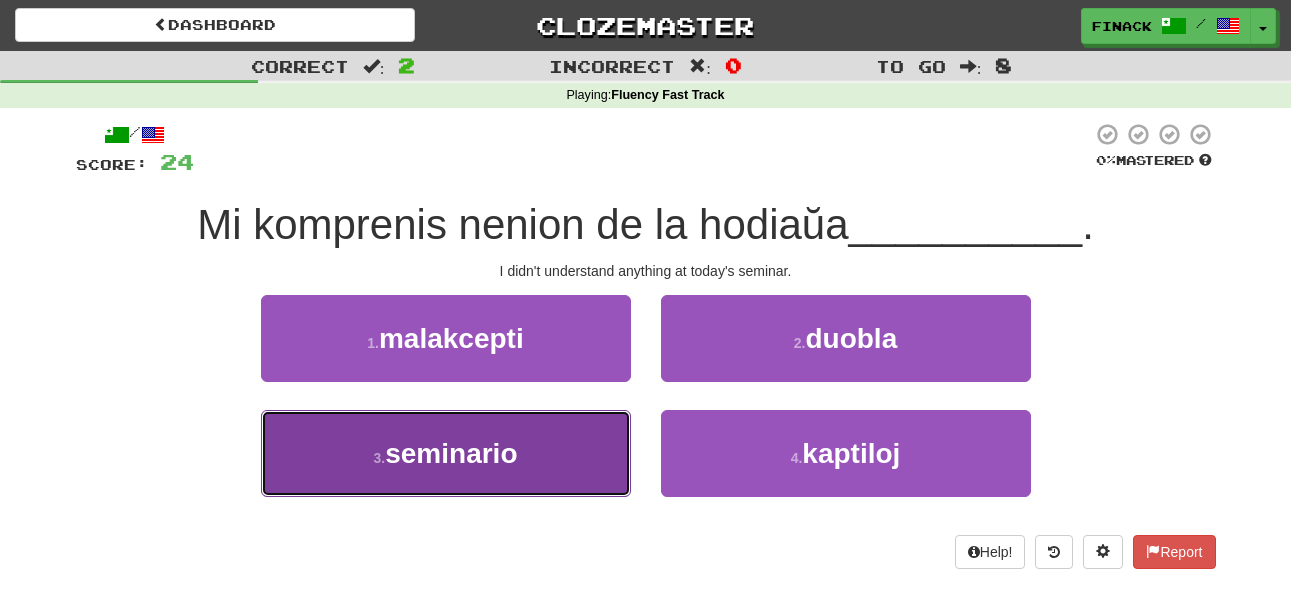 click on "3 .  seminario" at bounding box center (446, 453) 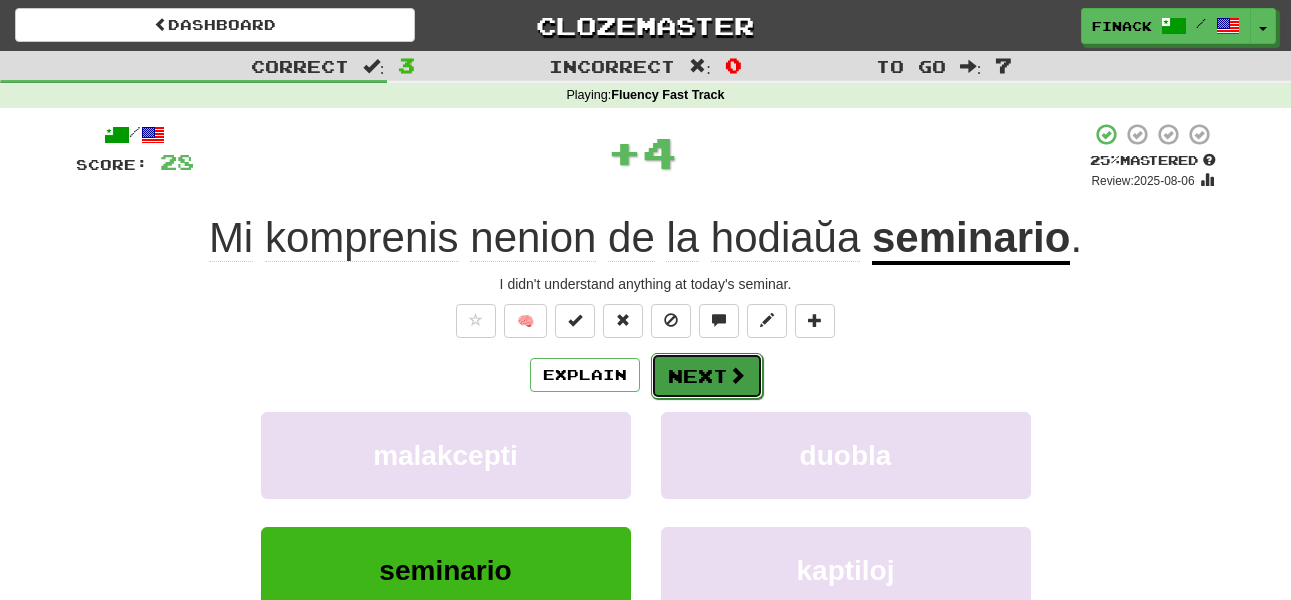 click on "Next" at bounding box center (707, 376) 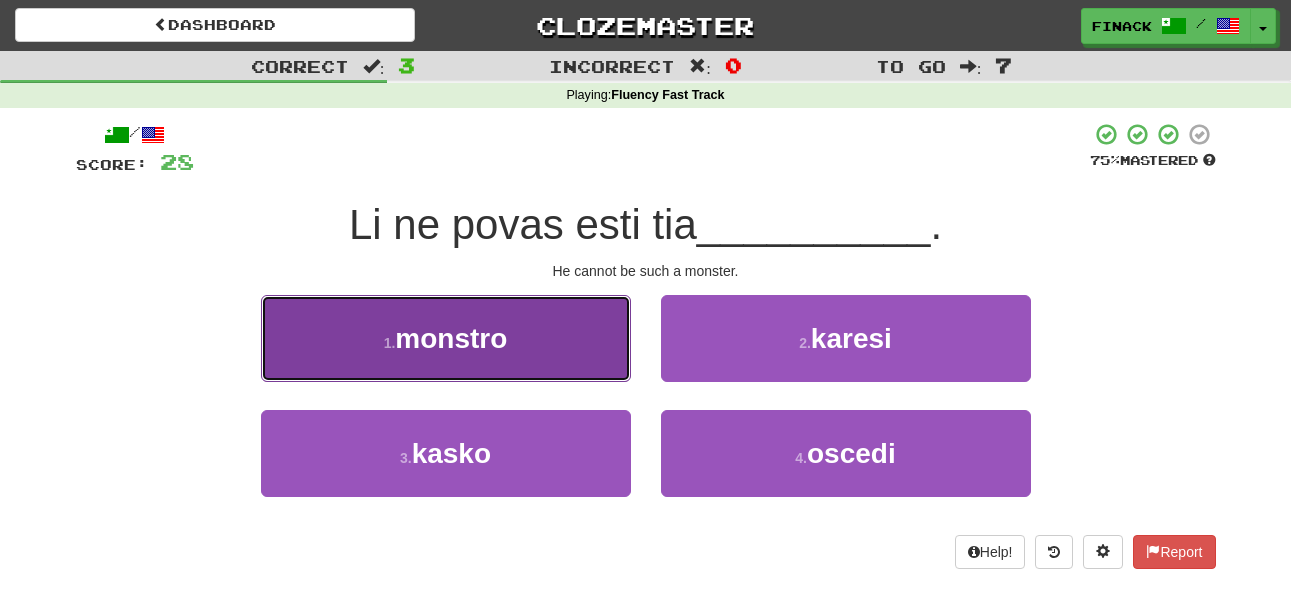click on "1 .  monstro" at bounding box center (446, 338) 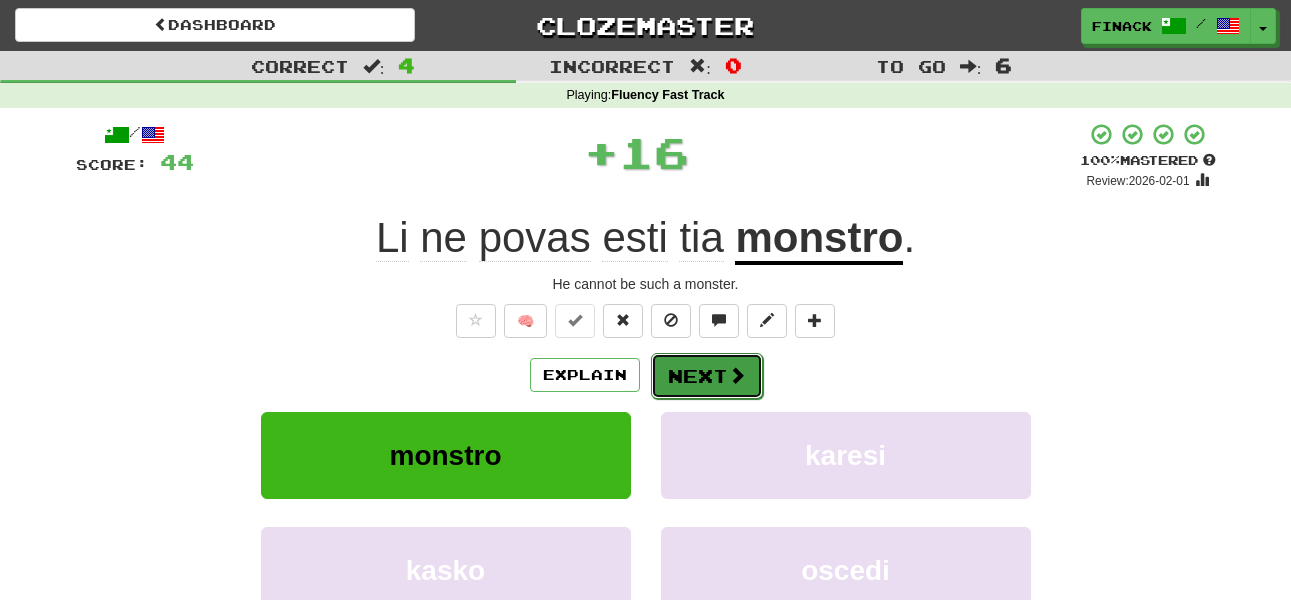 click on "Next" at bounding box center (707, 376) 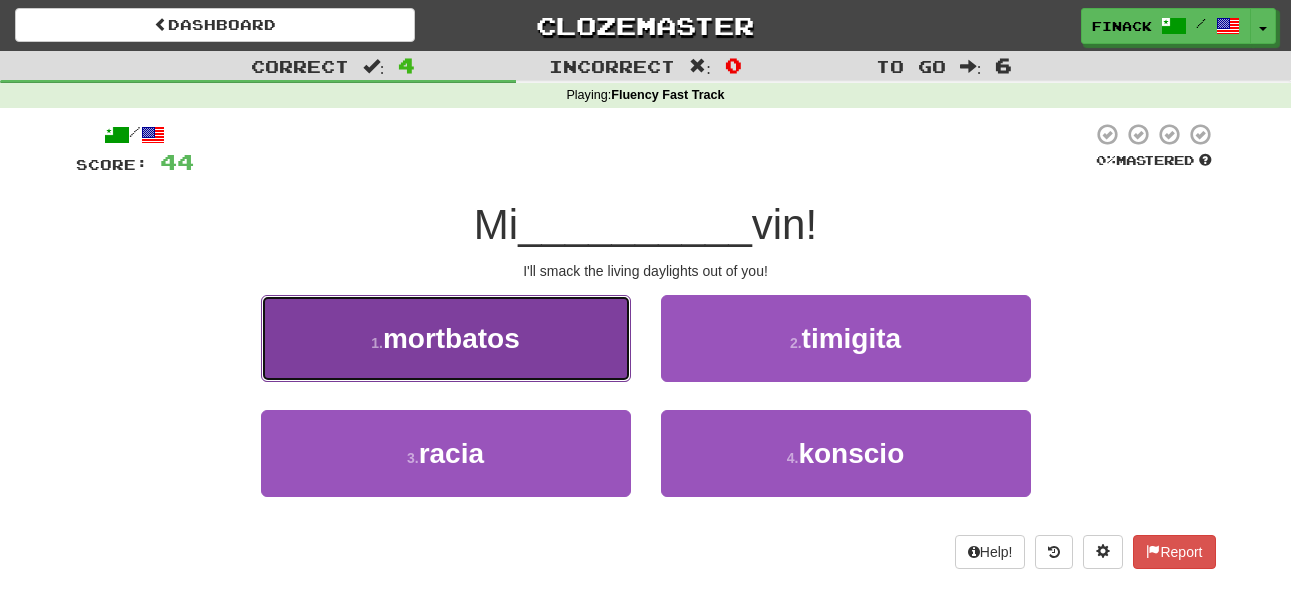 click on "mortbatos" at bounding box center (451, 338) 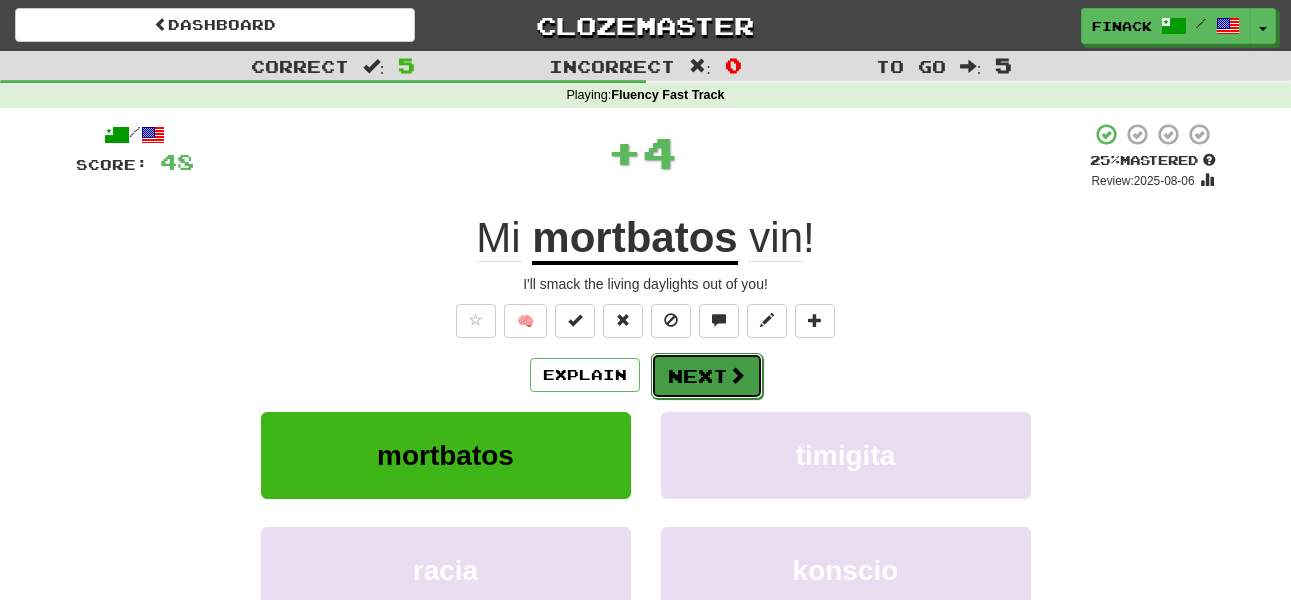 click on "Next" at bounding box center [707, 376] 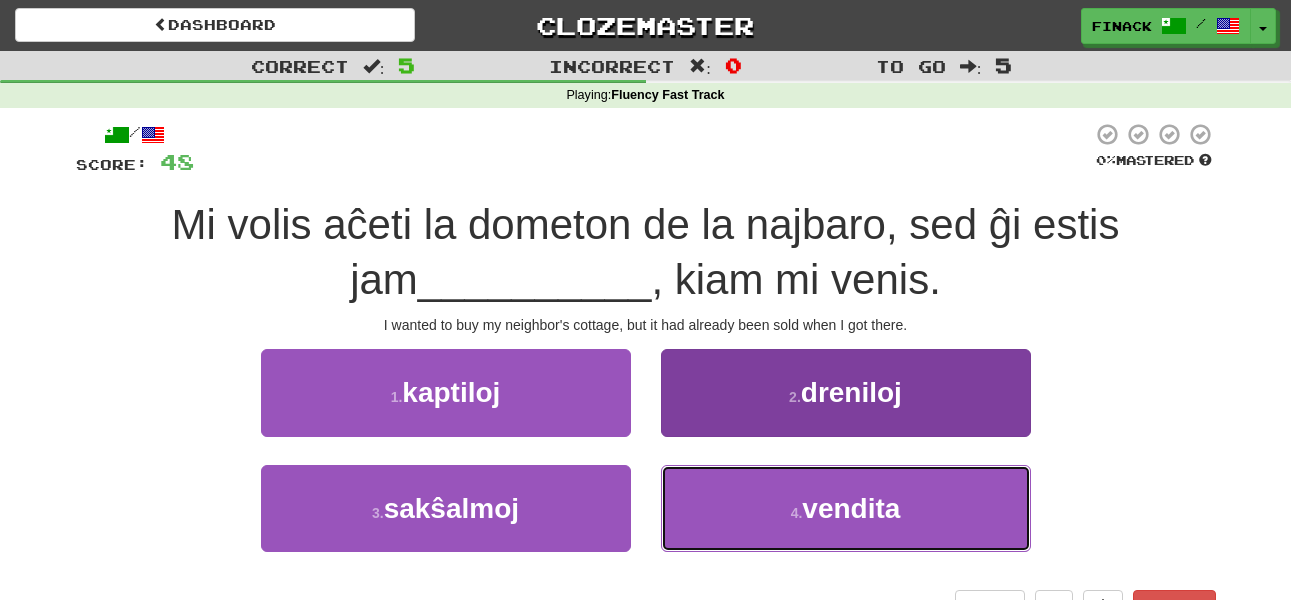 drag, startPoint x: 740, startPoint y: 503, endPoint x: 724, endPoint y: 495, distance: 17.888544 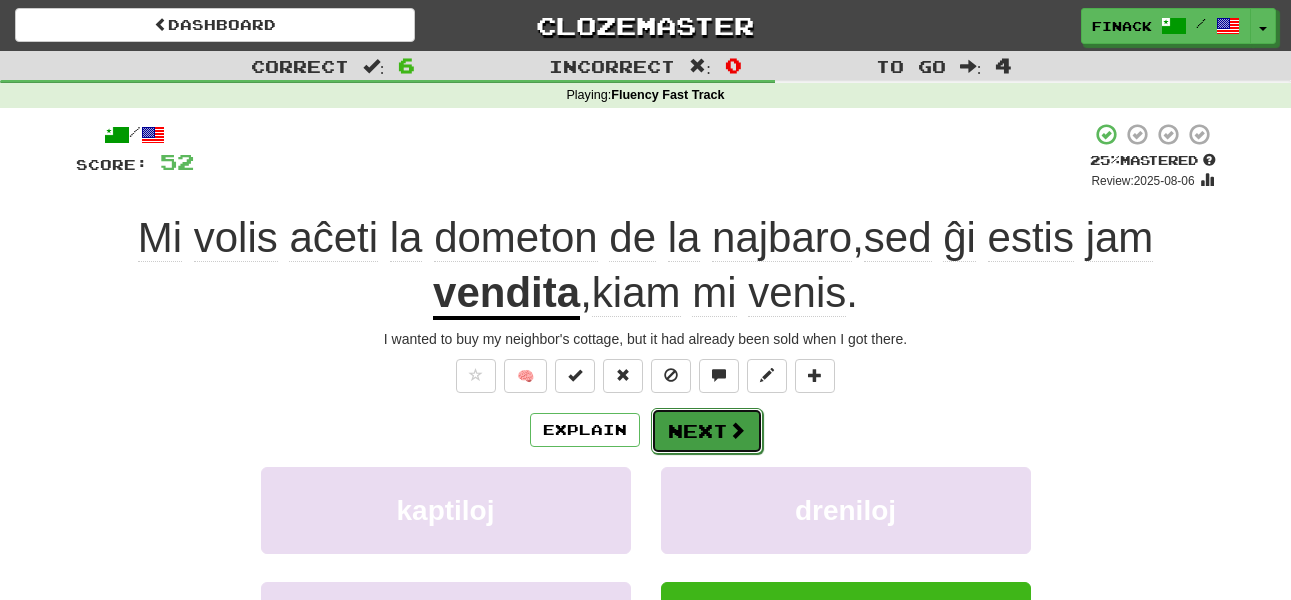 click on "Next" at bounding box center (707, 431) 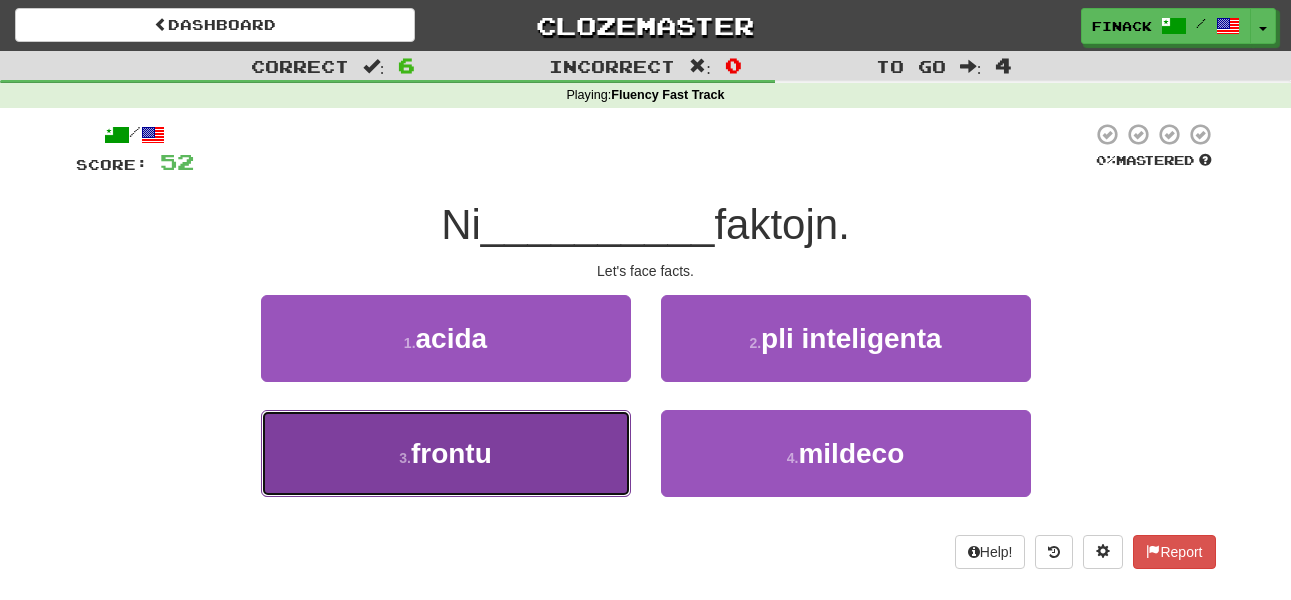 click on "3 .  frontu" at bounding box center [446, 453] 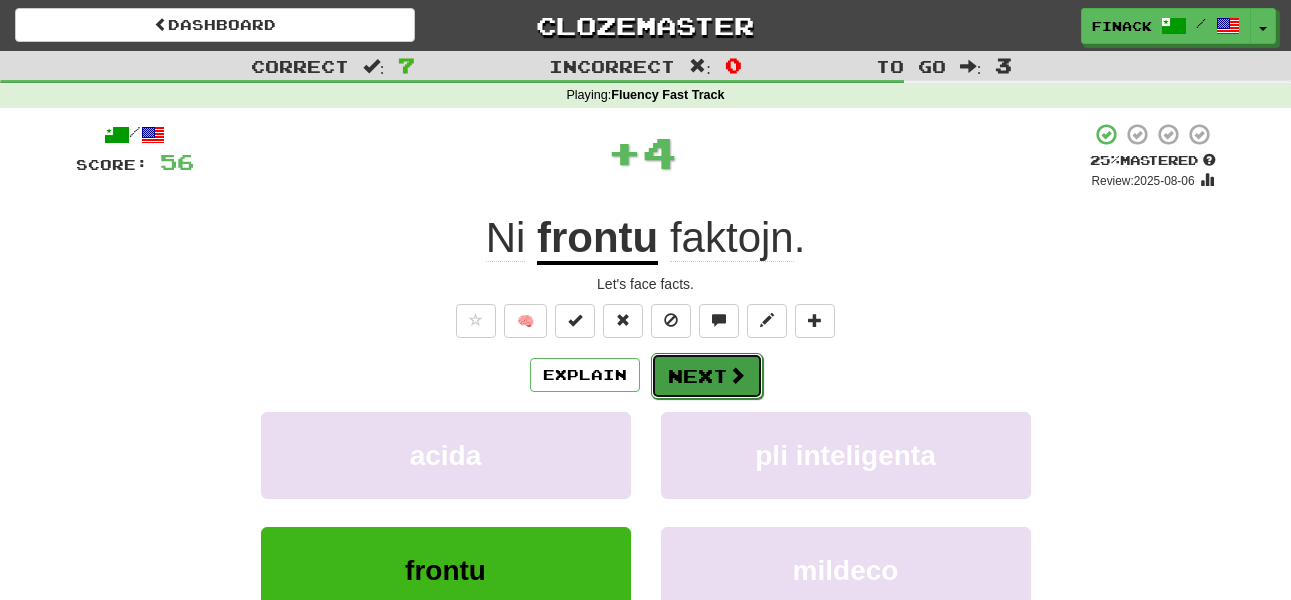 click at bounding box center (737, 375) 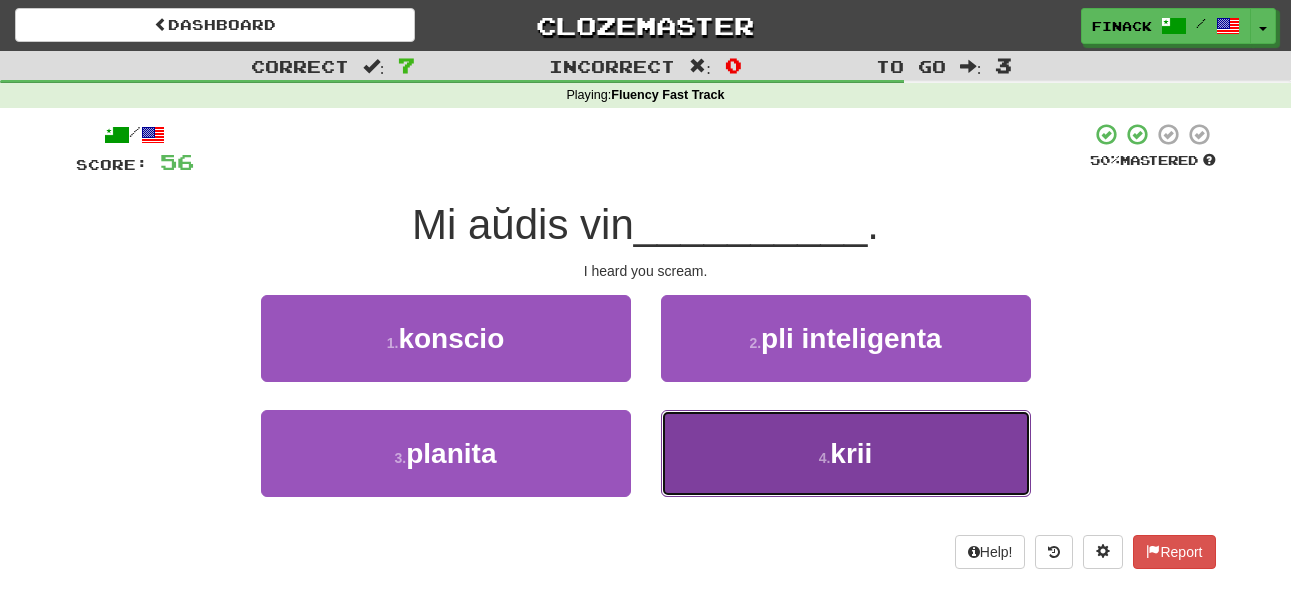 click on "4 .  krii" at bounding box center (846, 453) 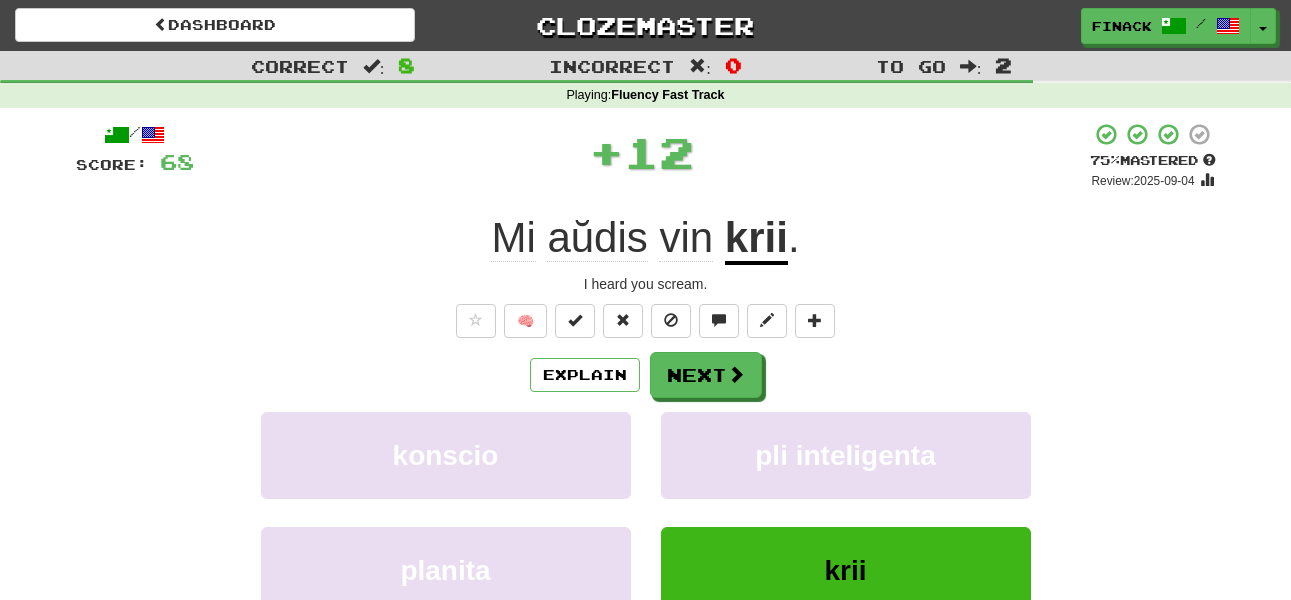 click on "Explain Next konscio pli inteligenta planita krii Learn more: konscio pli inteligenta planita krii" at bounding box center (646, 512) 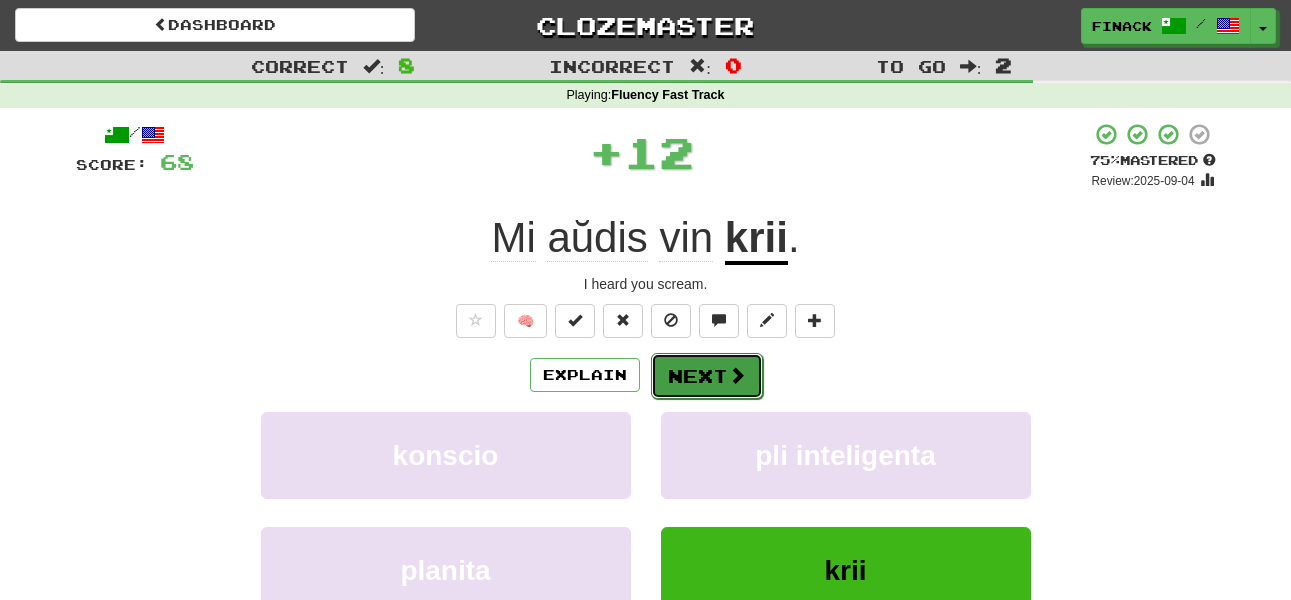 click on "Next" at bounding box center (707, 376) 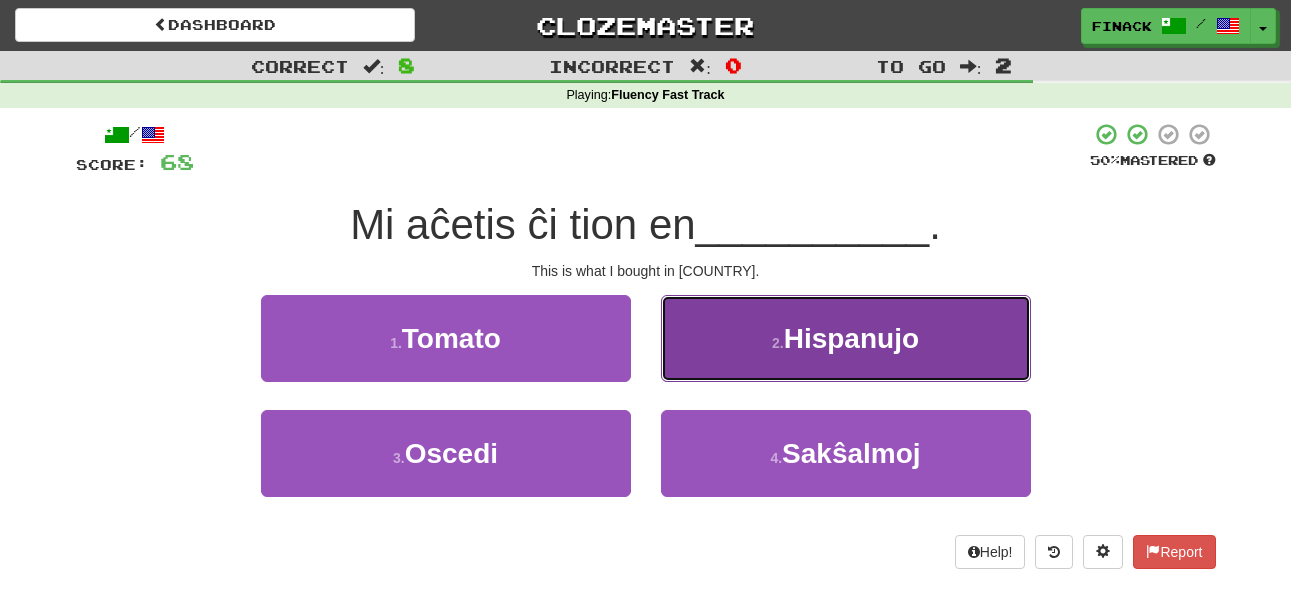 click on "2 ." at bounding box center (778, 343) 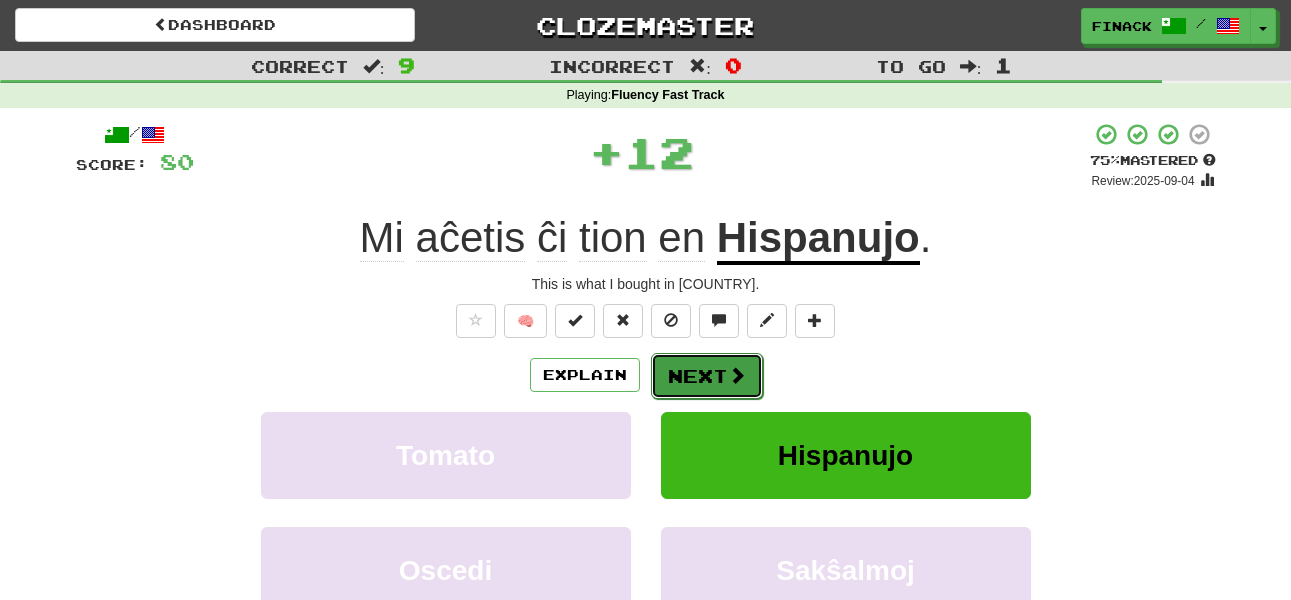 click on "Next" at bounding box center [707, 376] 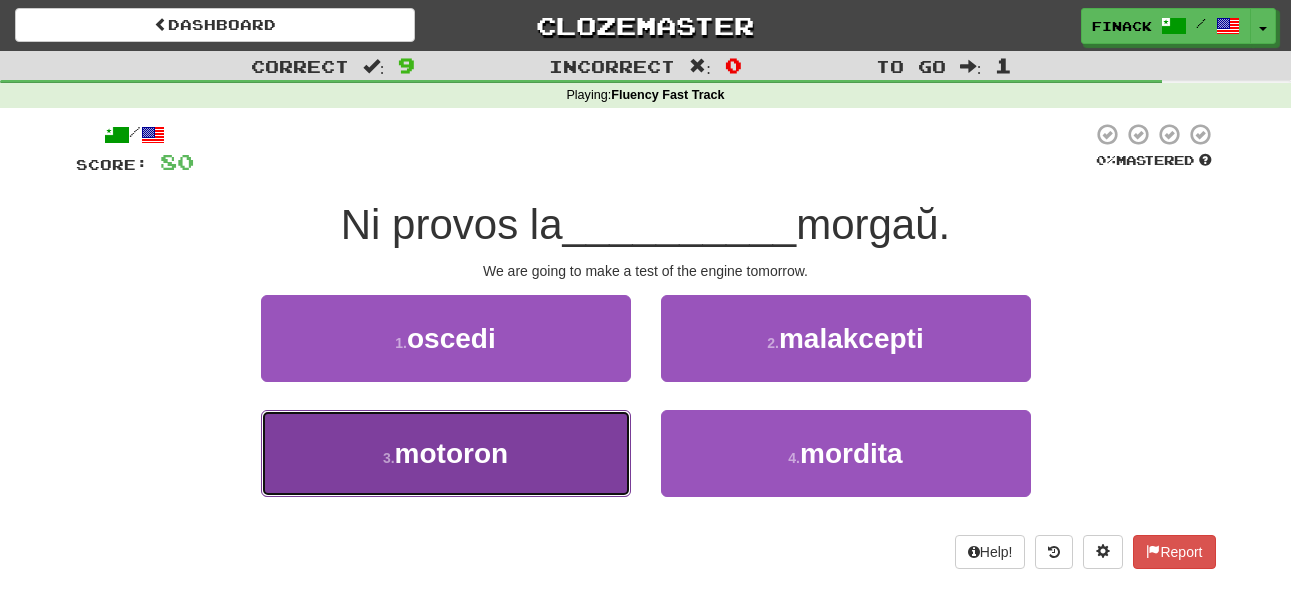 click on "3 .  motoron" at bounding box center (446, 453) 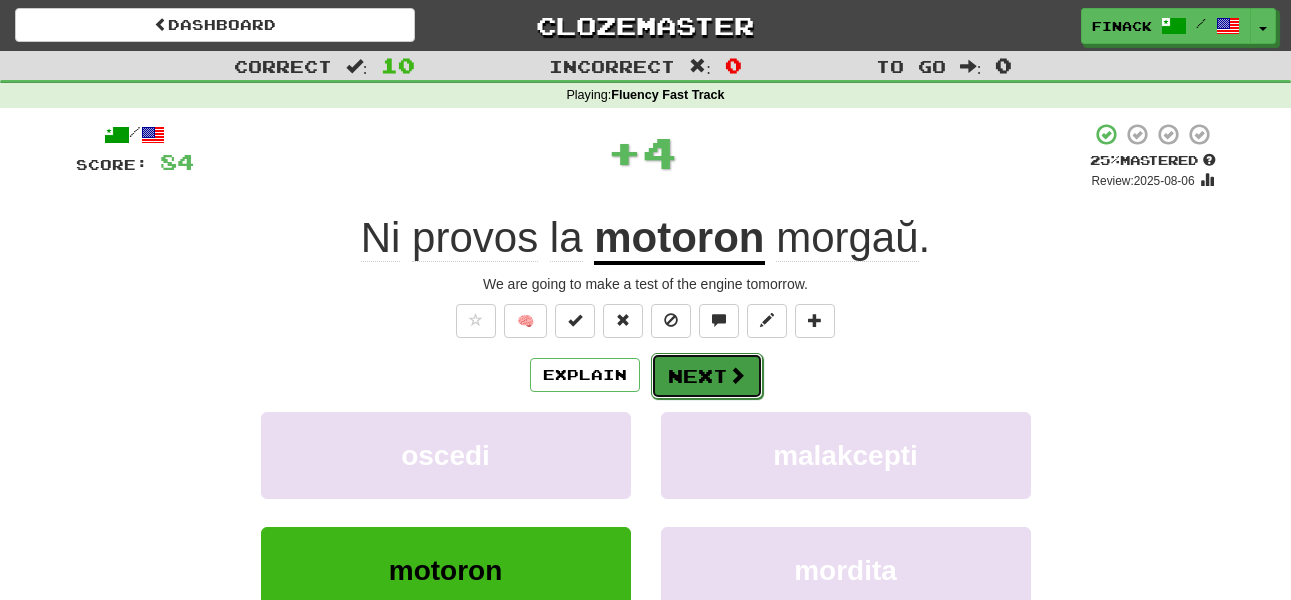 click on "Next" at bounding box center [707, 376] 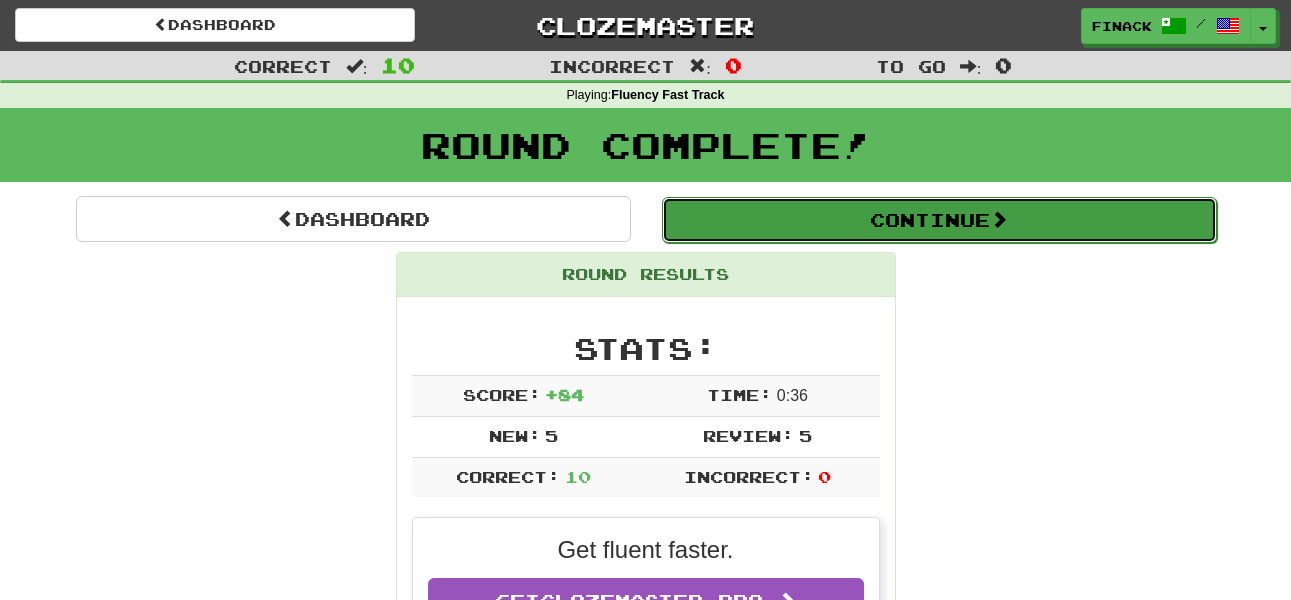 click on "Continue" at bounding box center [939, 220] 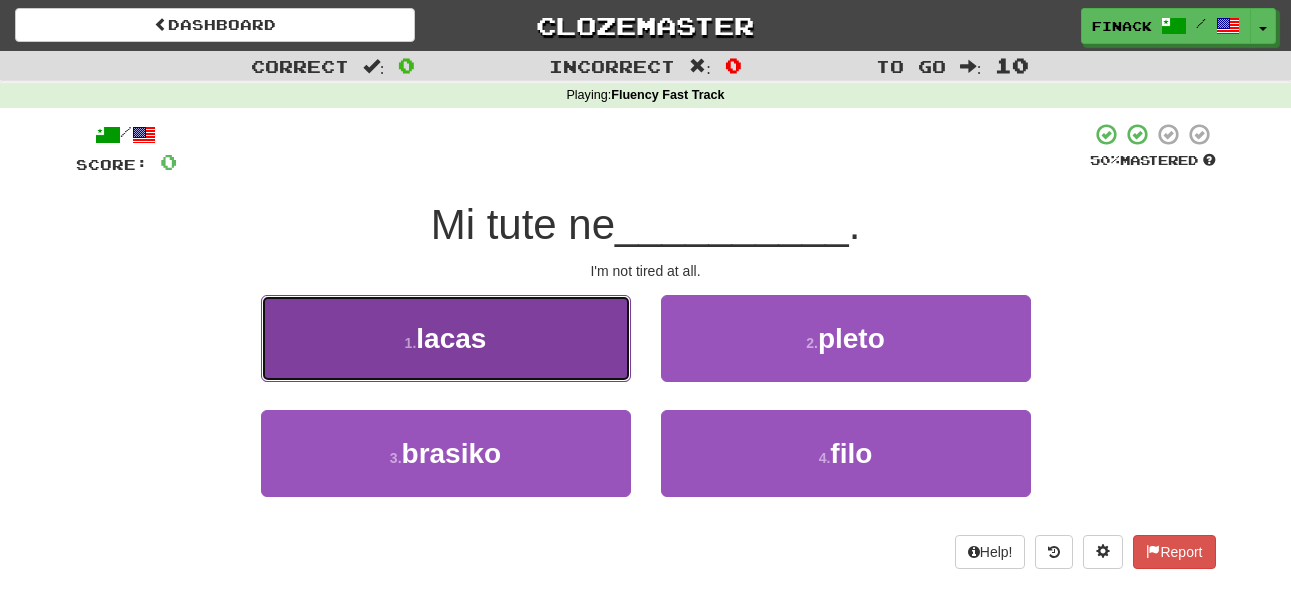 click on "1 .  lacas" at bounding box center [446, 338] 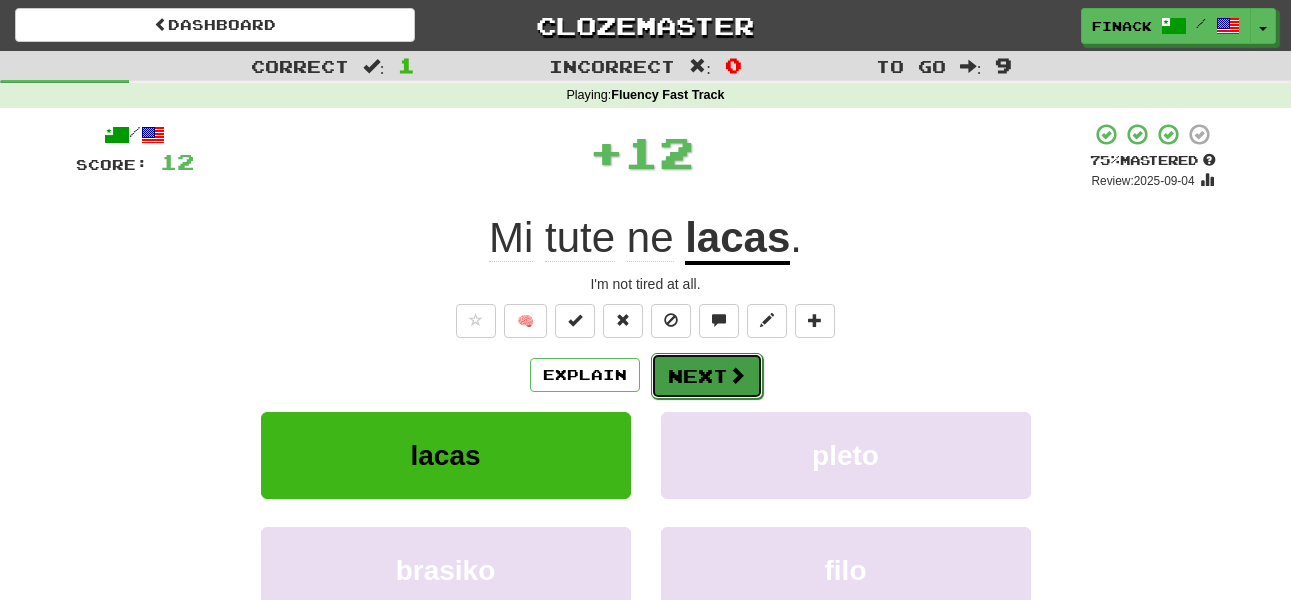 click at bounding box center (737, 375) 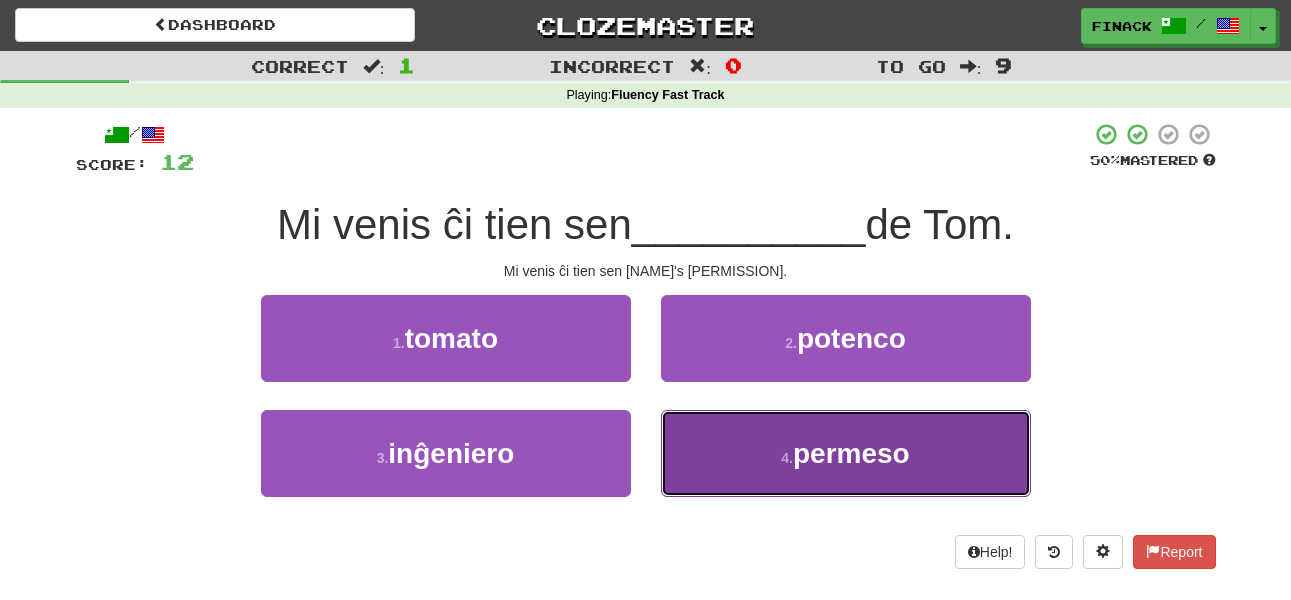 click on "4 .  permeso" at bounding box center (846, 453) 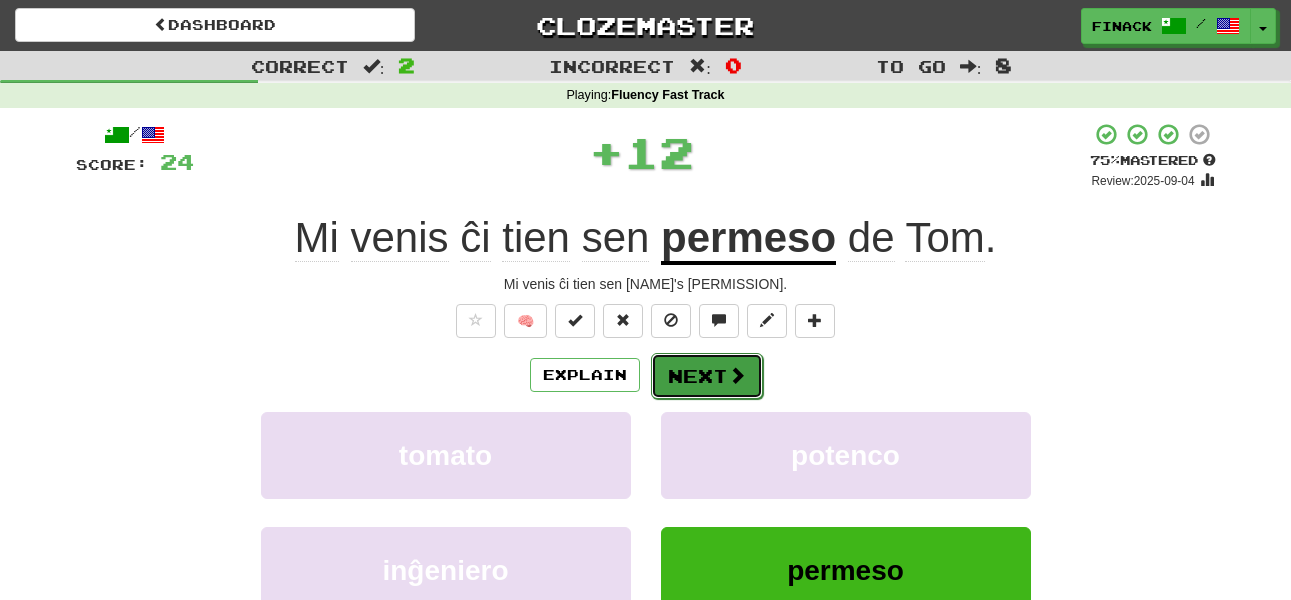 click on "Next" at bounding box center [707, 376] 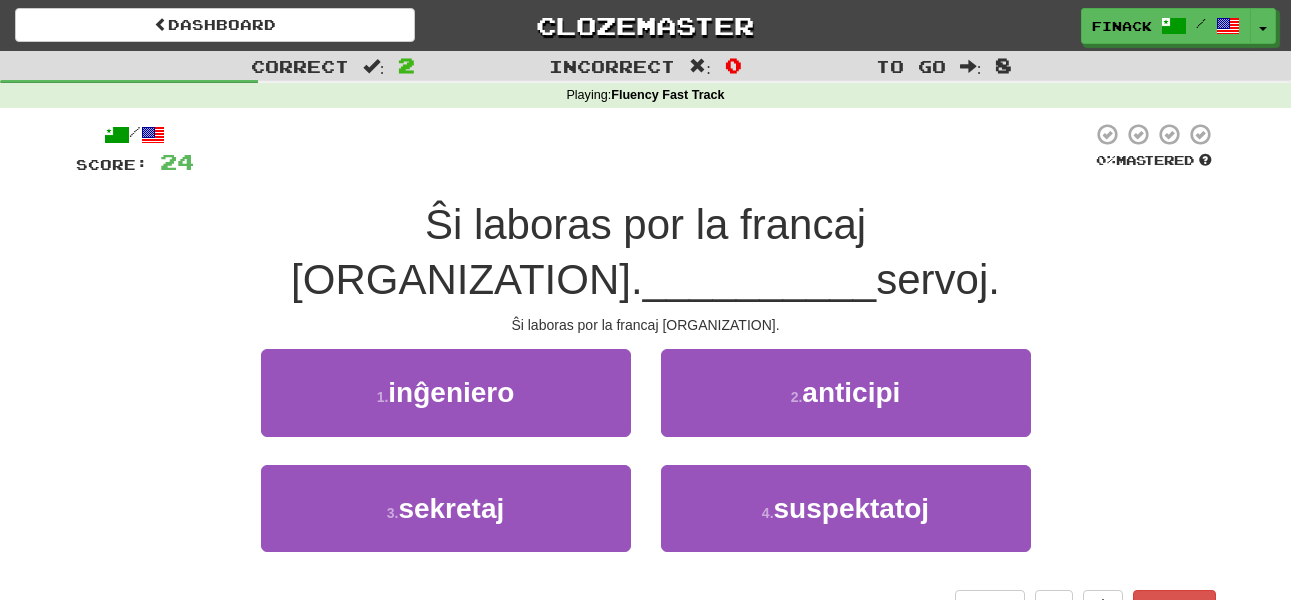 click on "1 .  inĝeniero" at bounding box center [446, 406] 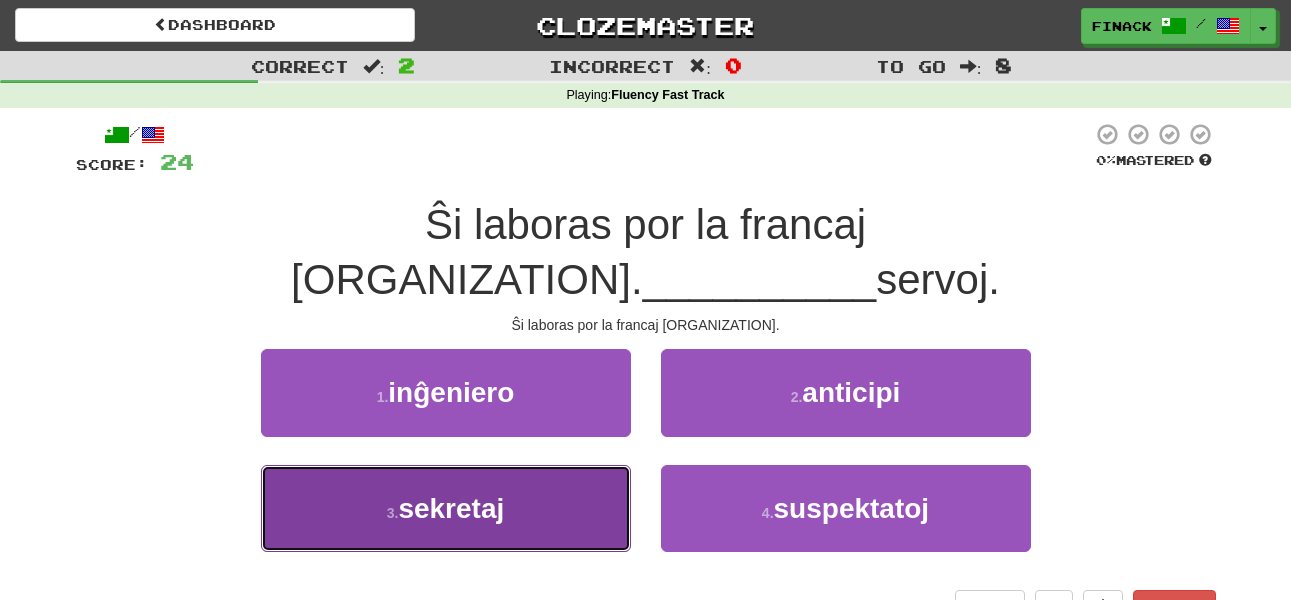 click on "3 .  sekretaj" at bounding box center (446, 508) 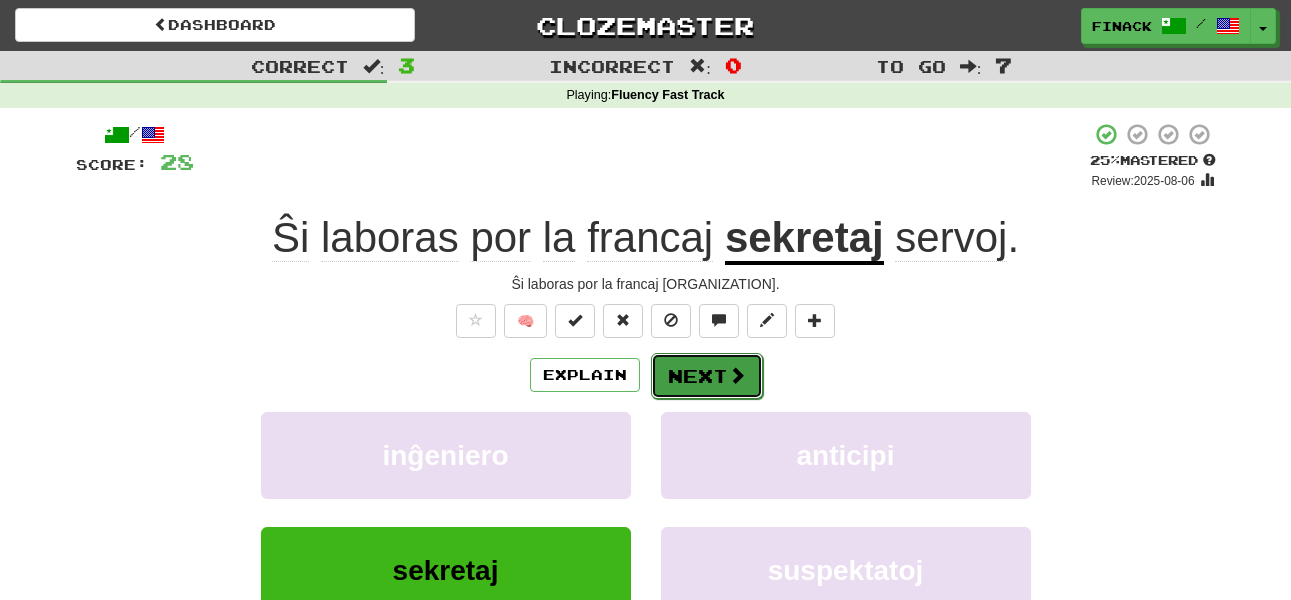click at bounding box center [737, 375] 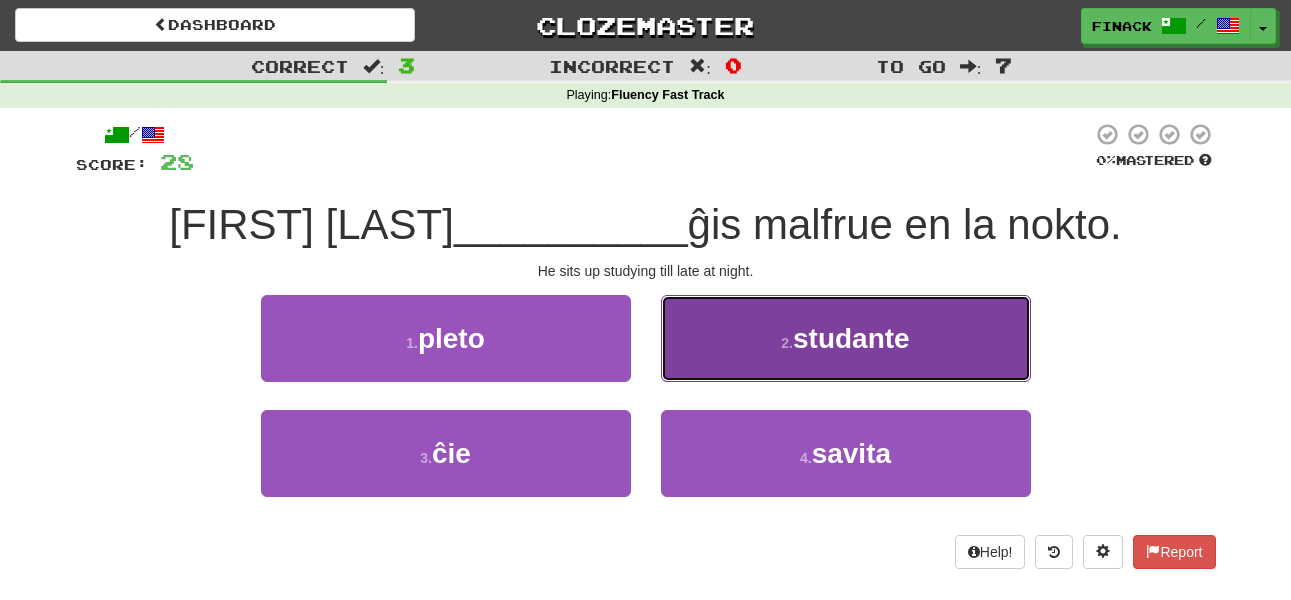 click on "2 .  studante" at bounding box center [846, 338] 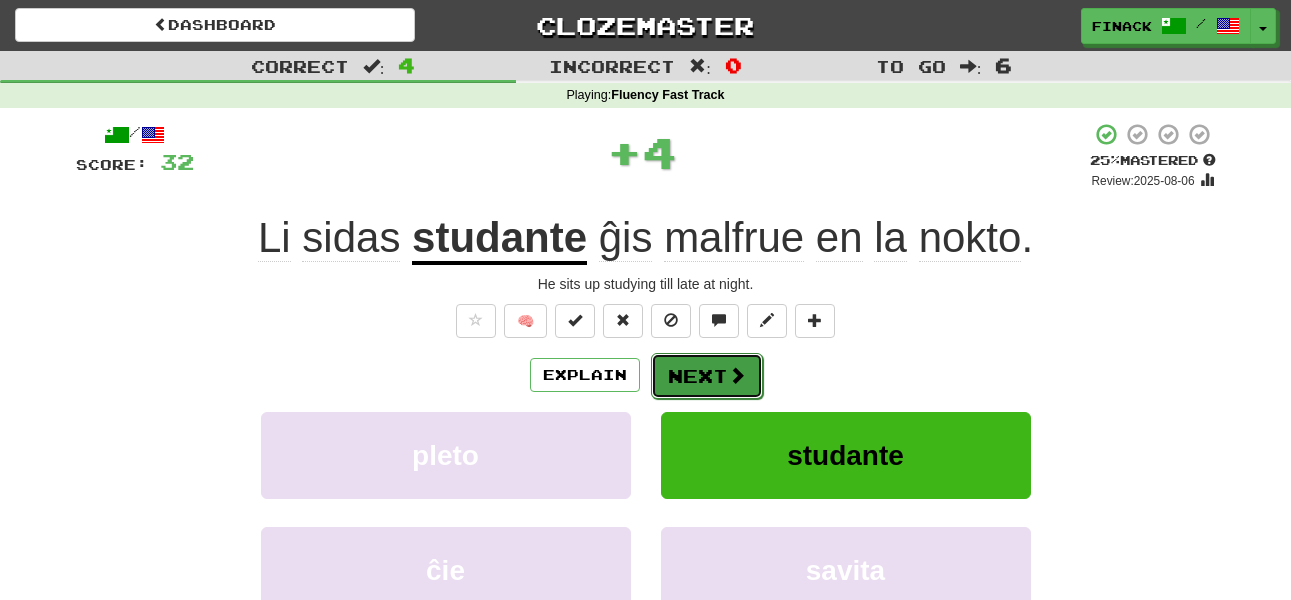 click at bounding box center [737, 375] 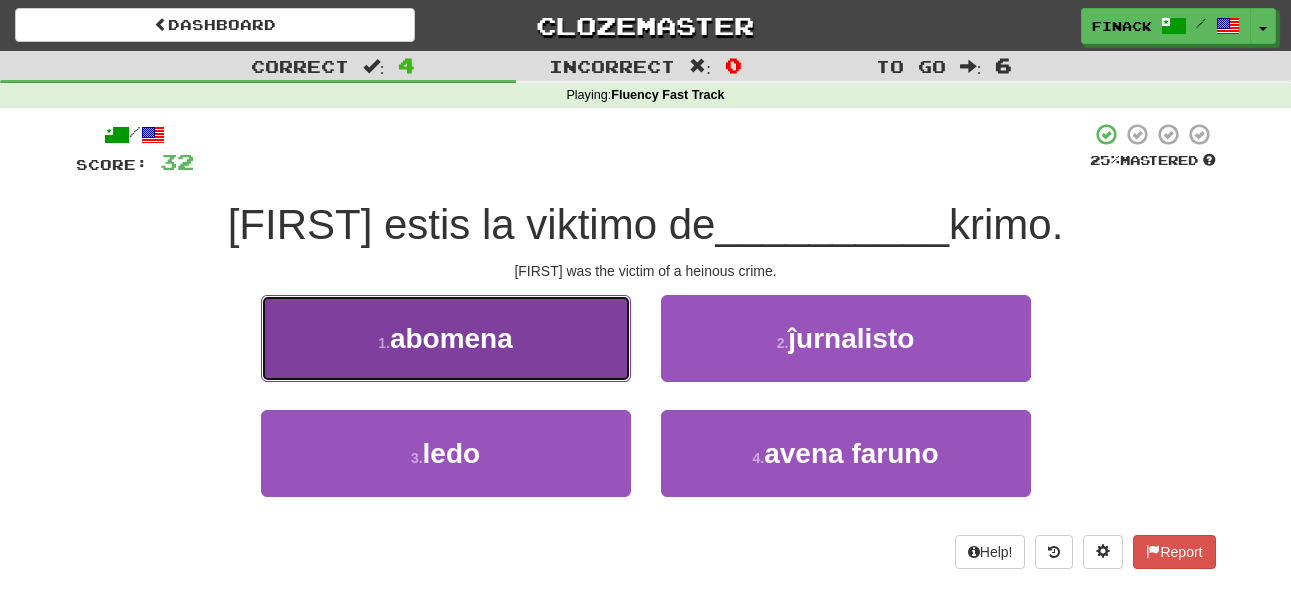 click on "1 .  abomena" at bounding box center (446, 338) 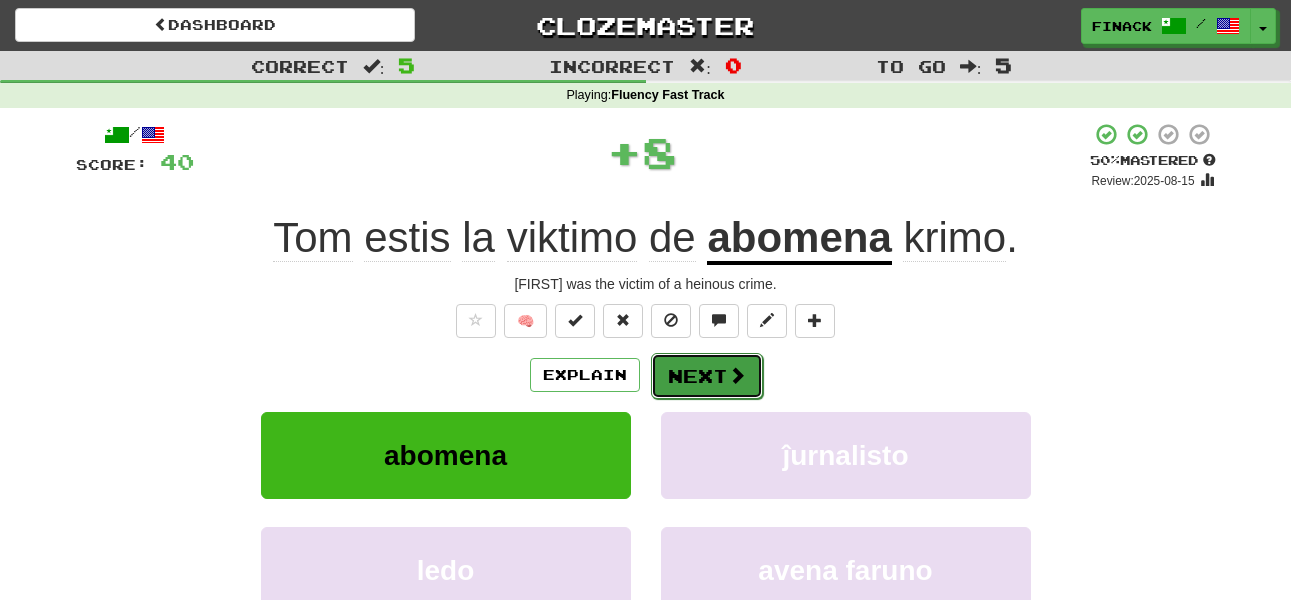 click on "Next" at bounding box center (707, 376) 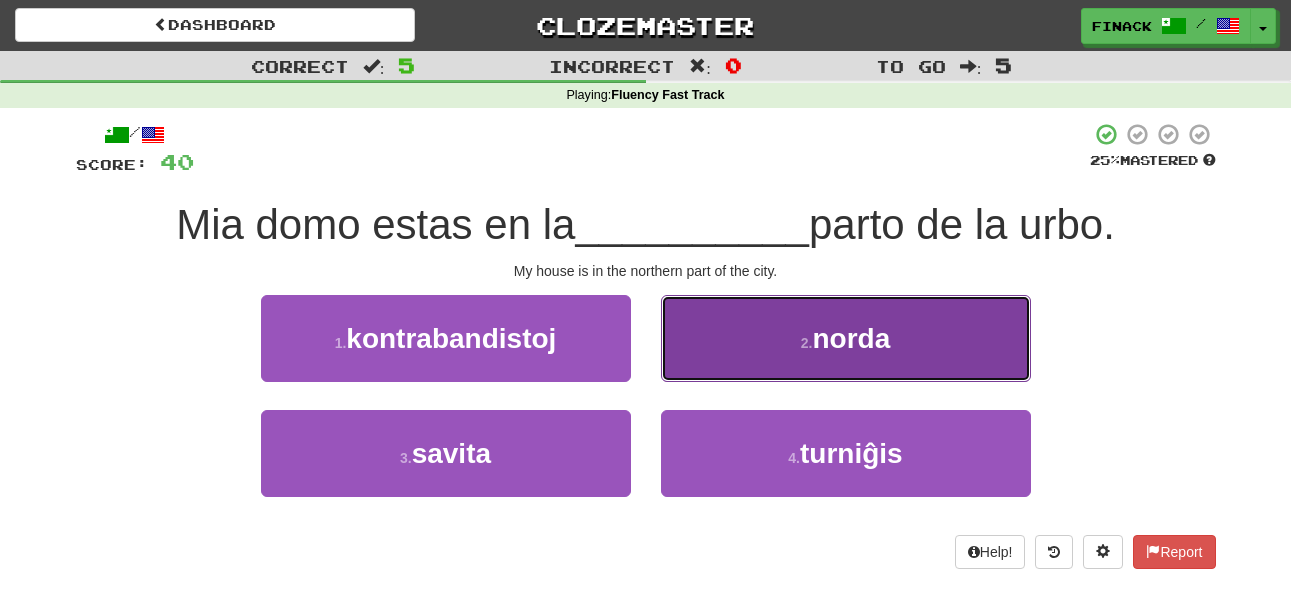click on "2 .  norda" at bounding box center [846, 338] 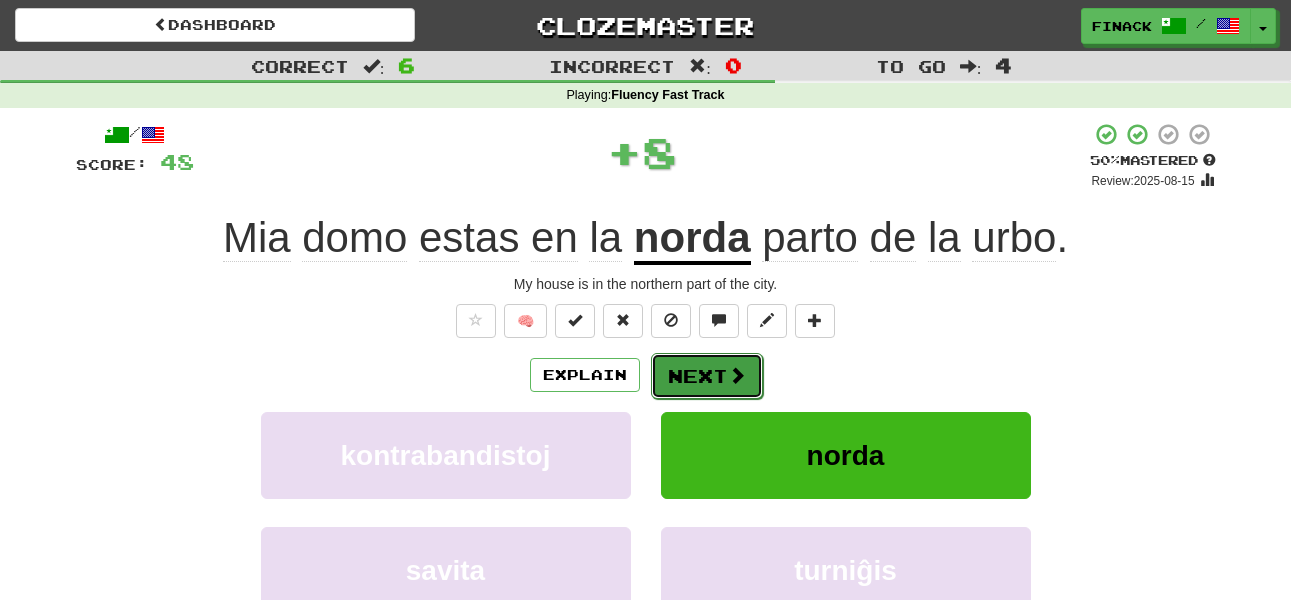 click on "Next" at bounding box center (707, 376) 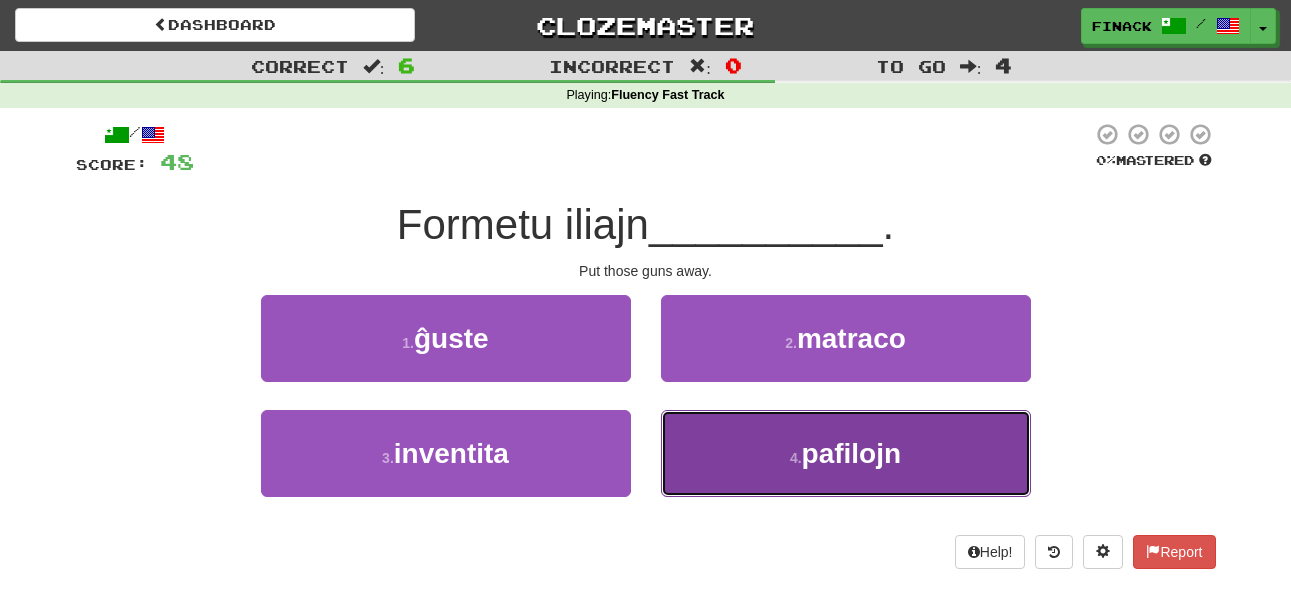 click on "4 .  pafilojn" at bounding box center [846, 453] 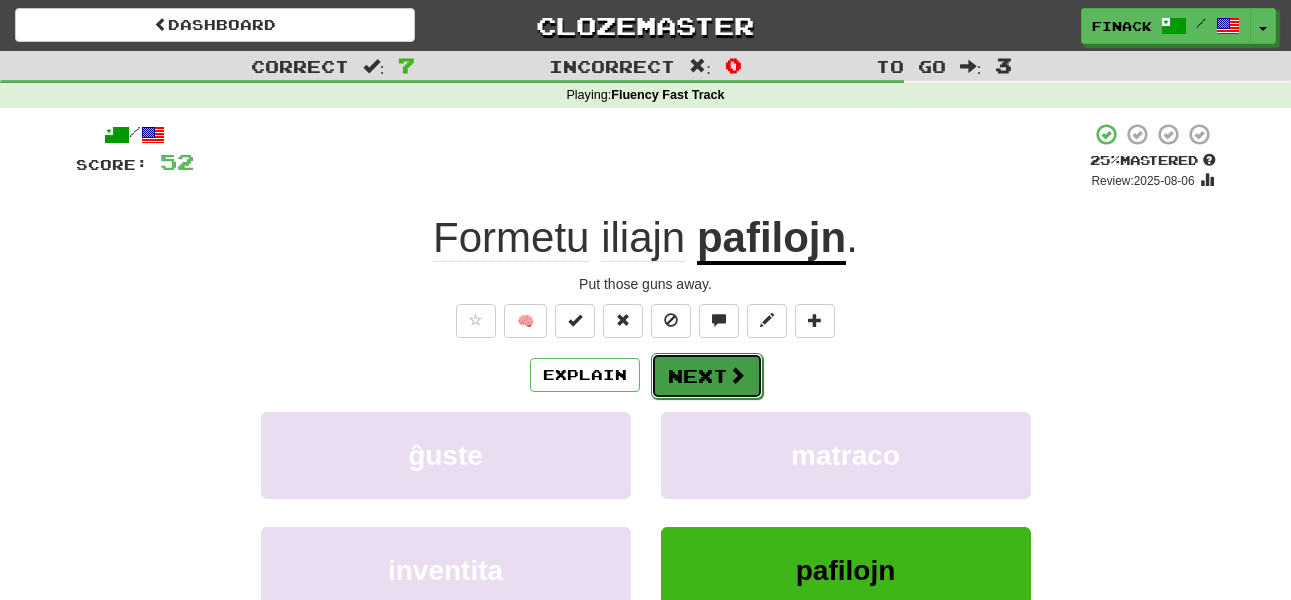 click on "Next" at bounding box center (707, 376) 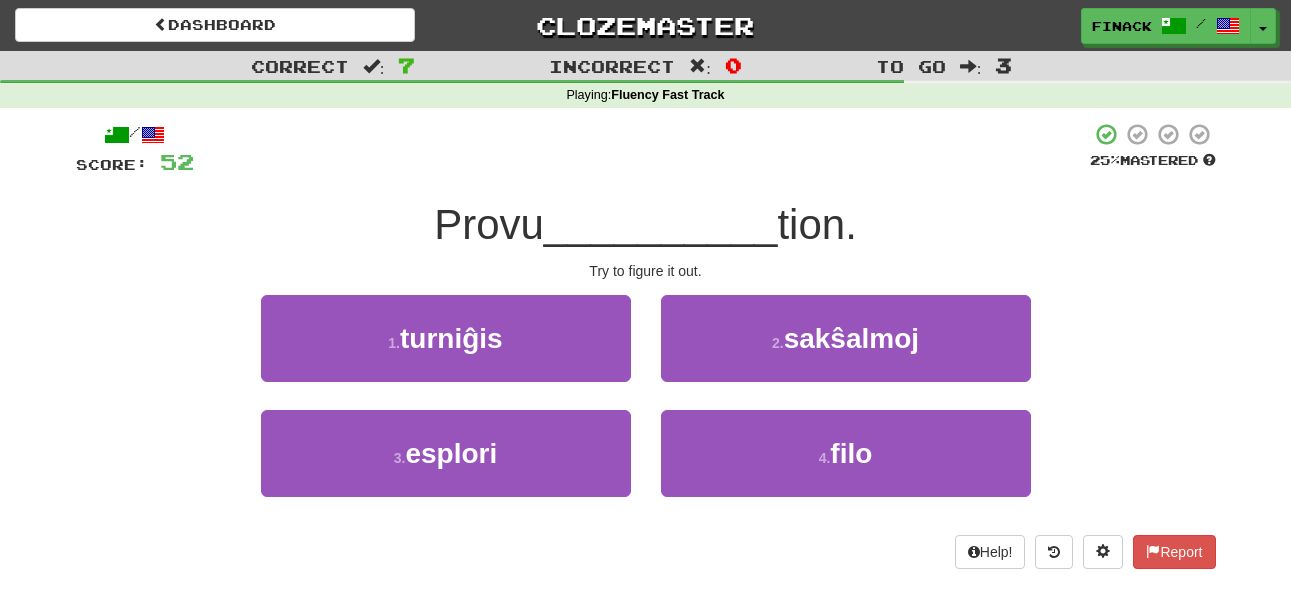 click on "1 .  turniĝis" at bounding box center [446, 352] 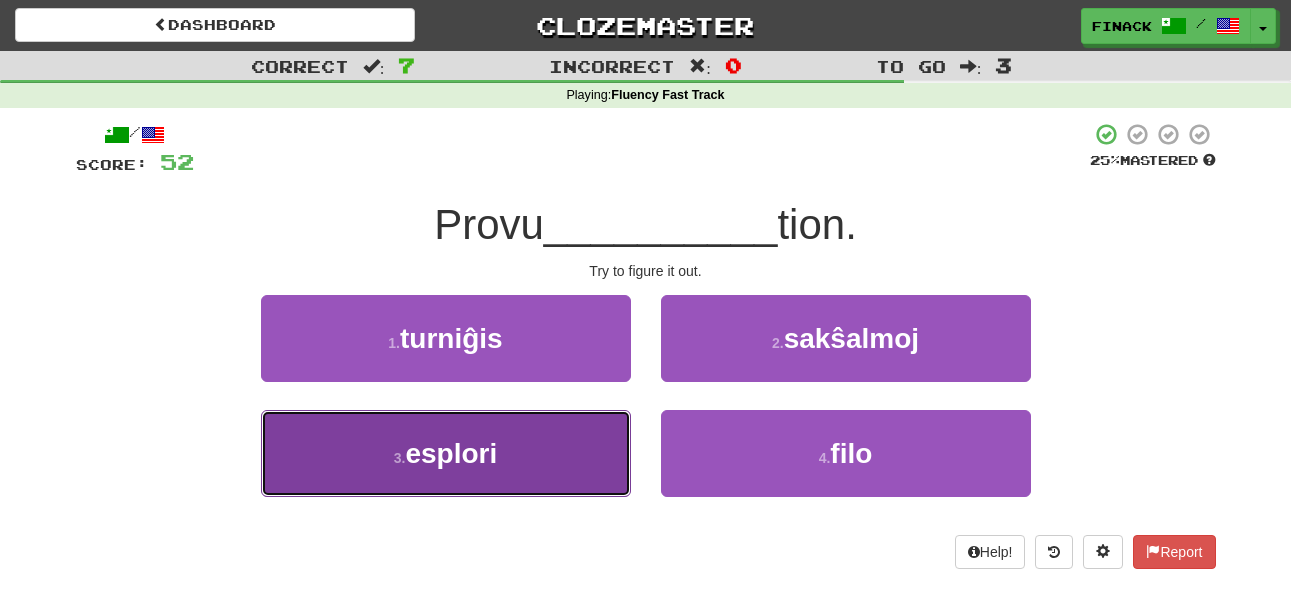 click on "3 .  esplori" at bounding box center (446, 453) 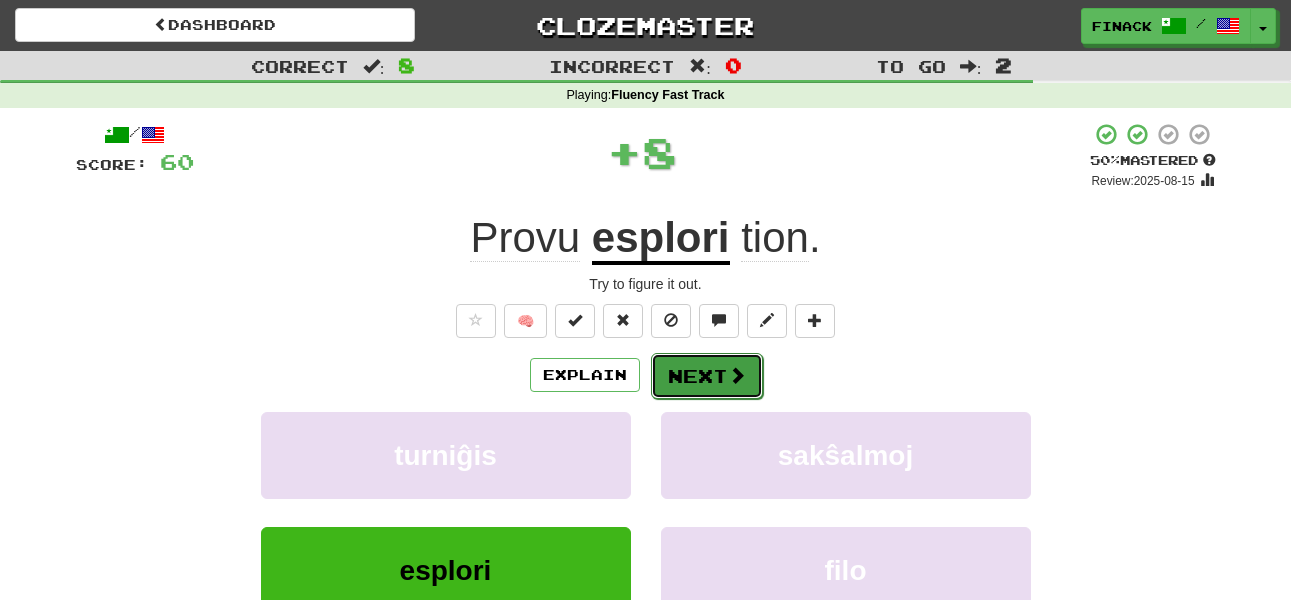 click on "Next" at bounding box center (707, 376) 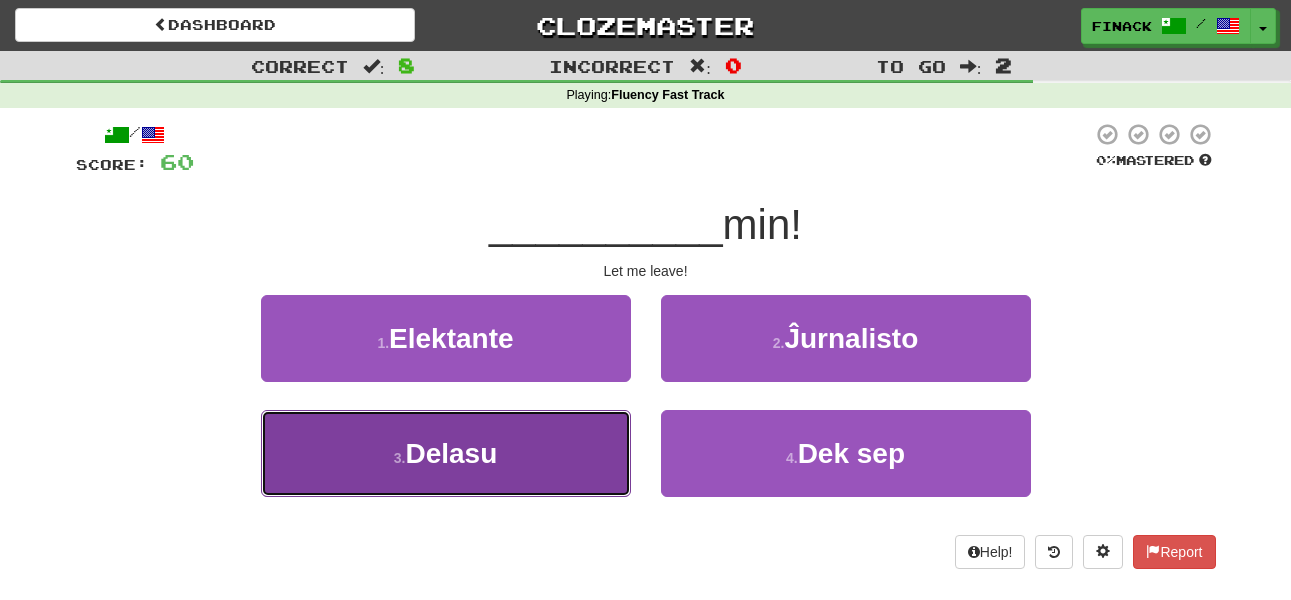 click on "3 .  Delasu" at bounding box center (446, 453) 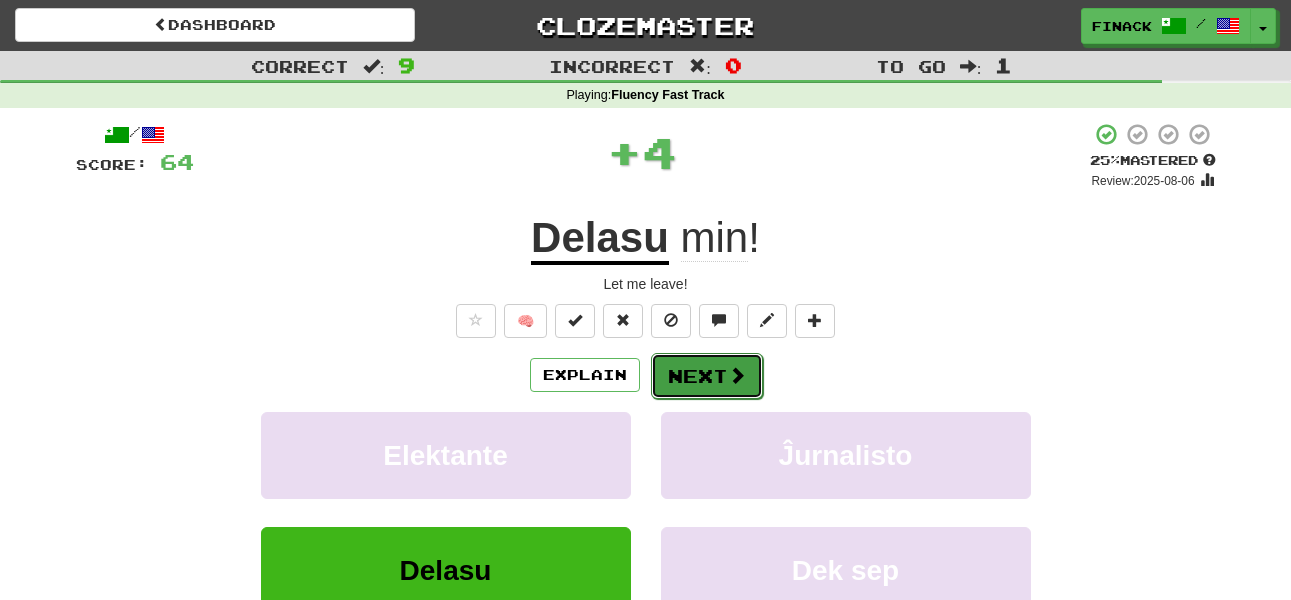 click on "Next" at bounding box center [707, 376] 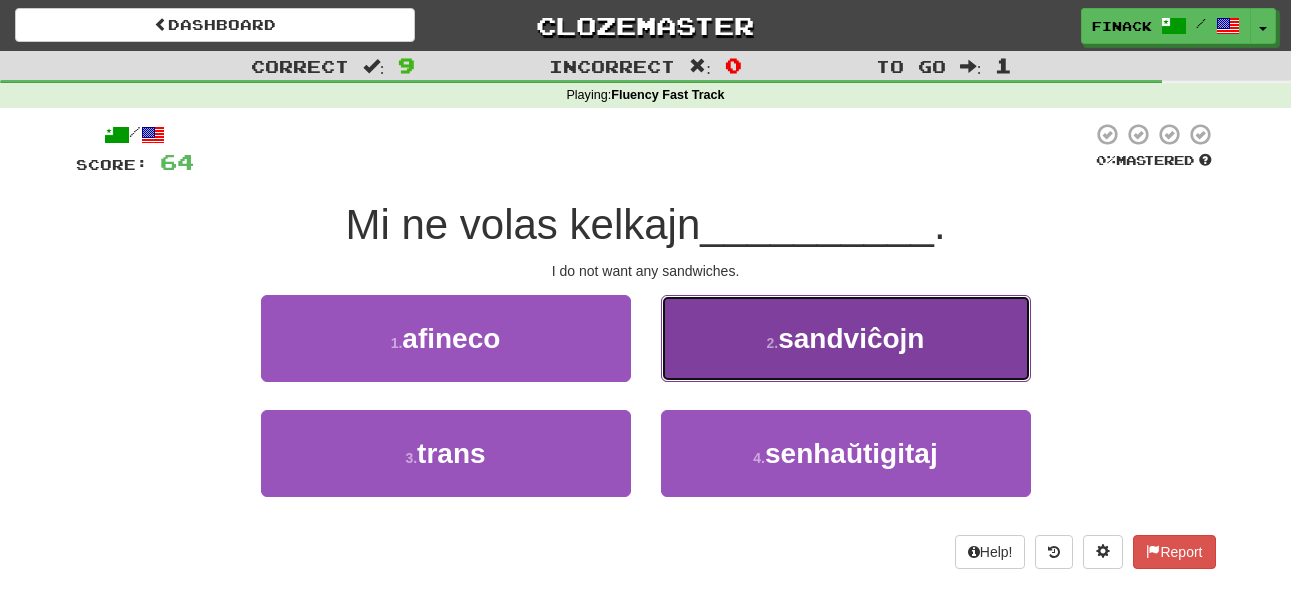 click on "2 .  sandviĉojn" at bounding box center (846, 338) 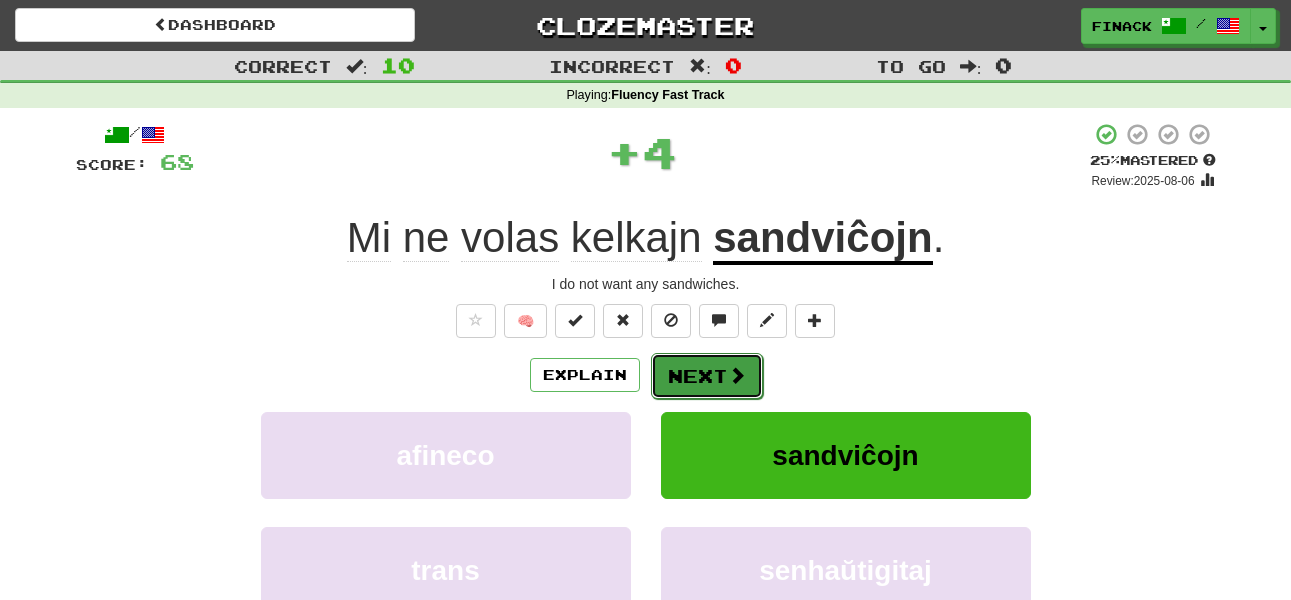 click on "Next" at bounding box center [707, 376] 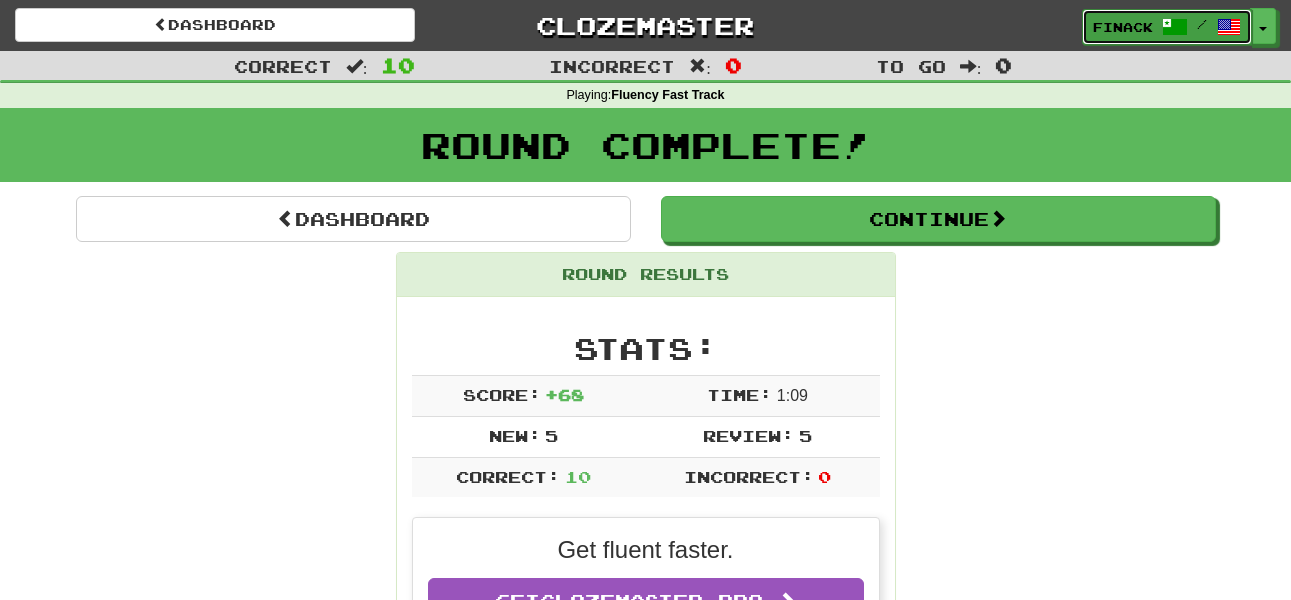 click on "Finack" at bounding box center [1123, 27] 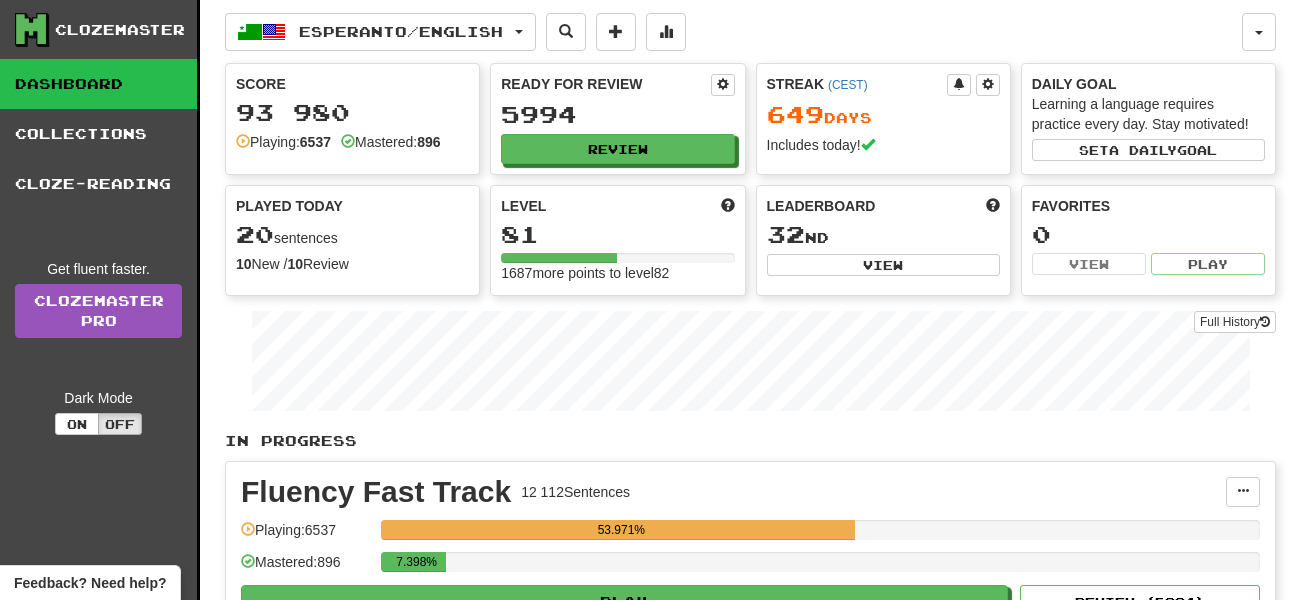 scroll, scrollTop: 0, scrollLeft: 0, axis: both 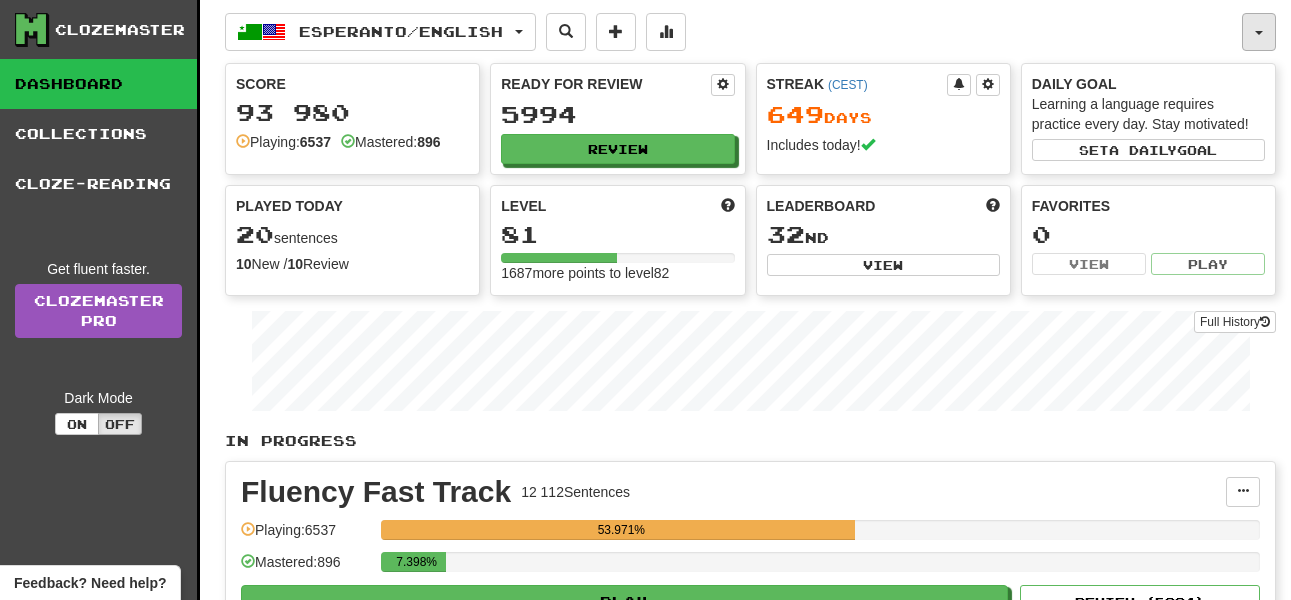 click at bounding box center (1259, 32) 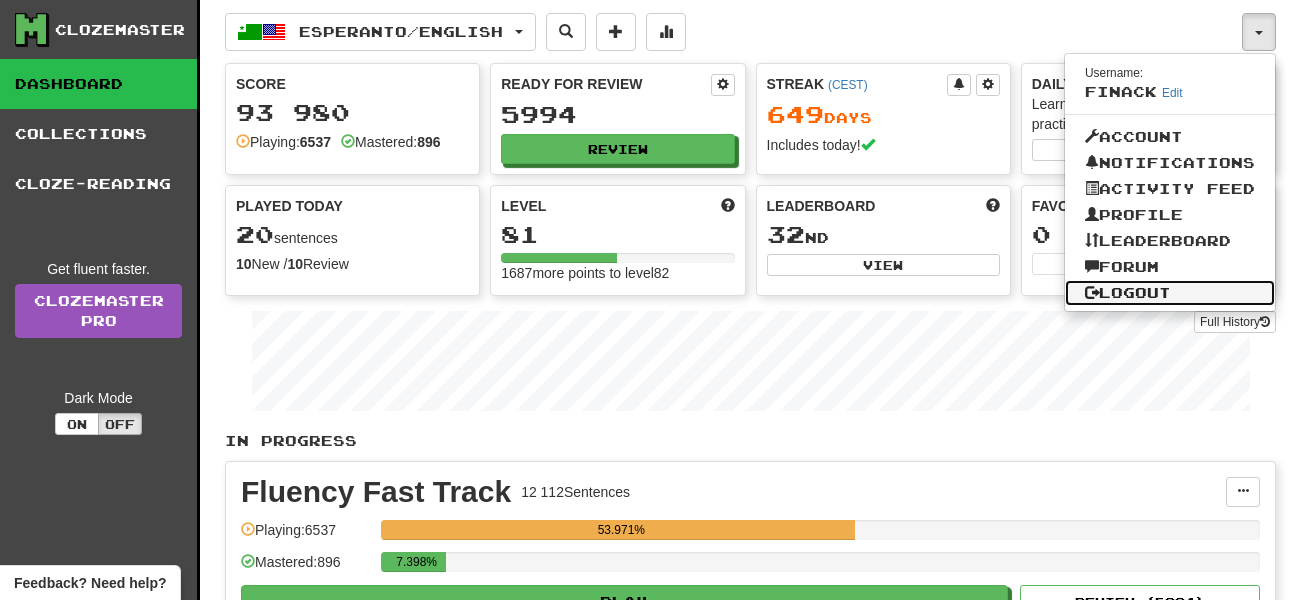 click on "Logout" at bounding box center (1170, 293) 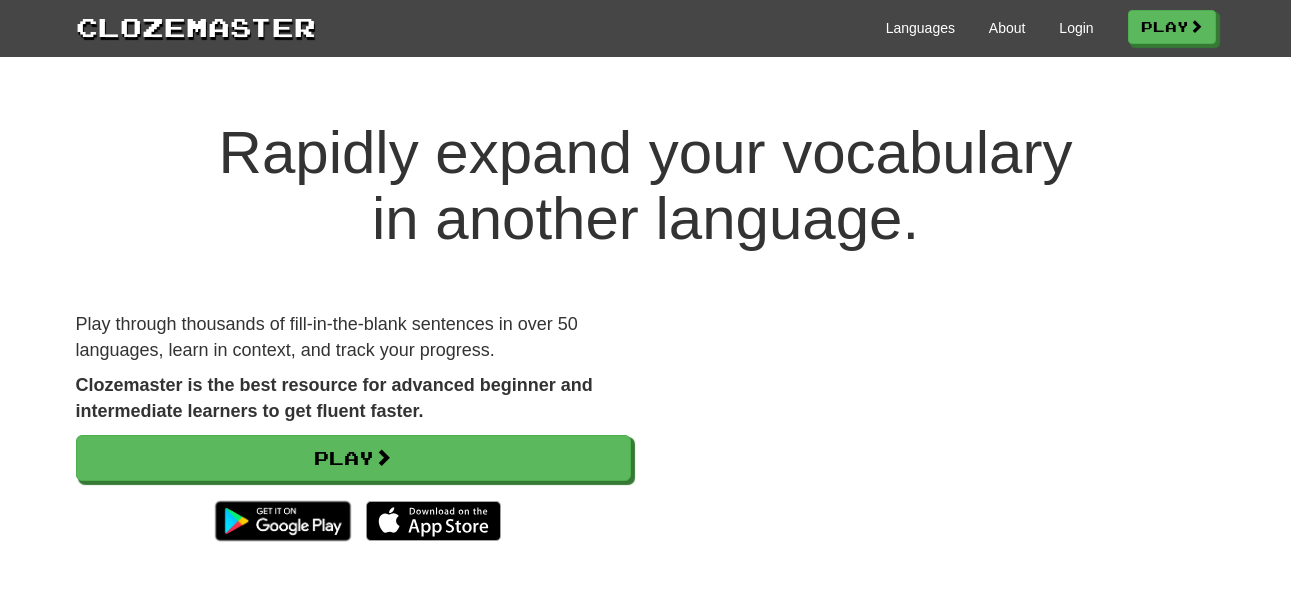 scroll, scrollTop: 0, scrollLeft: 0, axis: both 